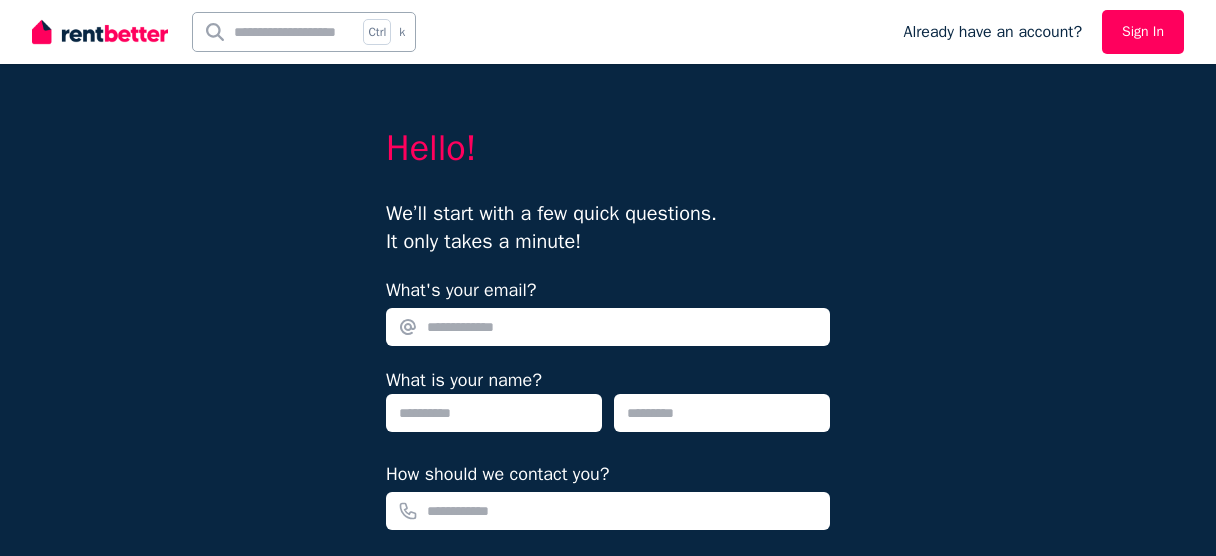 scroll, scrollTop: 0, scrollLeft: 0, axis: both 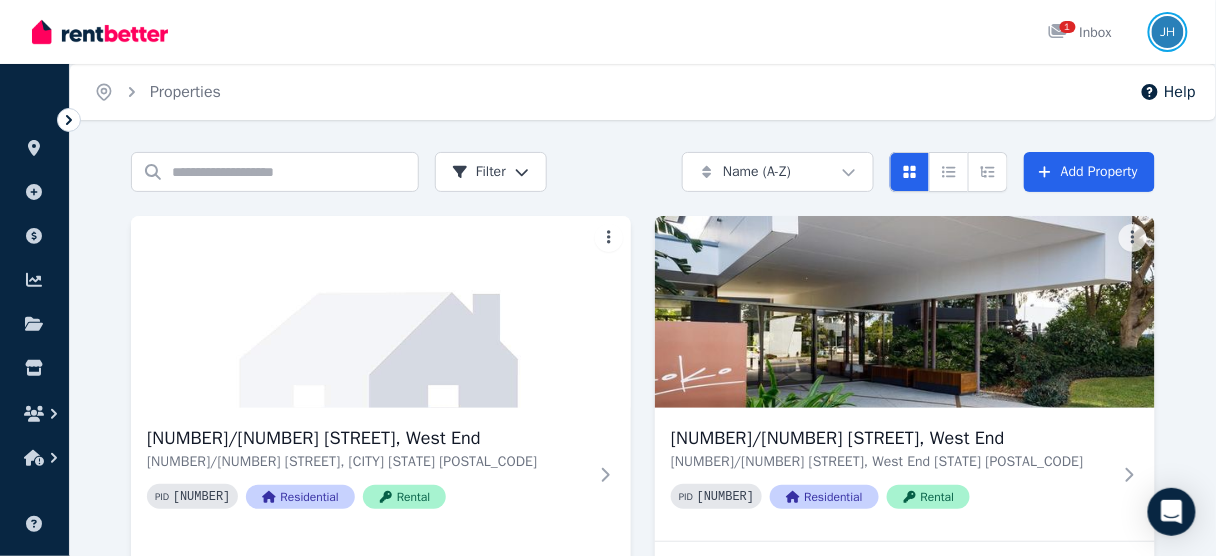 click at bounding box center (1168, 32) 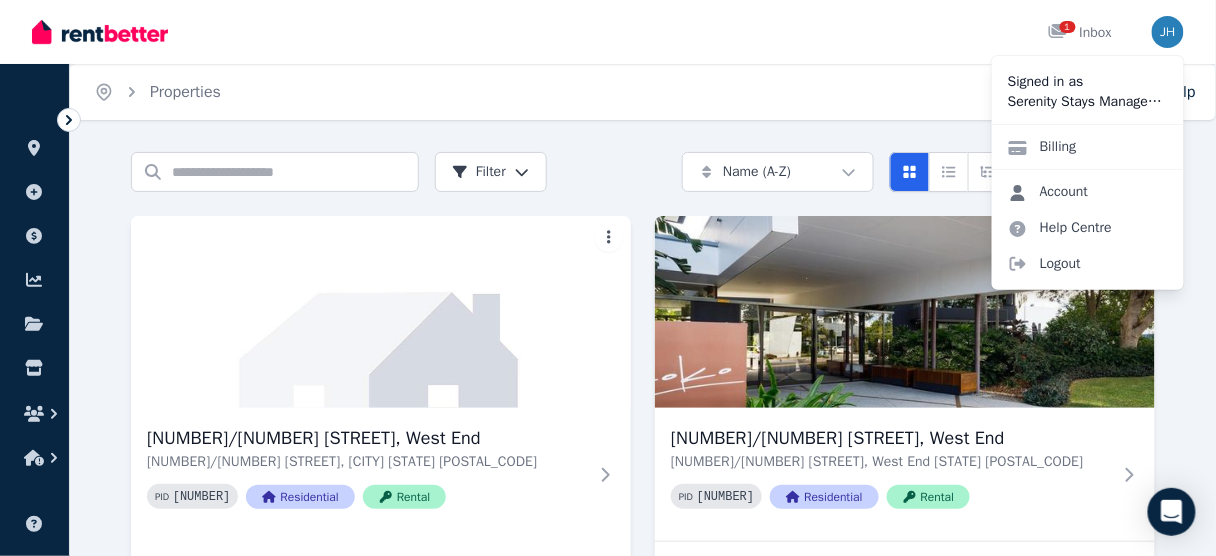 click on "Account" at bounding box center (1048, 192) 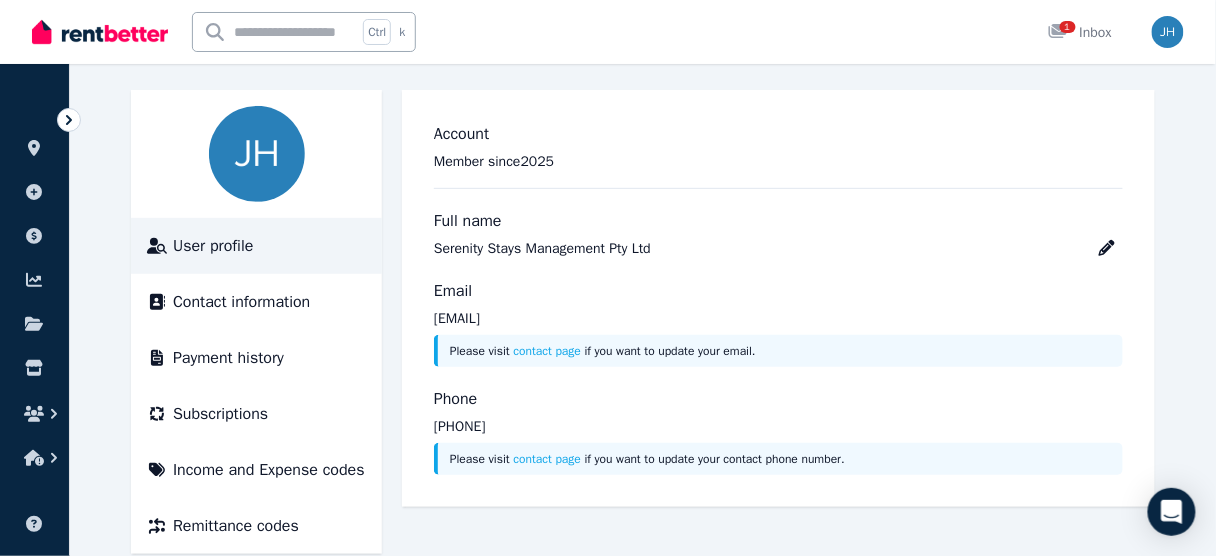 scroll, scrollTop: 165, scrollLeft: 0, axis: vertical 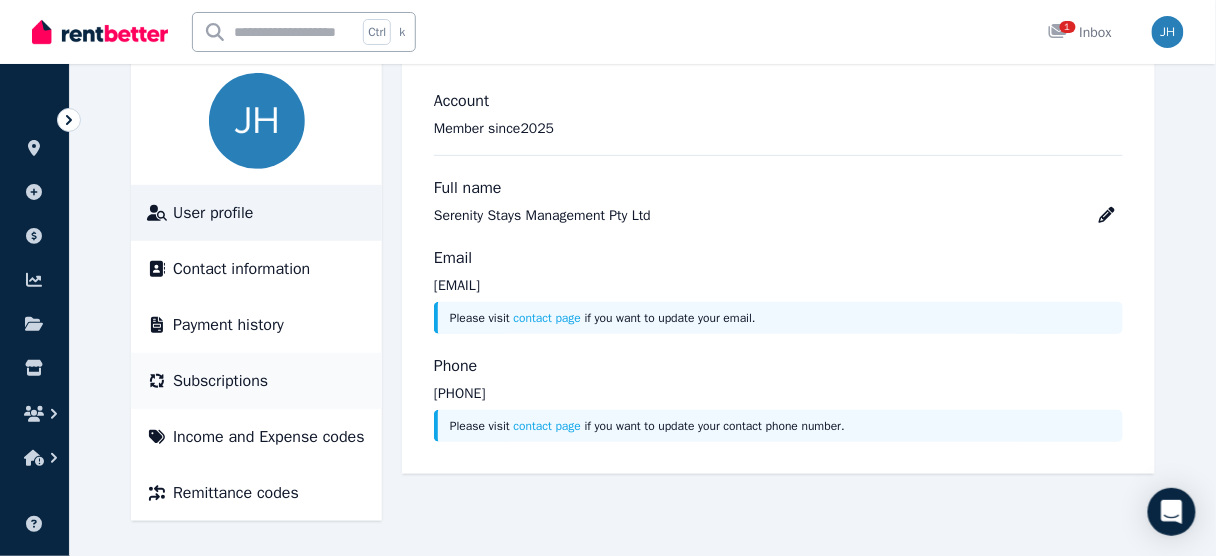 click on "Subscriptions" at bounding box center [220, 381] 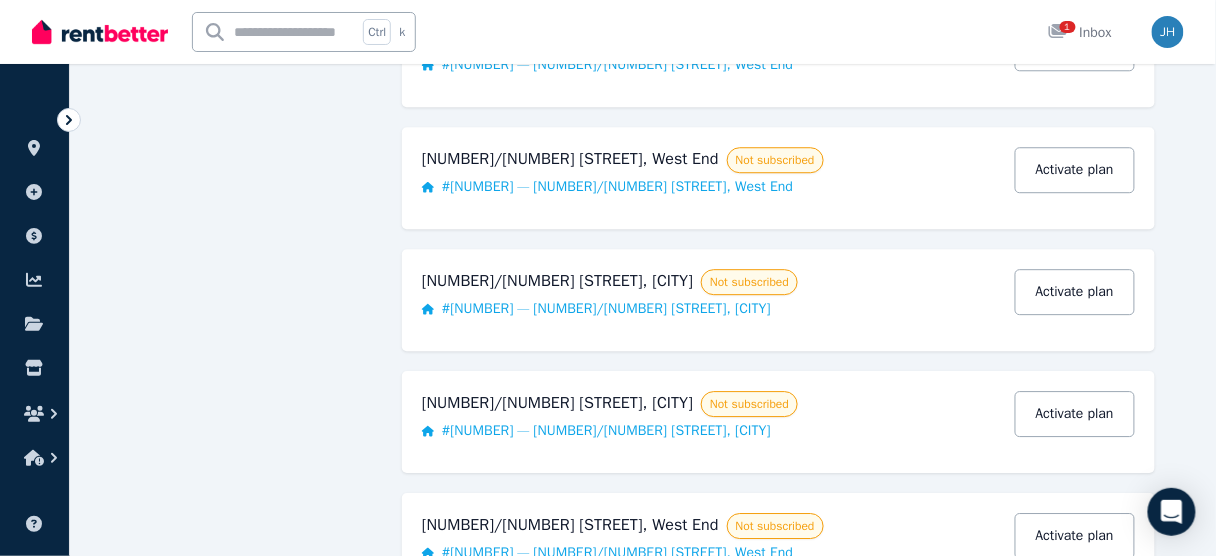 scroll, scrollTop: 1297, scrollLeft: 0, axis: vertical 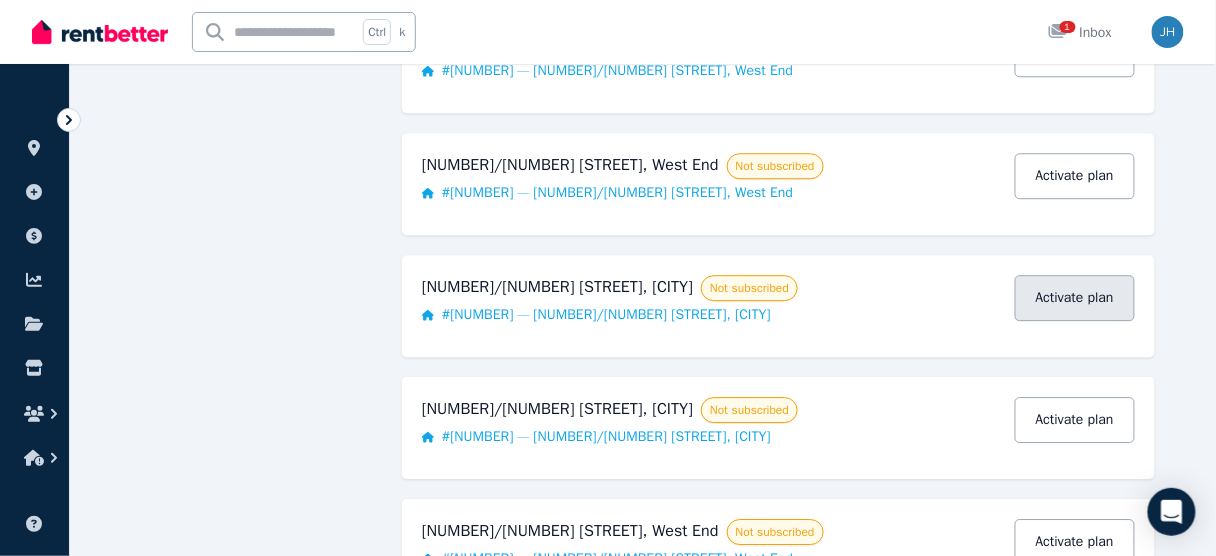 click on "Activate plan" at bounding box center [1075, 298] 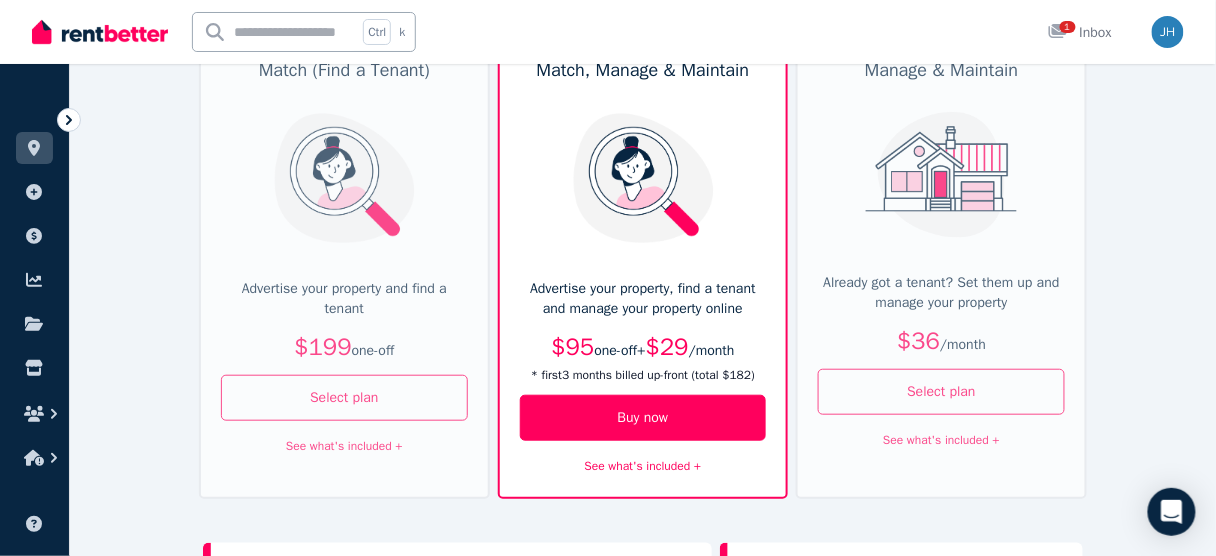 scroll, scrollTop: 0, scrollLeft: 0, axis: both 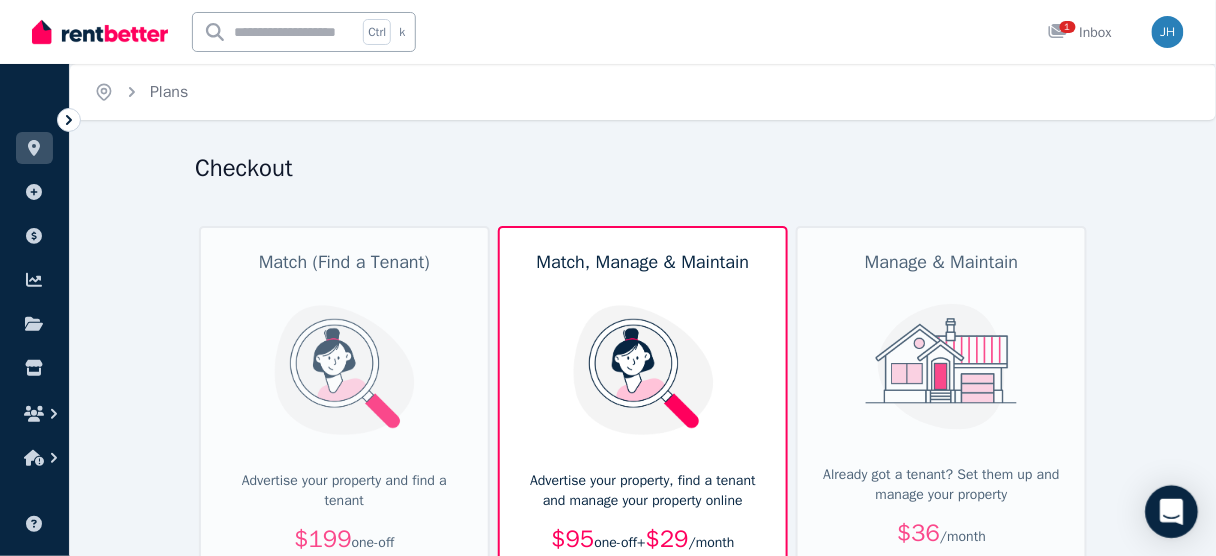 click 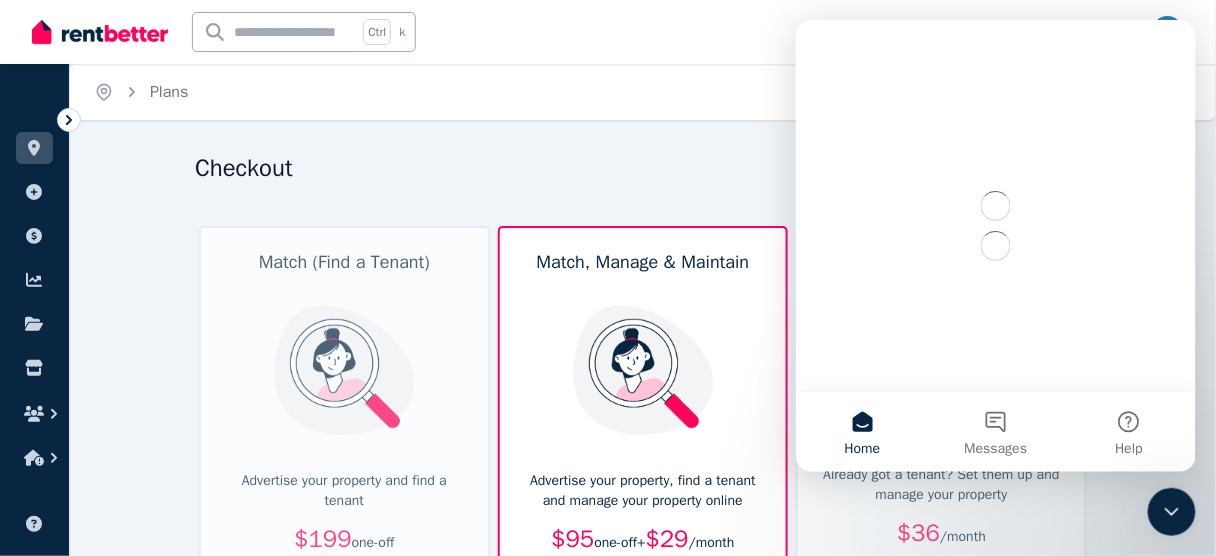 scroll, scrollTop: 0, scrollLeft: 0, axis: both 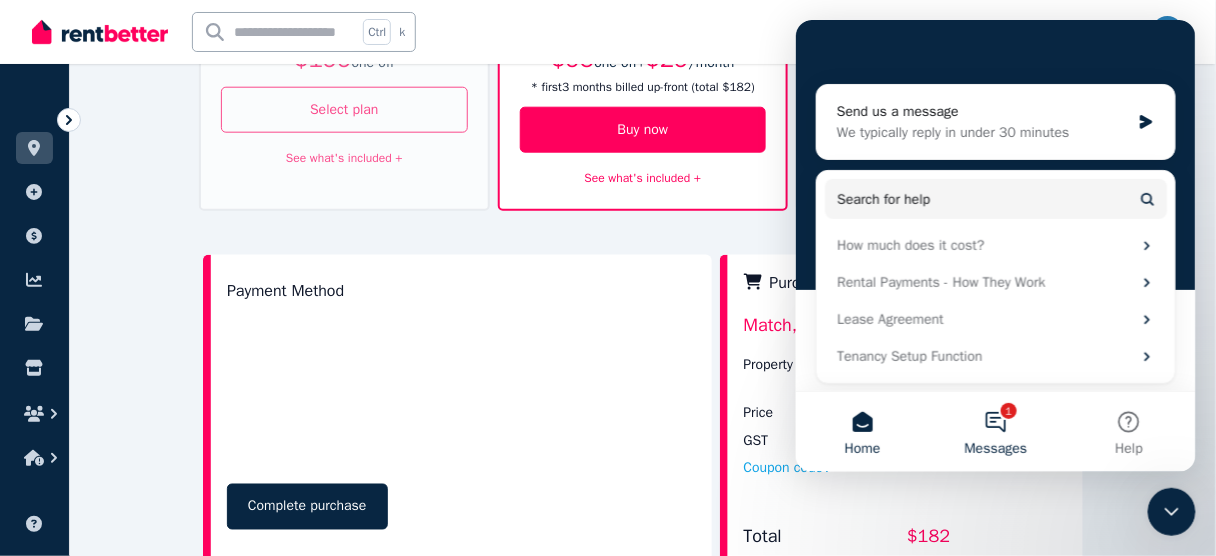 click on "1 Messages" at bounding box center [994, 431] 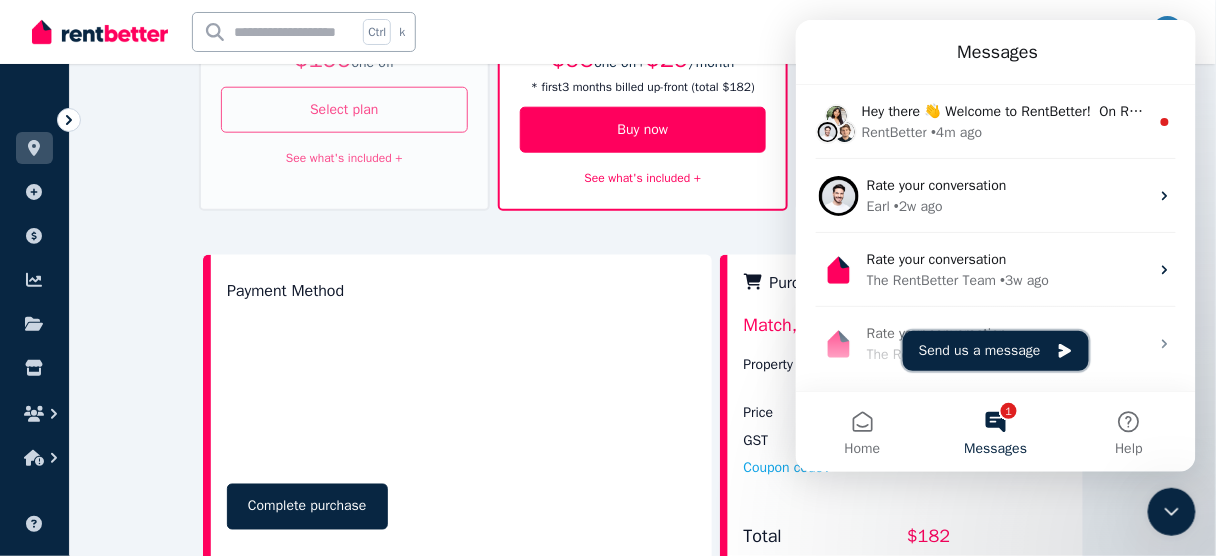click on "Send us a message" at bounding box center (995, 350) 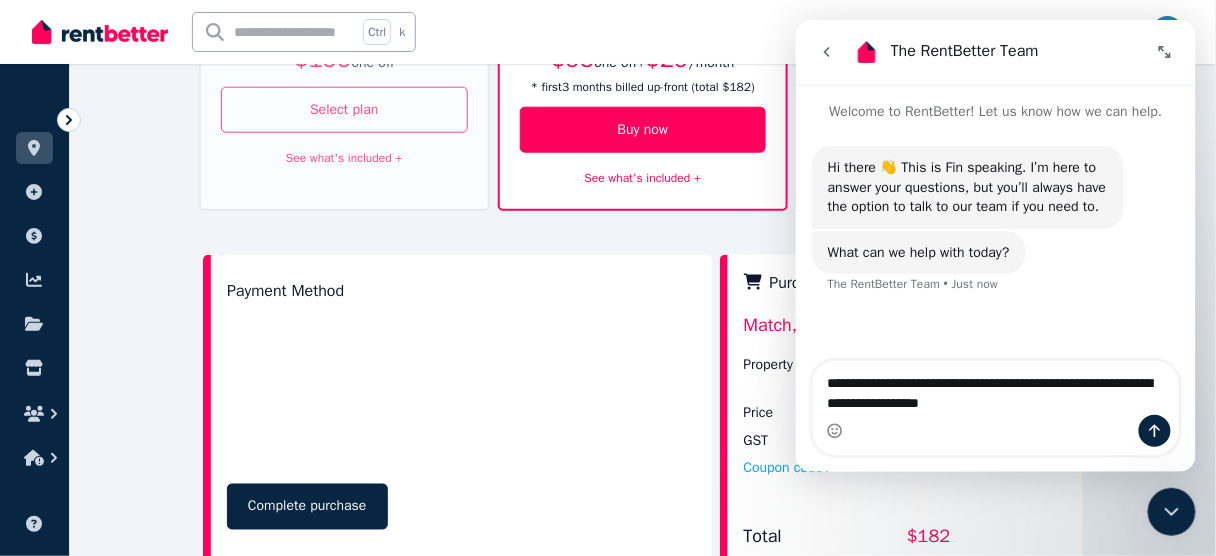 type on "**********" 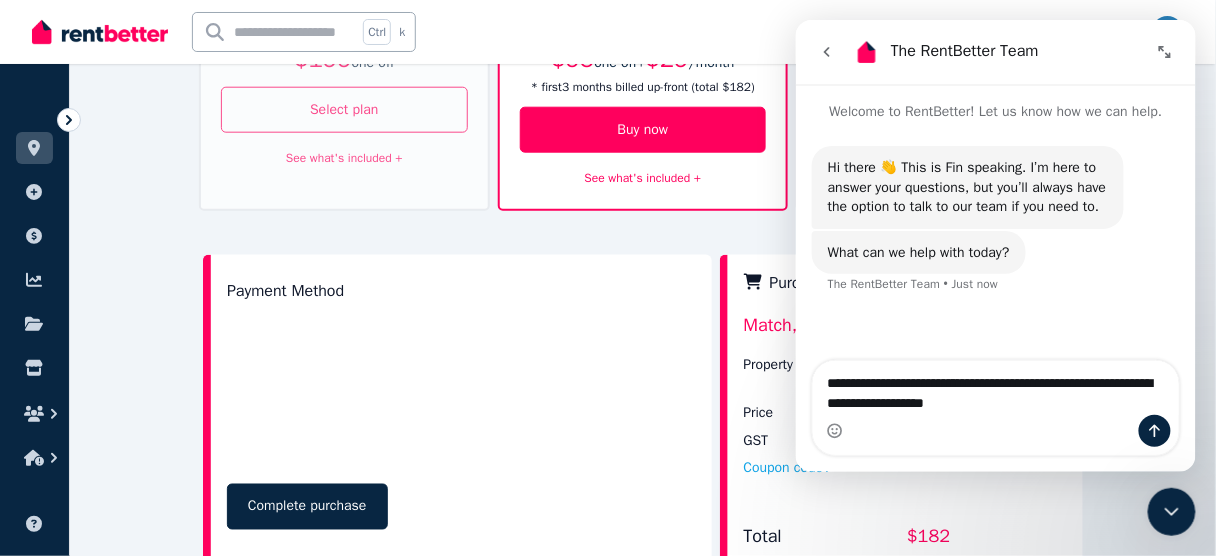 type 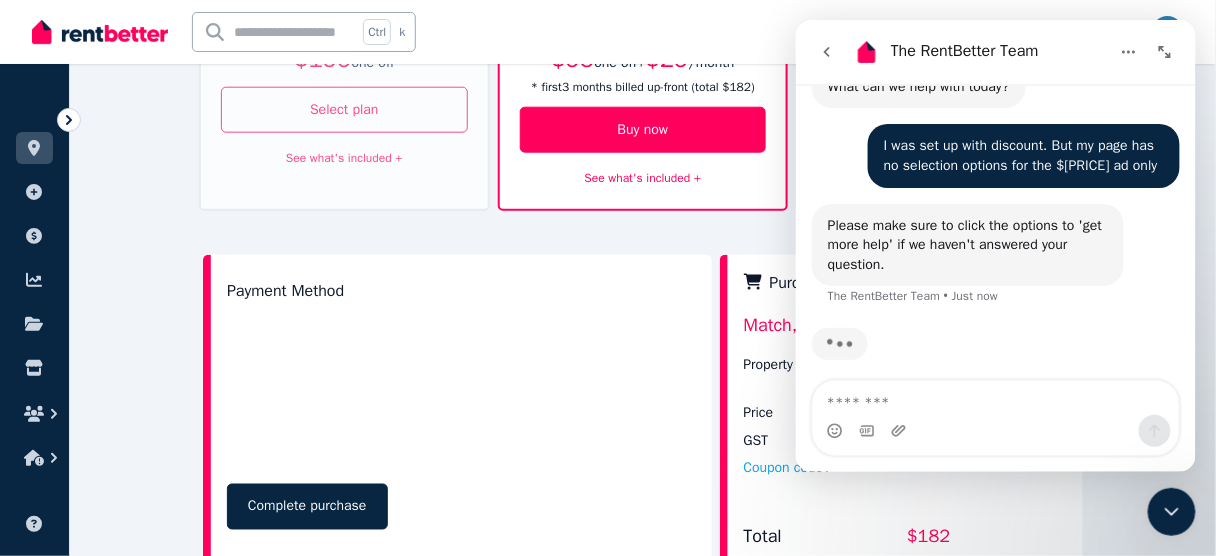 scroll, scrollTop: 176, scrollLeft: 0, axis: vertical 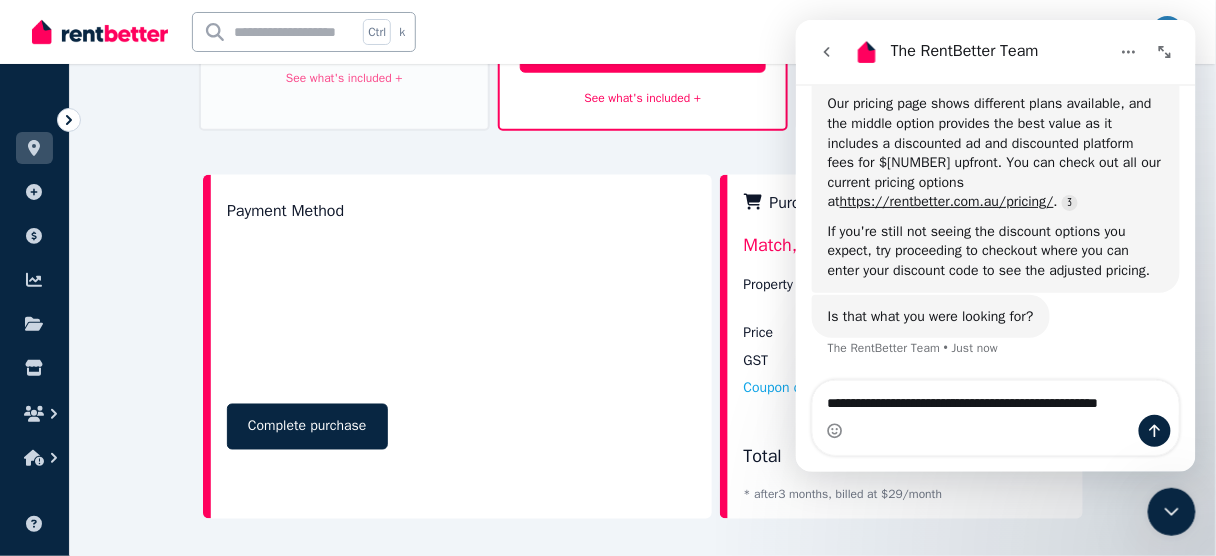 type on "**********" 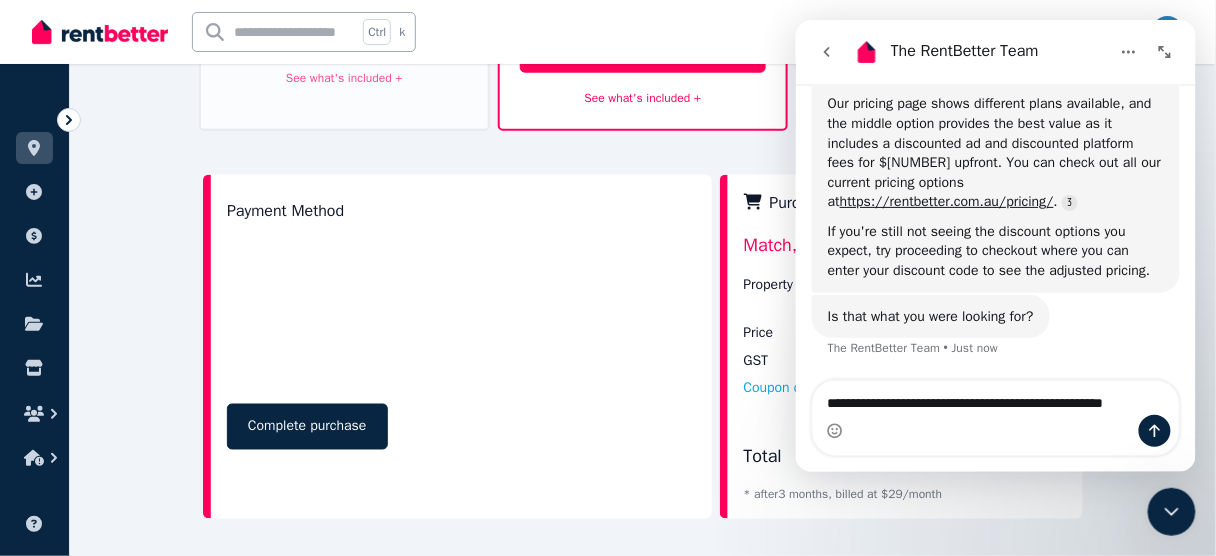 type 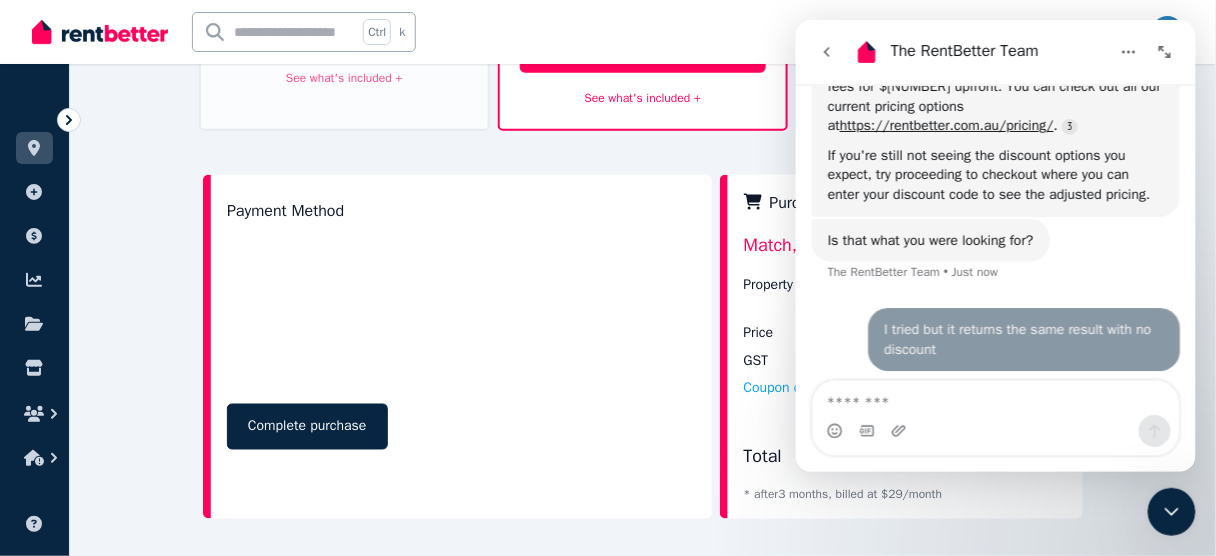 scroll, scrollTop: 556, scrollLeft: 0, axis: vertical 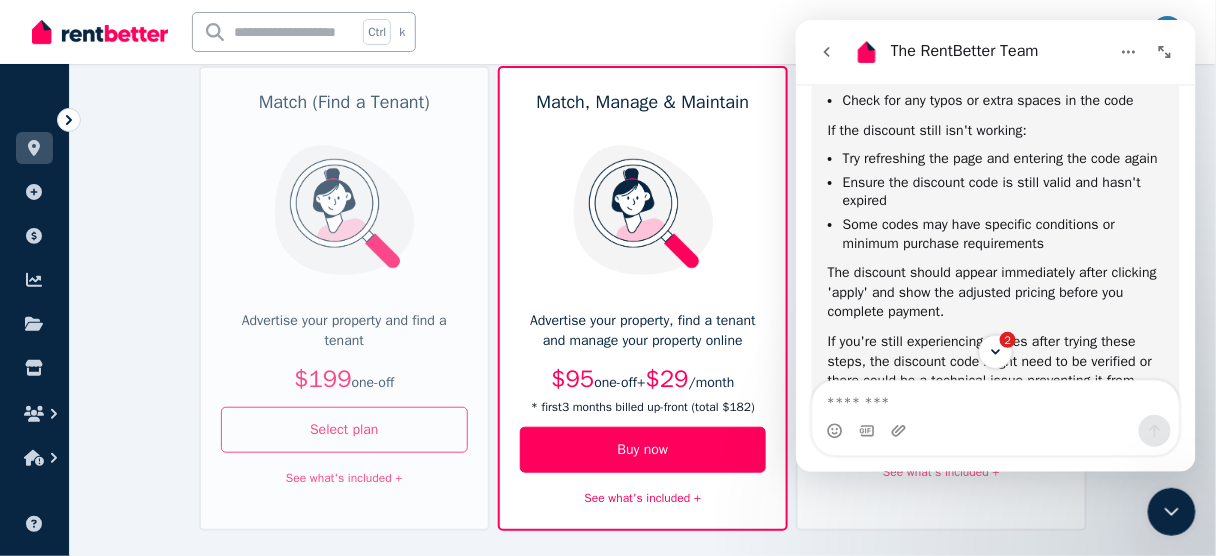 click 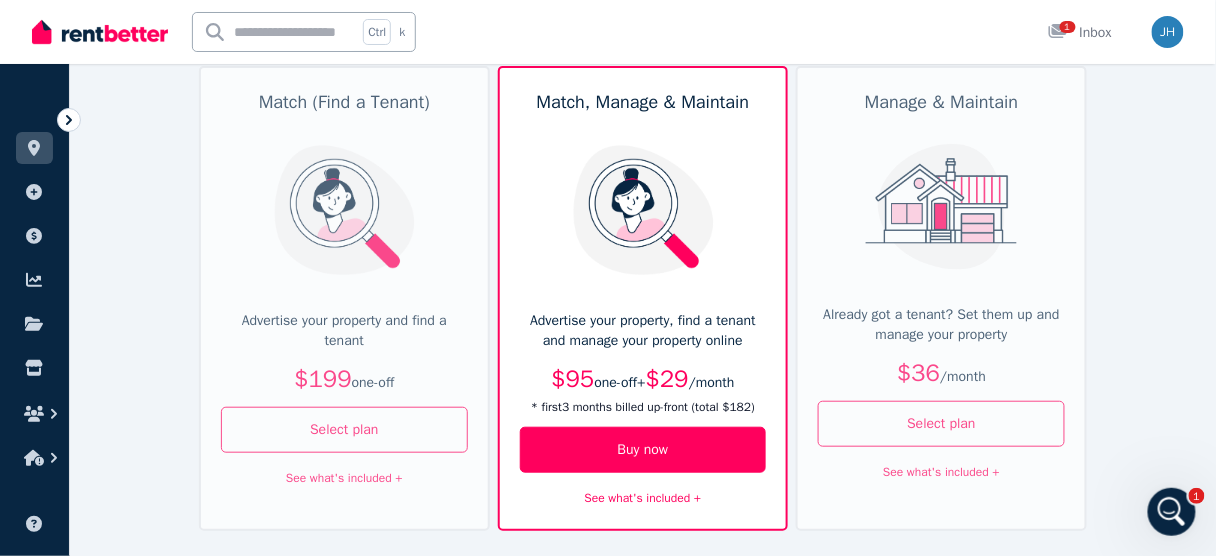 scroll, scrollTop: 0, scrollLeft: 0, axis: both 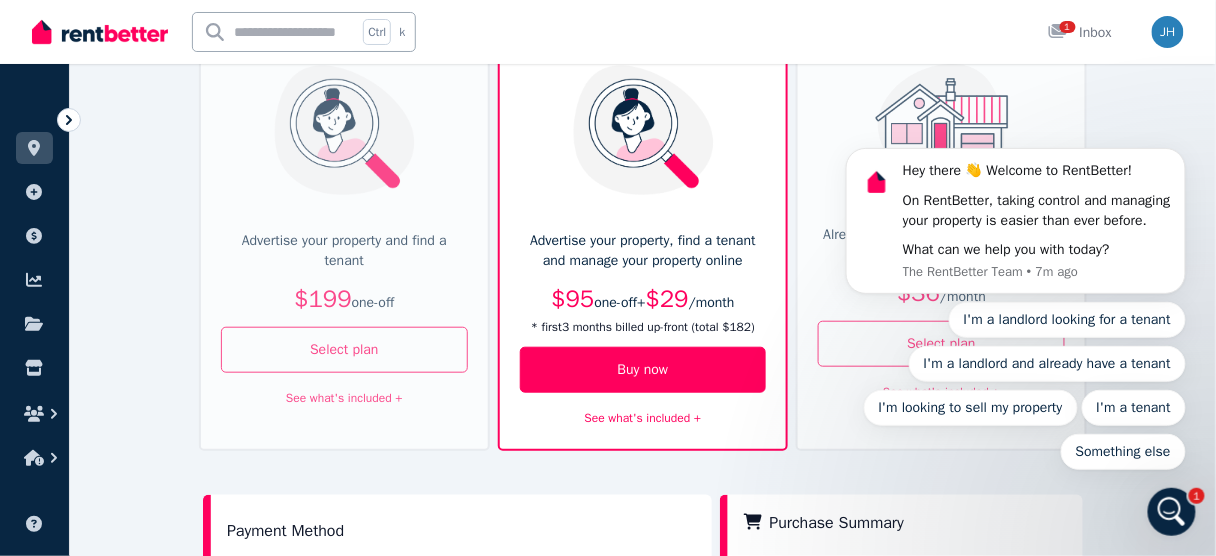 click on "Hey there 👋 Welcome to RentBetter!  On RentBetter, taking control and managing your property is easier than ever before.  What can we help you with today?  The RentBetter Team • 7m ago I'm a landlord looking for a tenant I'm a landlord and already have a tenant I'm looking to sell my property I'm a tenant Something else" at bounding box center [1015, 220] 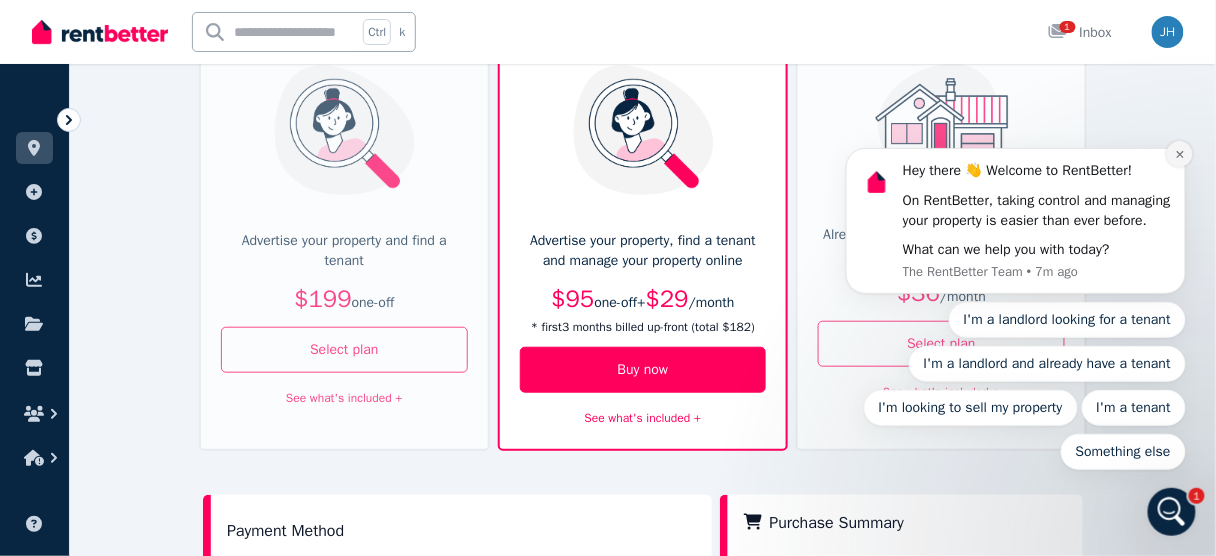 click 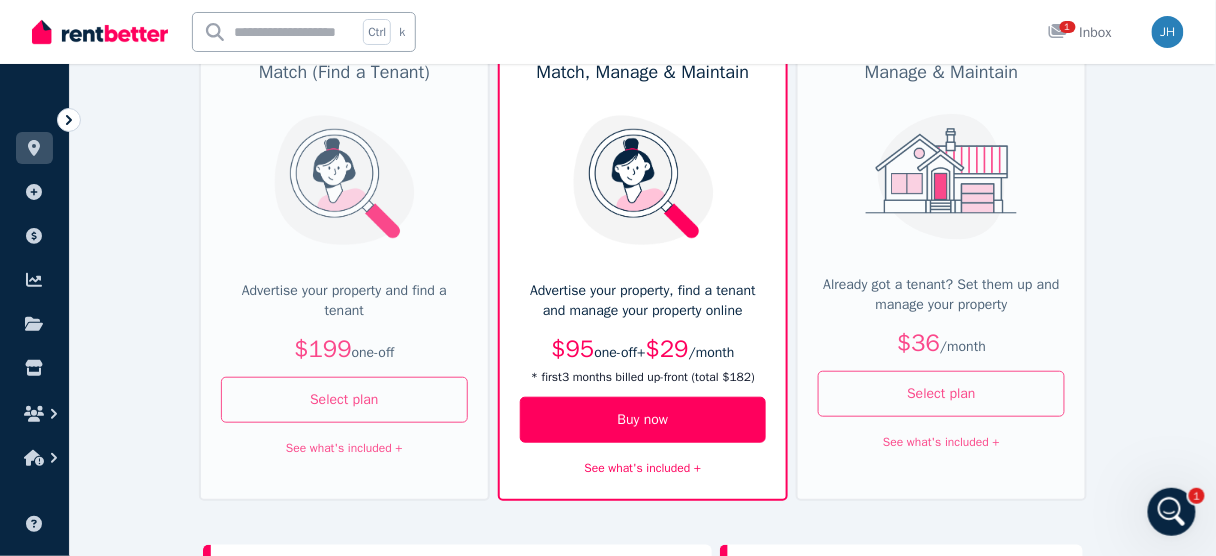 scroll, scrollTop: 240, scrollLeft: 0, axis: vertical 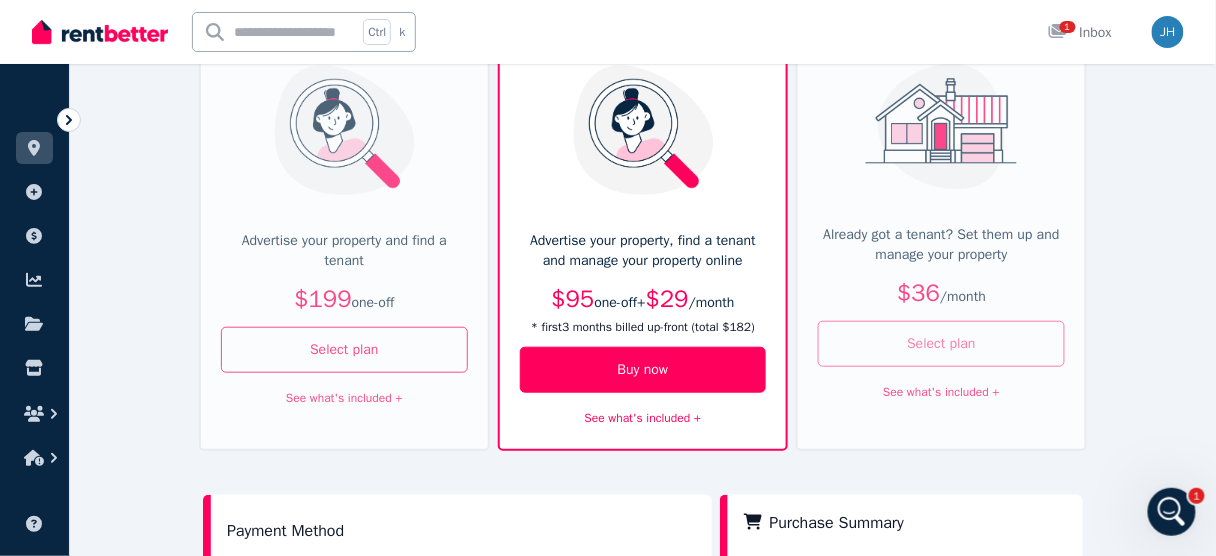 click on "Select plan" at bounding box center (941, 344) 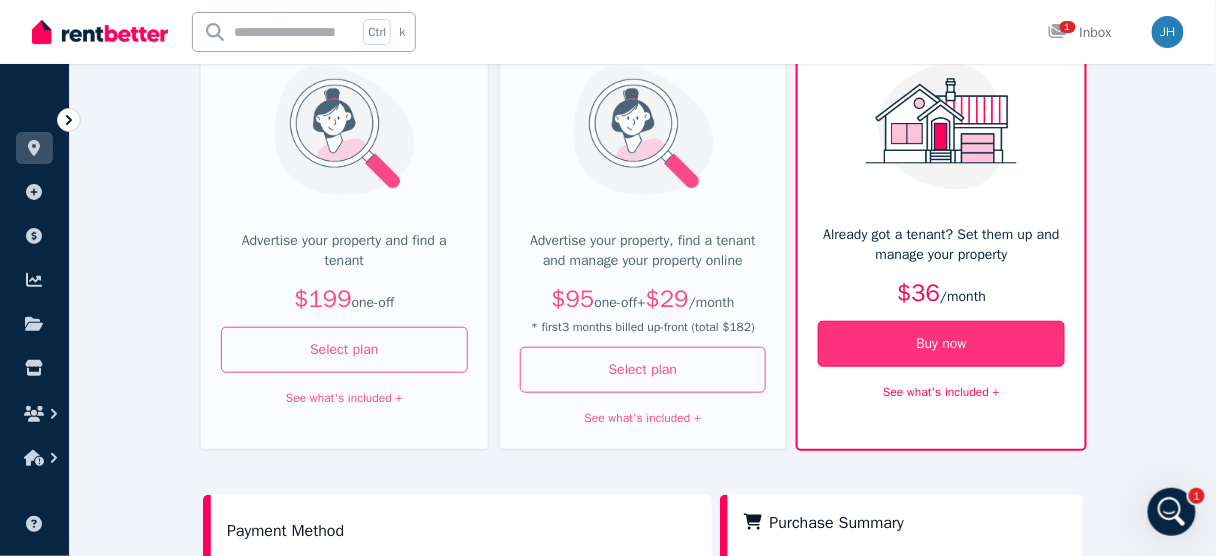 click on "Buy now" at bounding box center [941, 344] 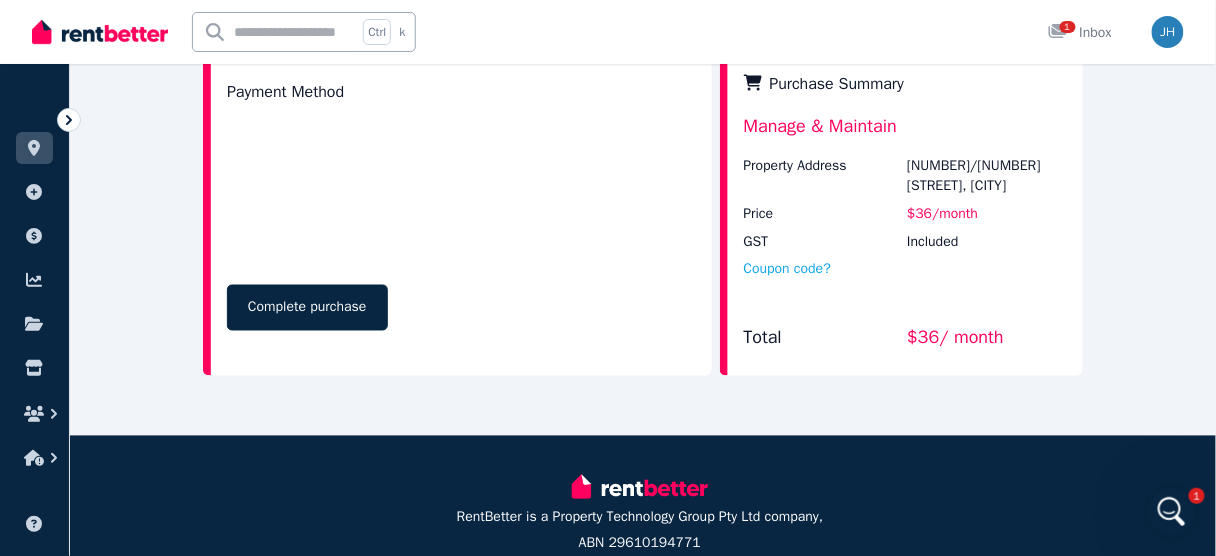 scroll, scrollTop: 680, scrollLeft: 0, axis: vertical 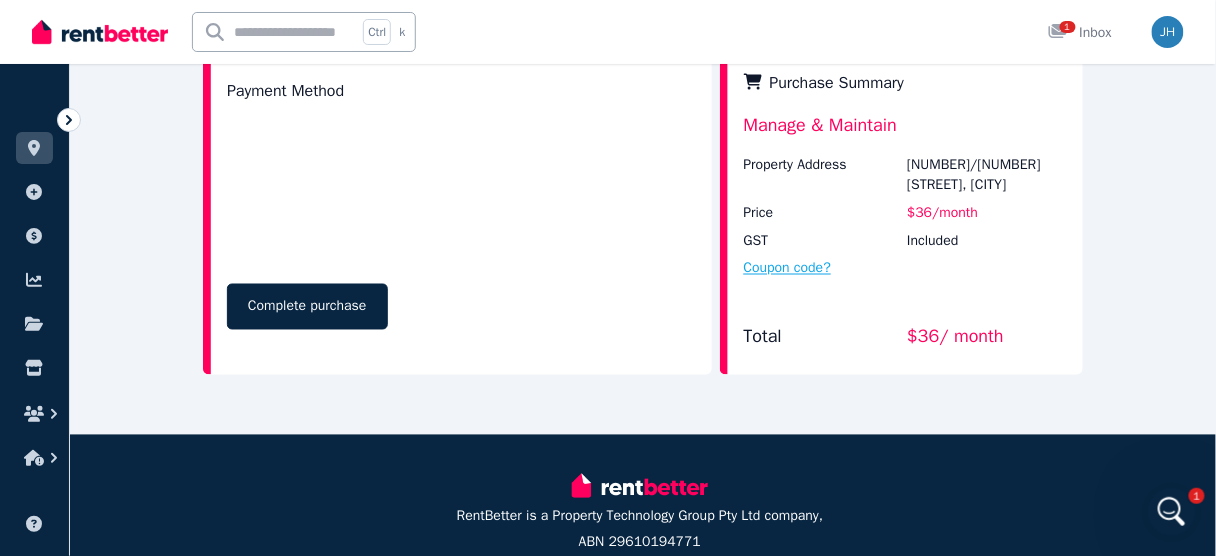 click on "Coupon code?" at bounding box center (788, 269) 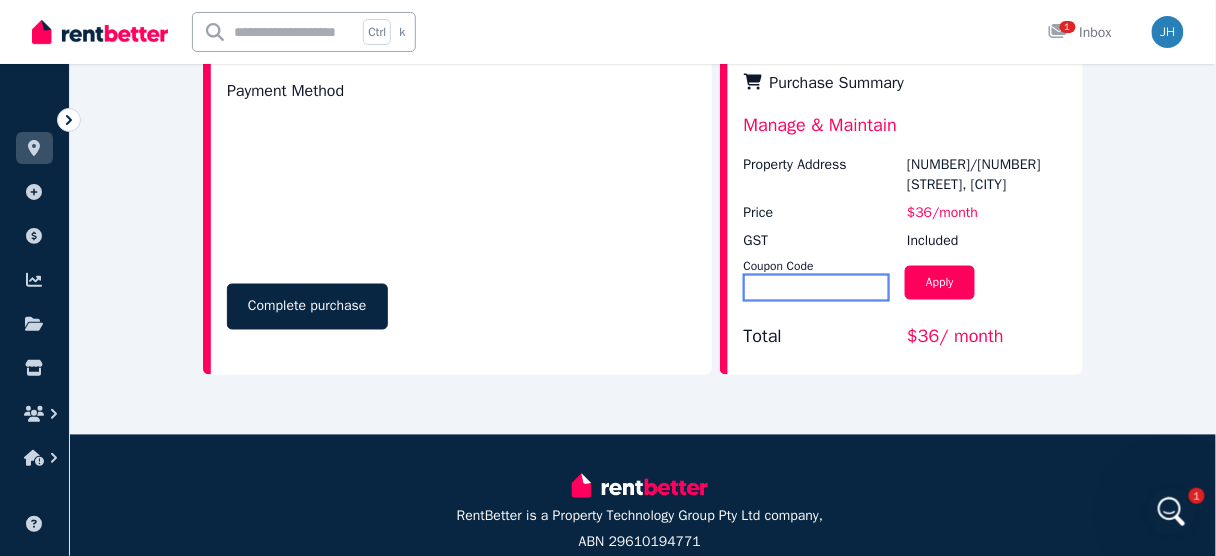 click at bounding box center [817, 288] 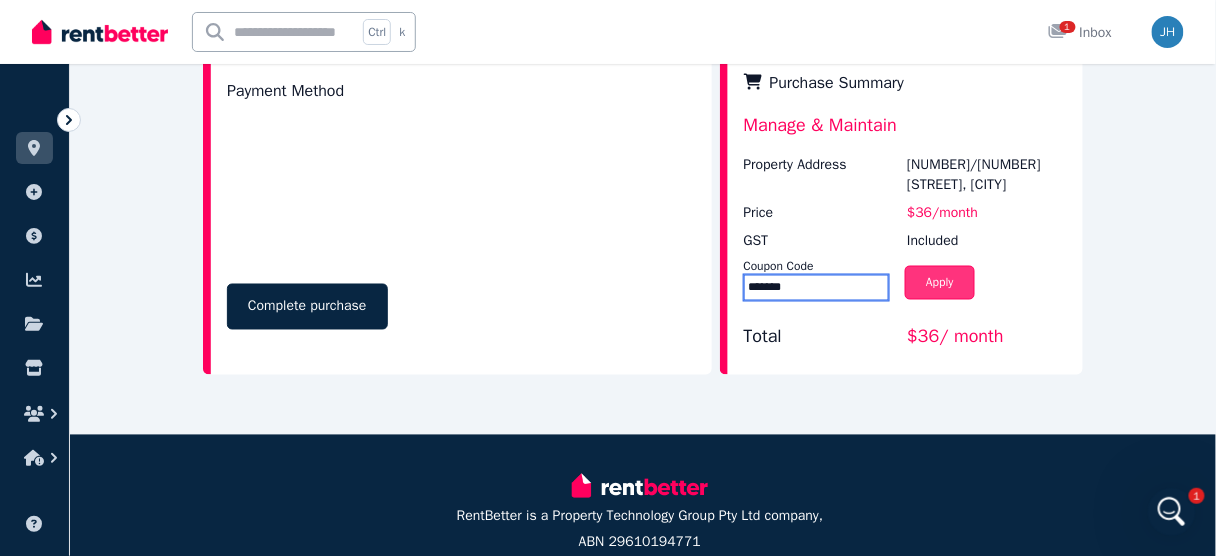type on "*******" 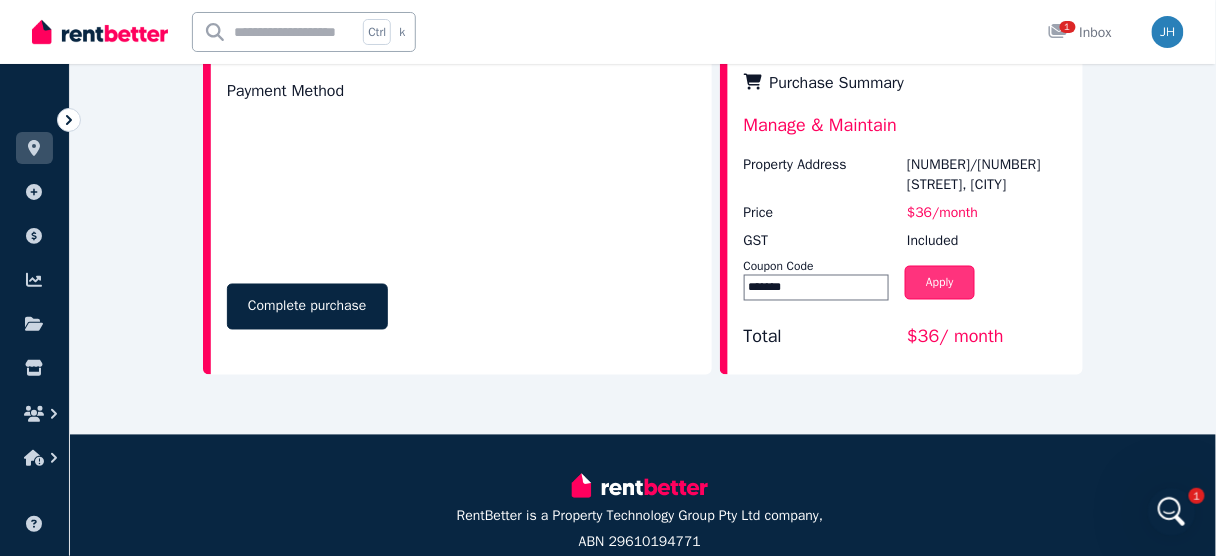 click on "Apply" at bounding box center [940, 283] 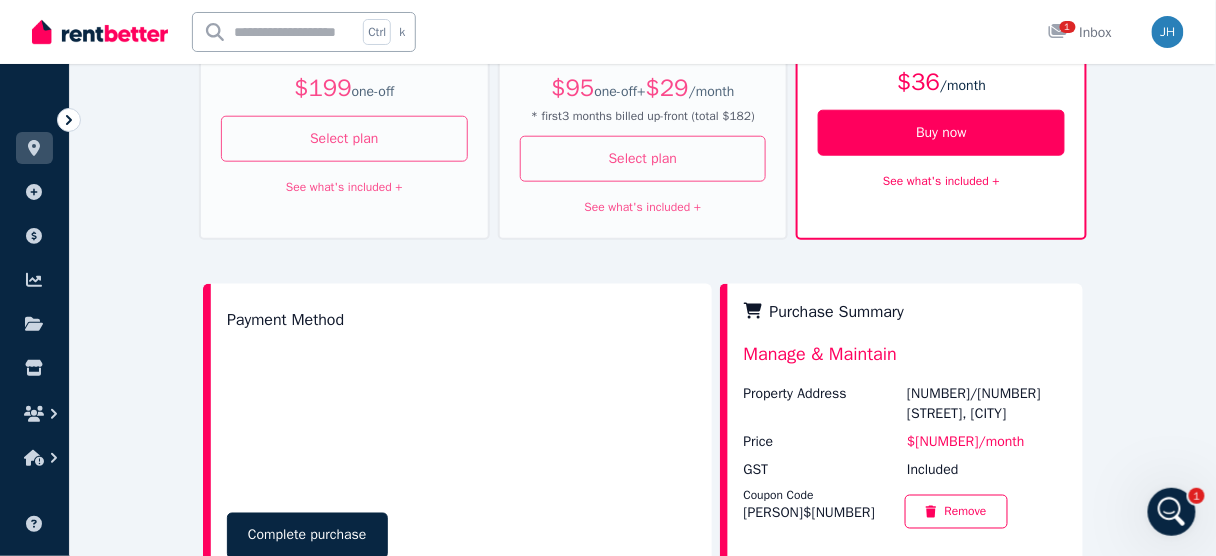 scroll, scrollTop: 360, scrollLeft: 0, axis: vertical 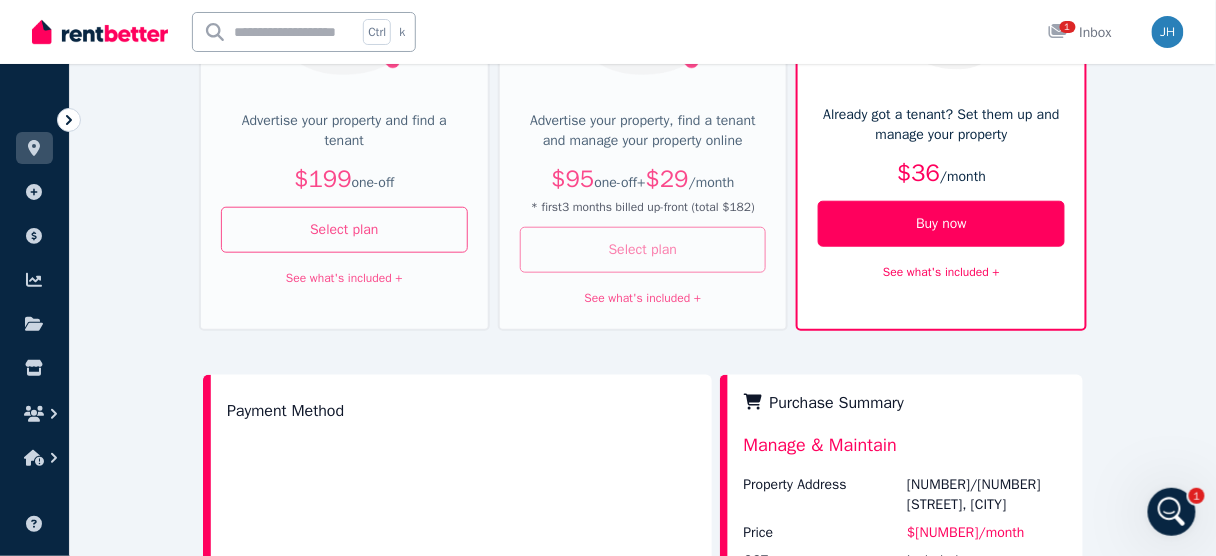 click on "Select plan" at bounding box center [643, 250] 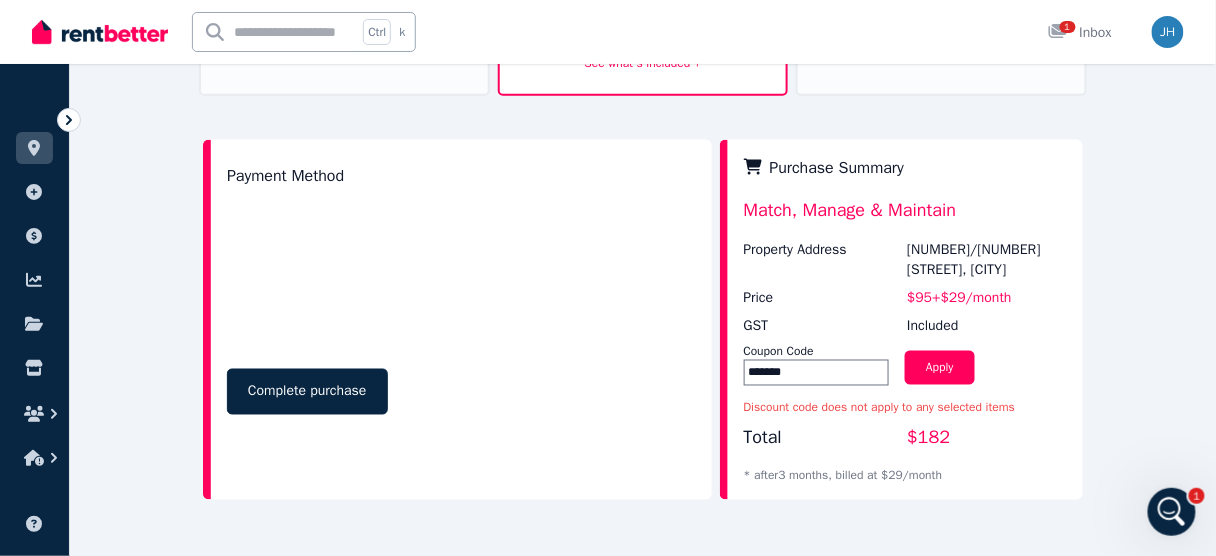 scroll, scrollTop: 600, scrollLeft: 0, axis: vertical 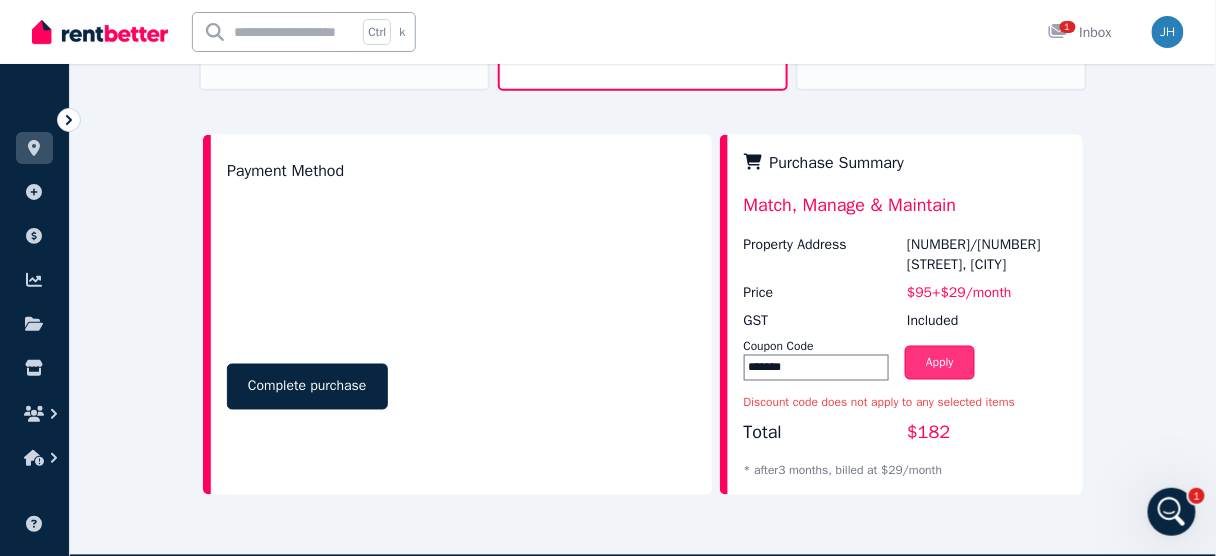 click on "Apply" at bounding box center (940, 363) 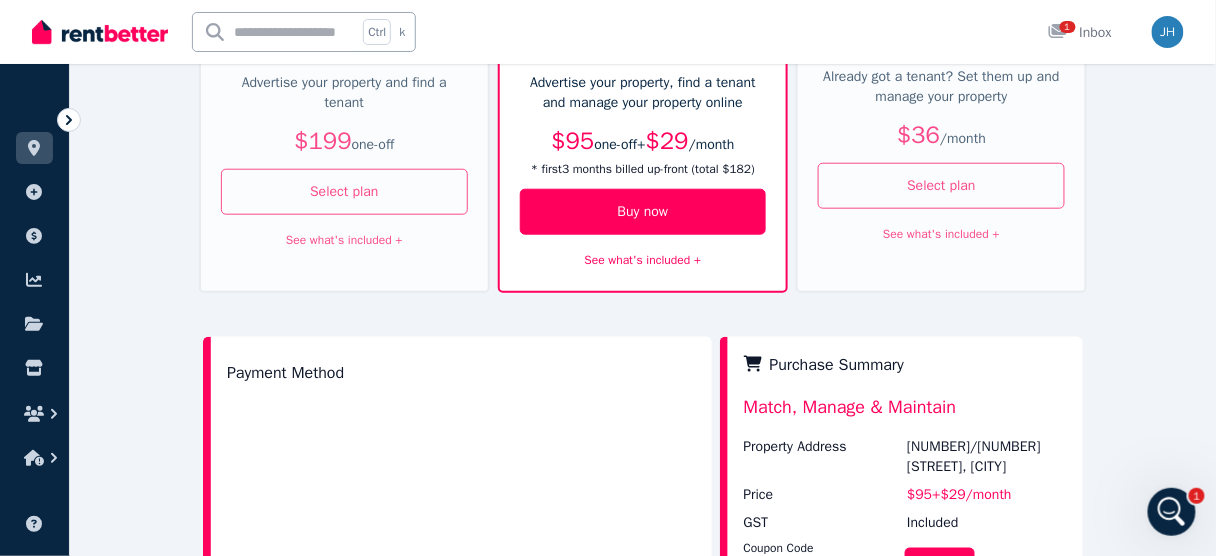 scroll, scrollTop: 360, scrollLeft: 0, axis: vertical 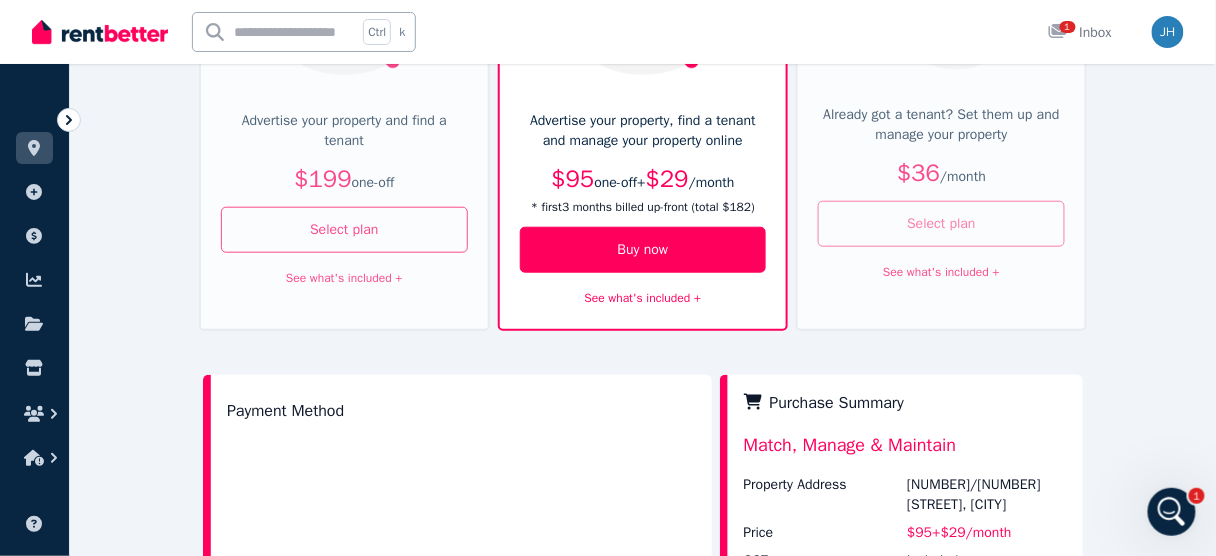 click on "Select plan" at bounding box center [941, 224] 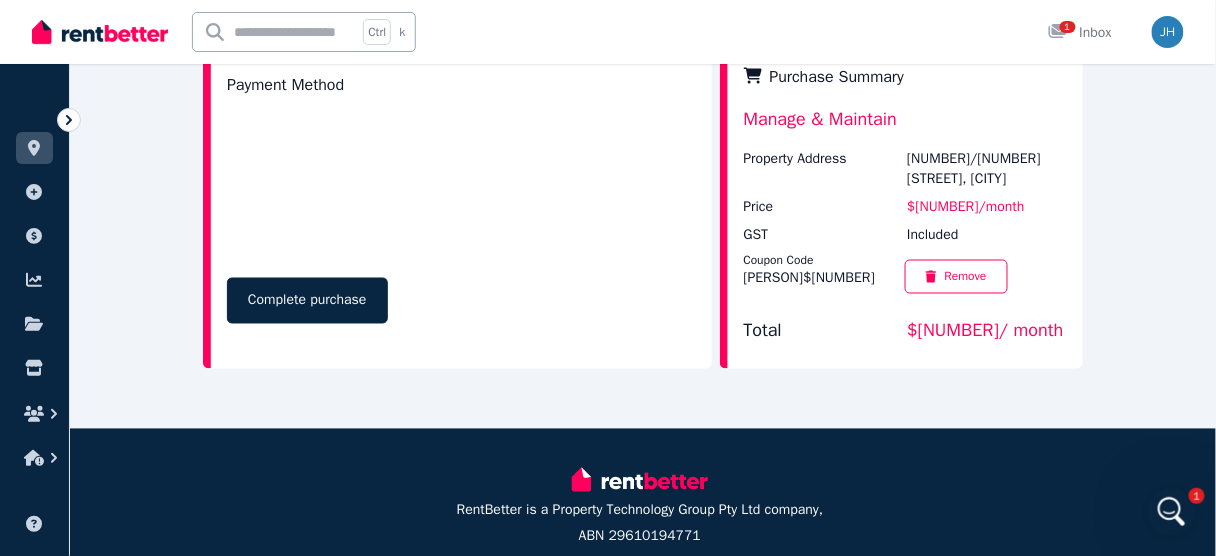 scroll, scrollTop: 680, scrollLeft: 0, axis: vertical 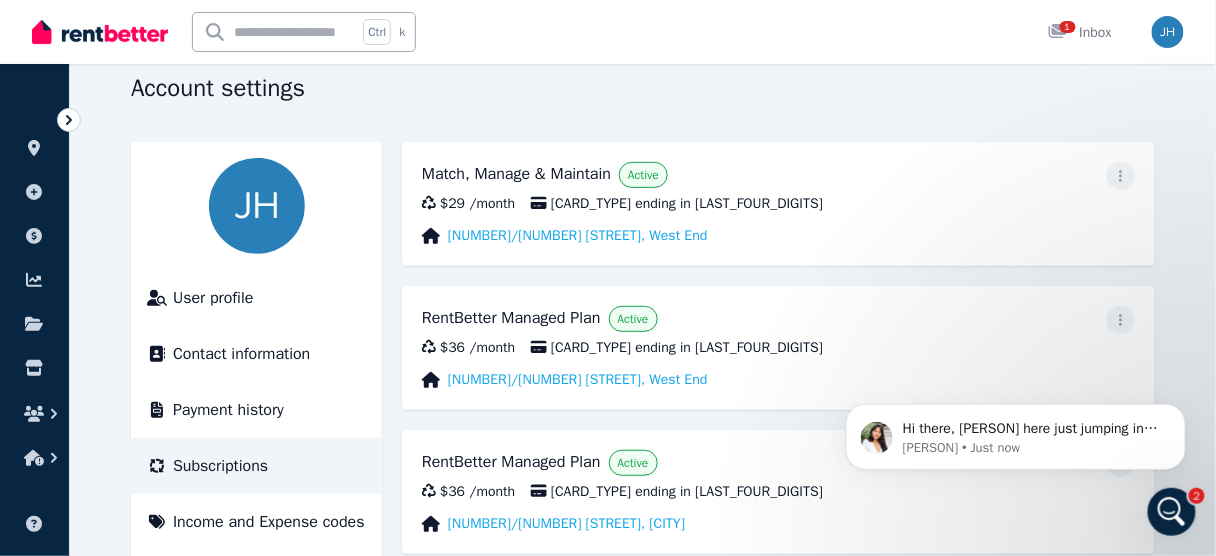click 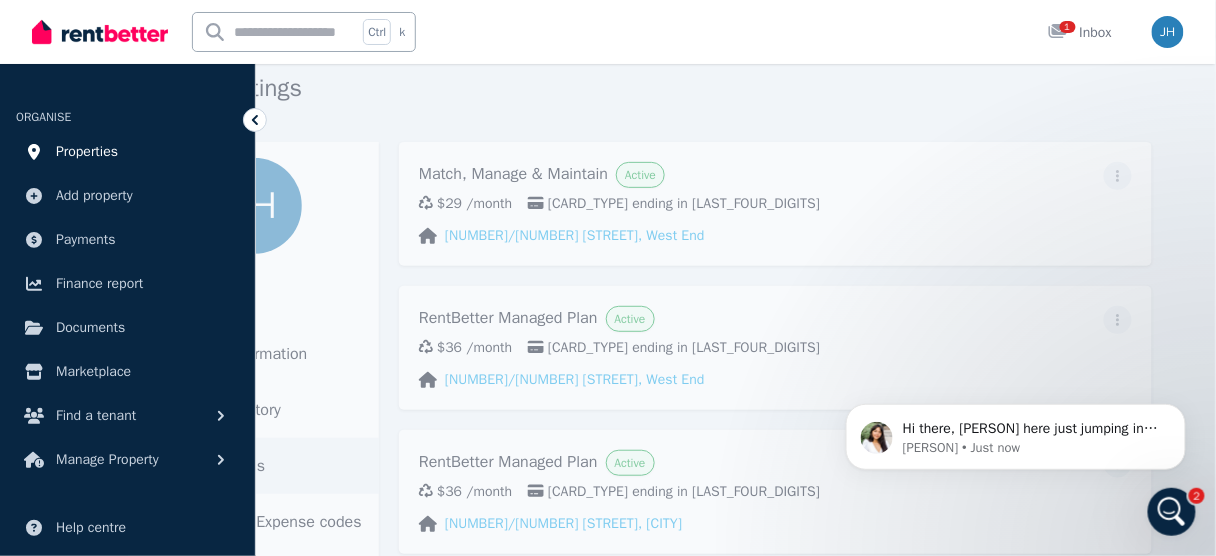 click on "Properties" at bounding box center (87, 152) 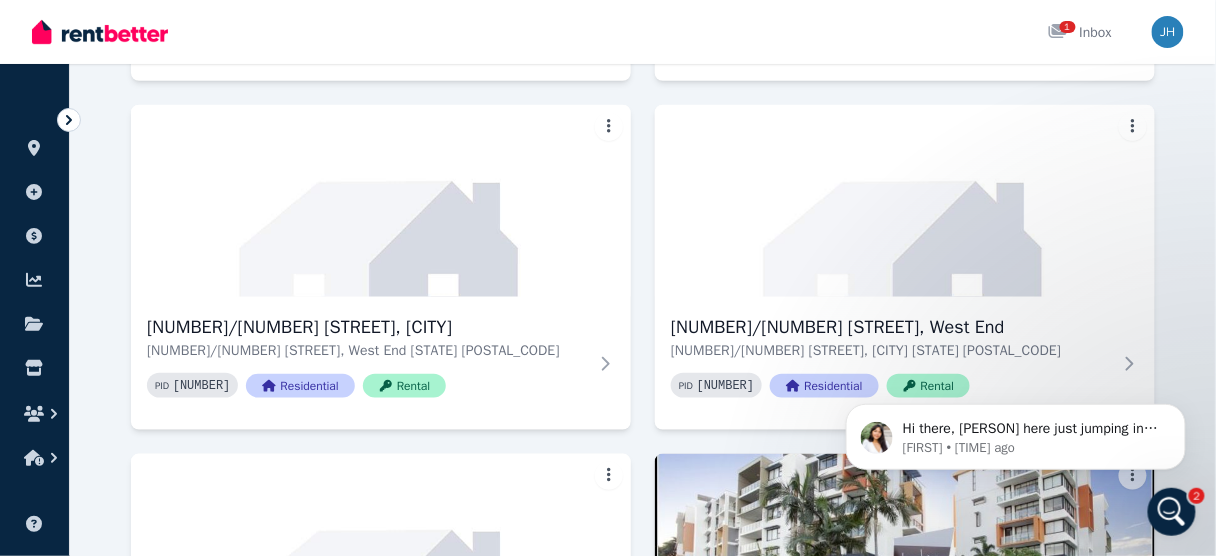 scroll, scrollTop: 2240, scrollLeft: 0, axis: vertical 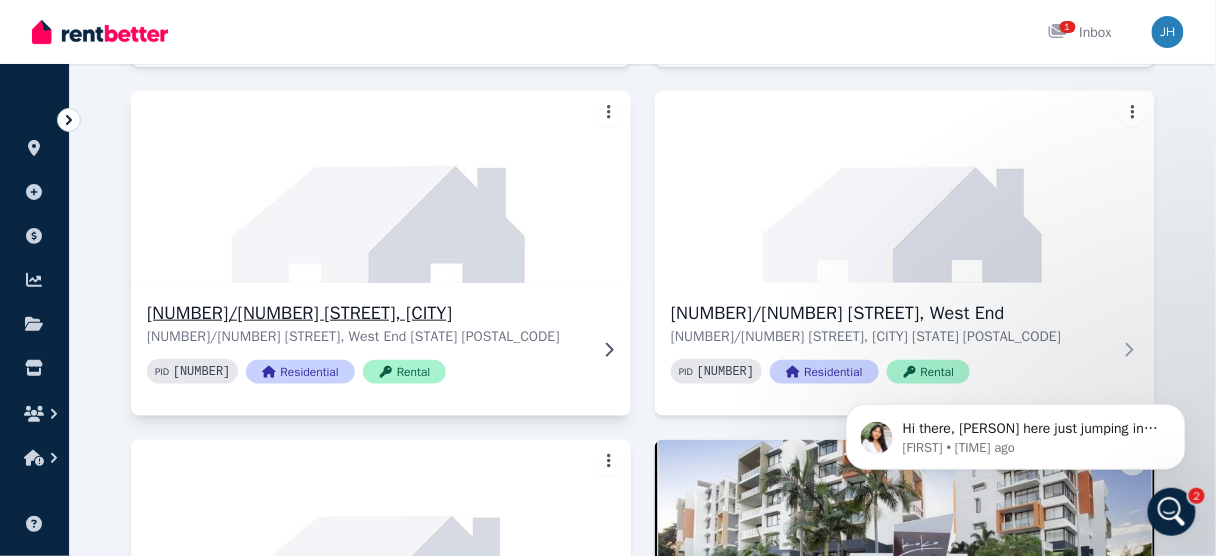 click on "[NUMBER]" at bounding box center (202, 372) 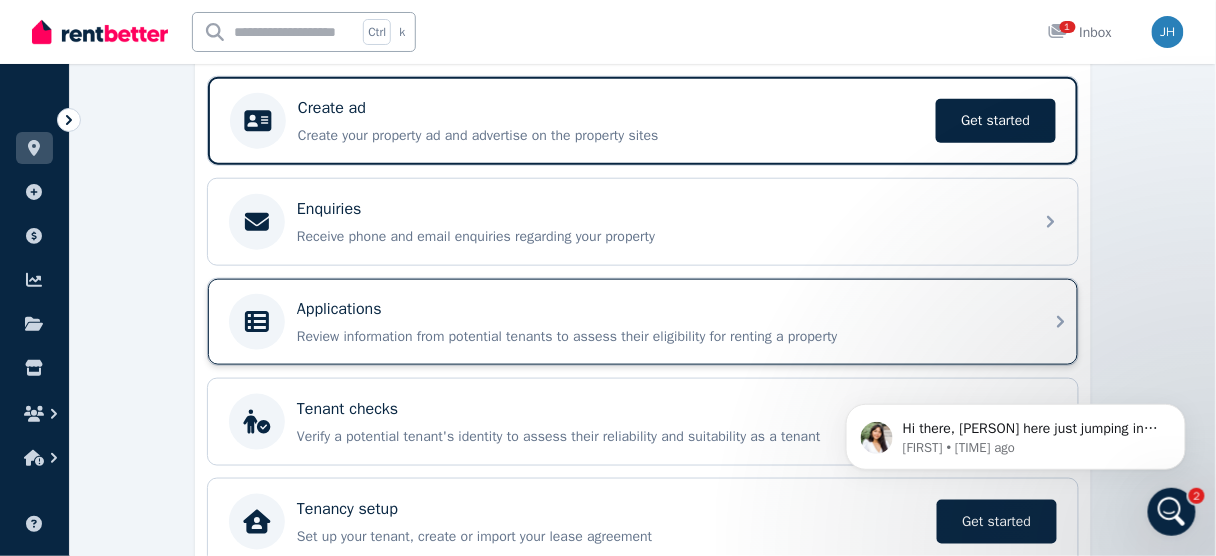 scroll, scrollTop: 400, scrollLeft: 0, axis: vertical 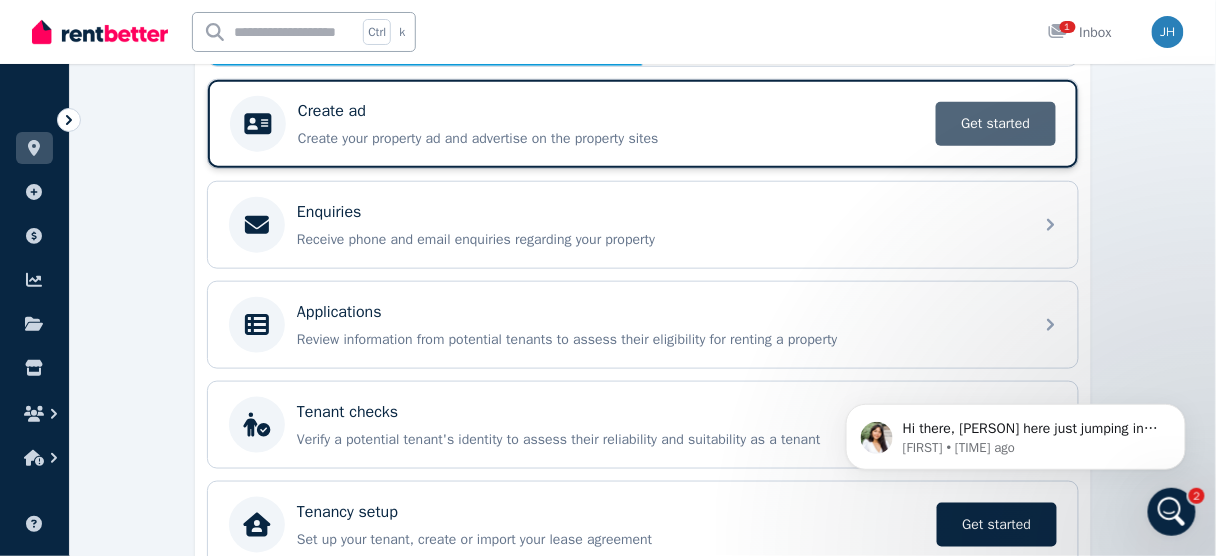 click on "Get started" at bounding box center (996, 124) 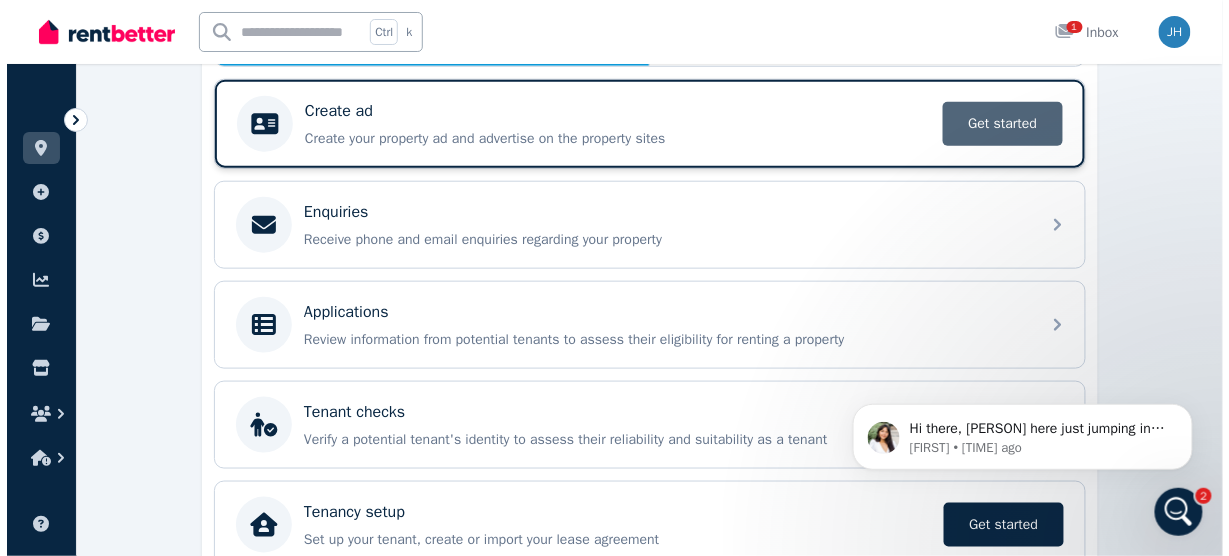 scroll, scrollTop: 0, scrollLeft: 0, axis: both 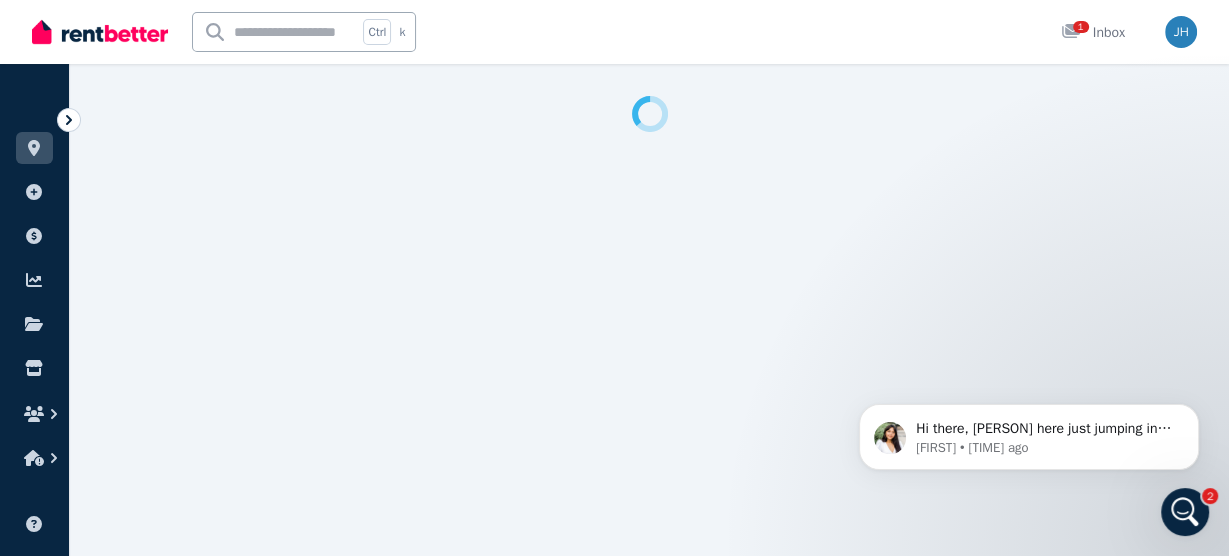select on "***" 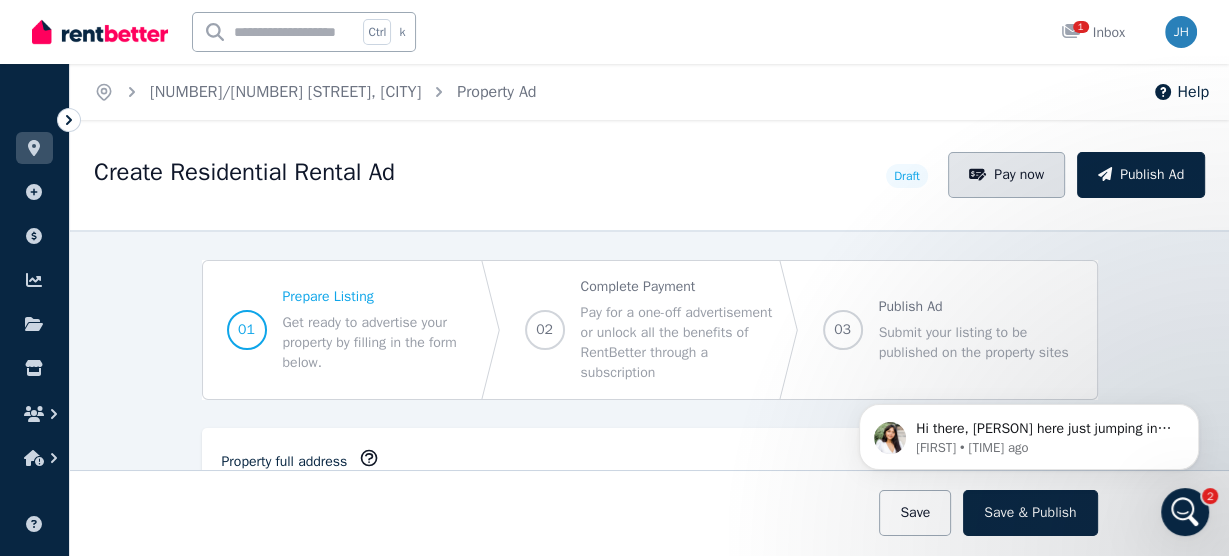 click on "Pay now" at bounding box center (1006, 175) 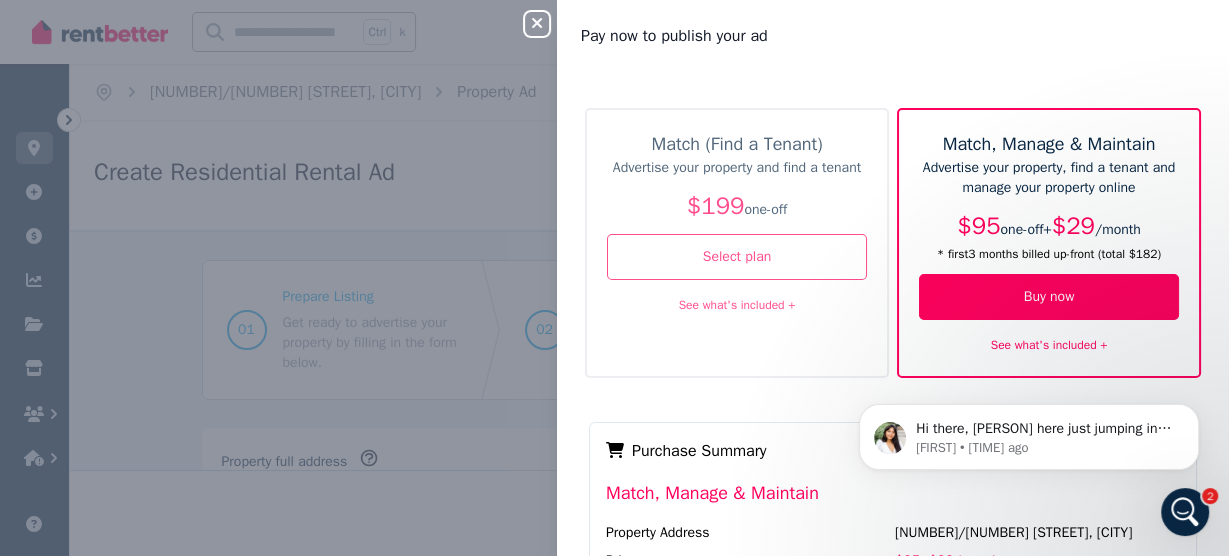 scroll, scrollTop: 0, scrollLeft: 0, axis: both 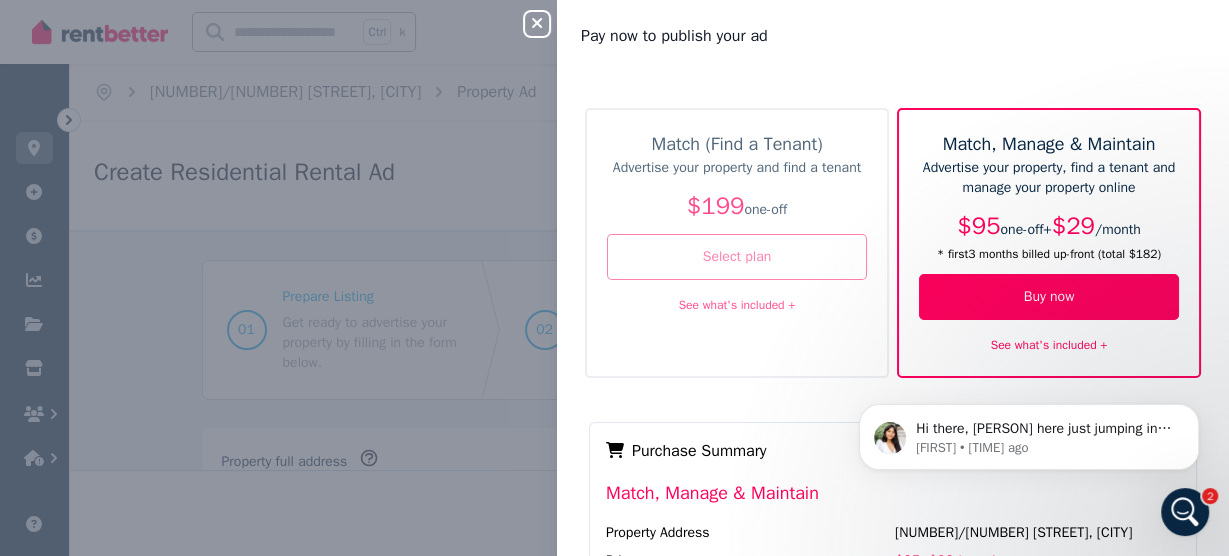 click on "Select plan" at bounding box center [737, 257] 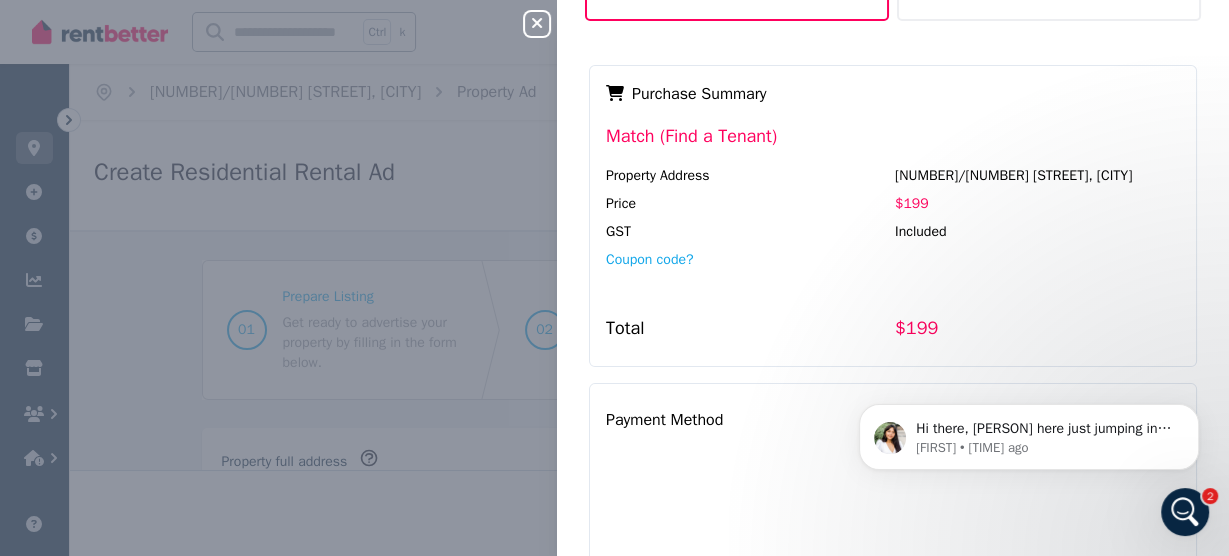 scroll, scrollTop: 400, scrollLeft: 0, axis: vertical 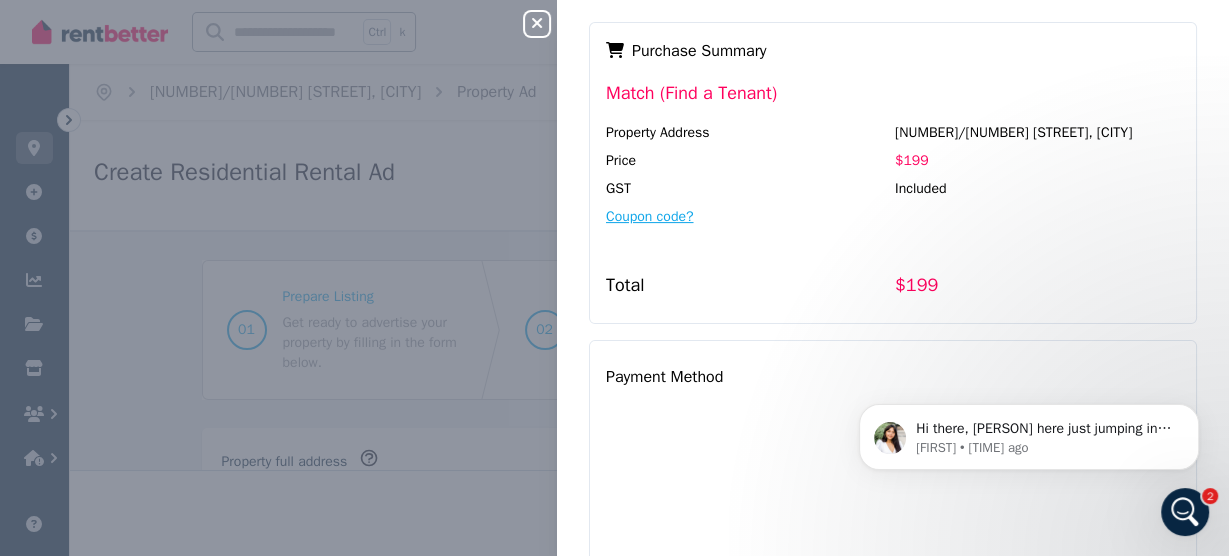 click on "Coupon code?" at bounding box center (650, 217) 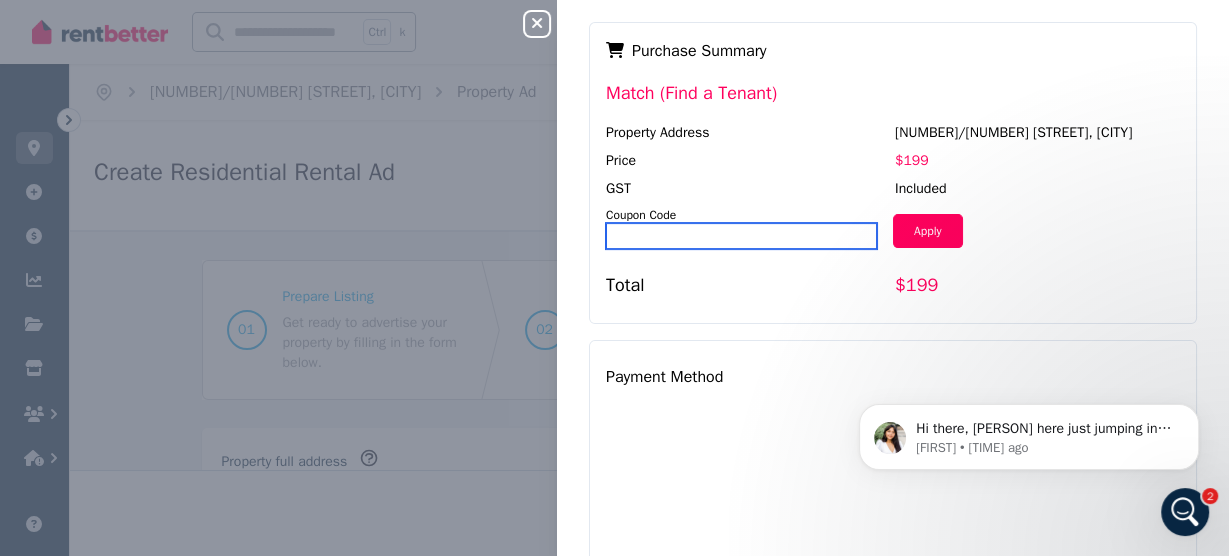 click at bounding box center (741, 236) 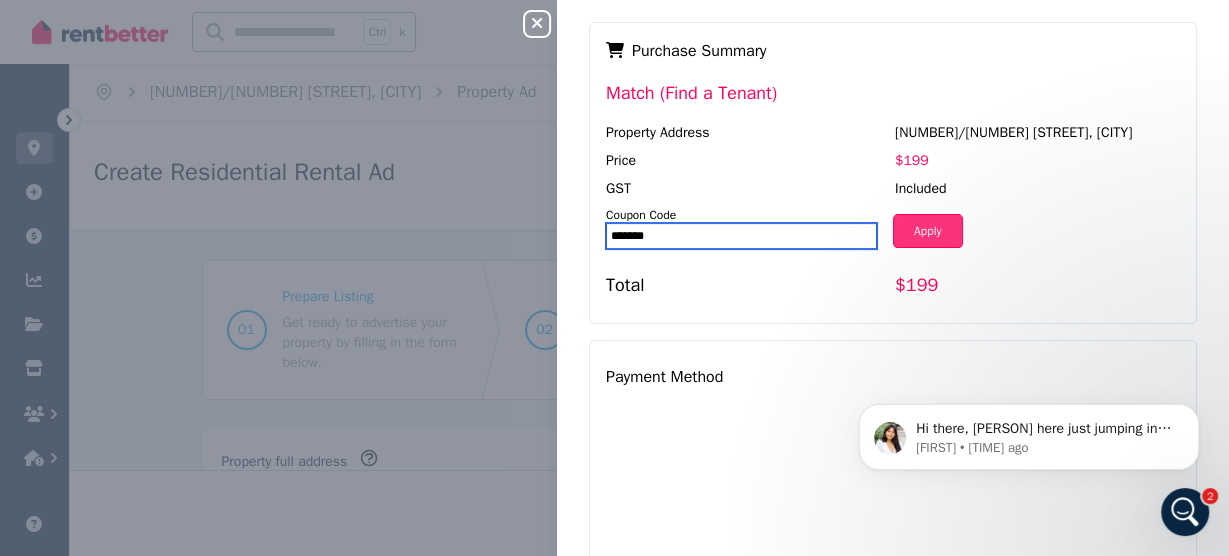 type on "*******" 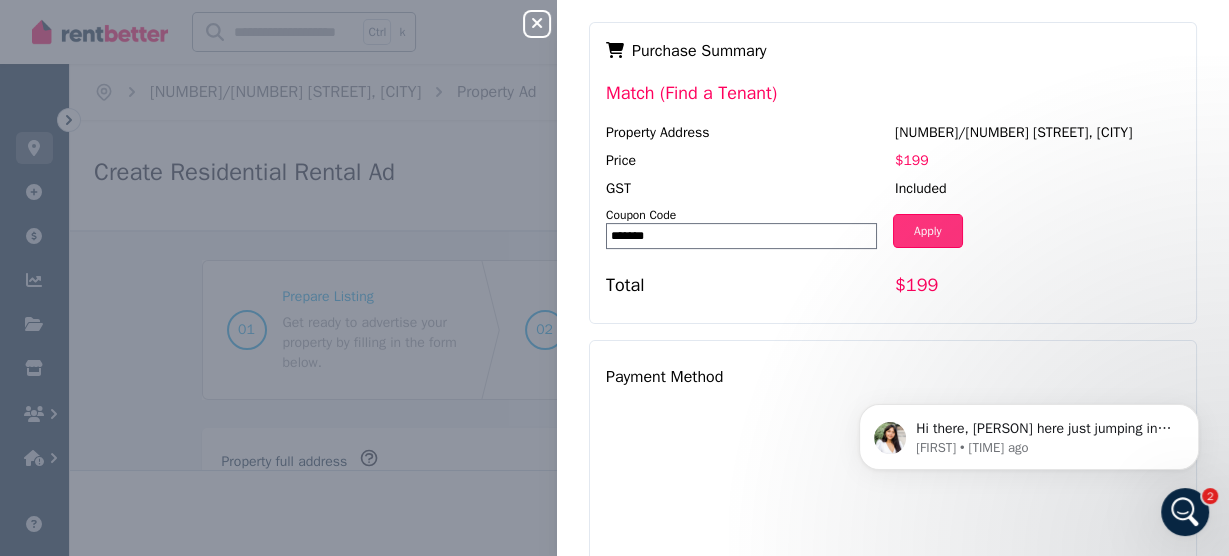 click on "Apply" at bounding box center (928, 231) 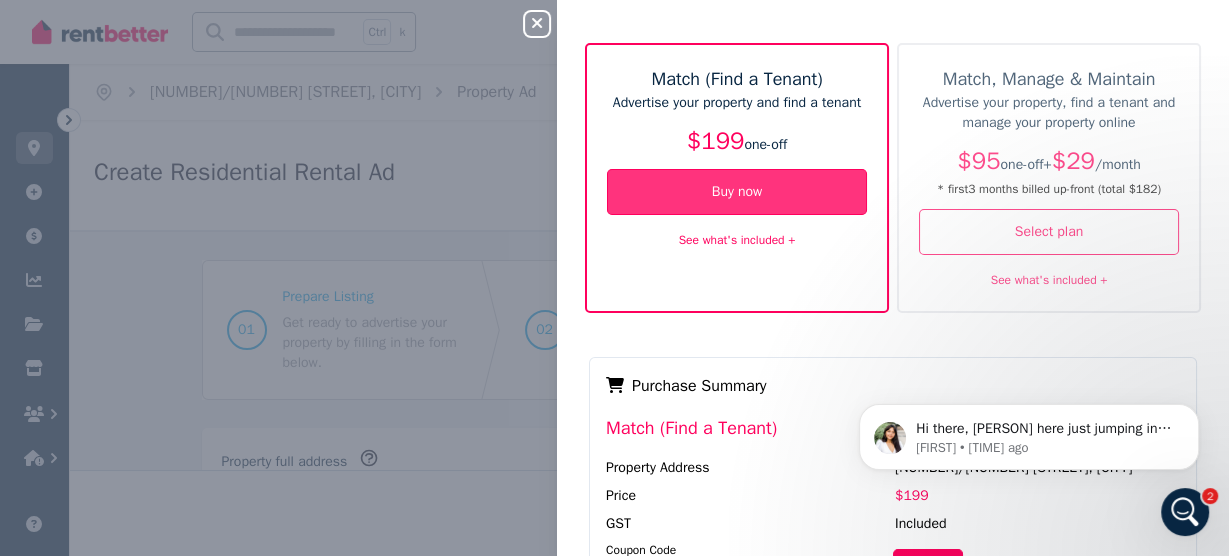 scroll, scrollTop: 0, scrollLeft: 0, axis: both 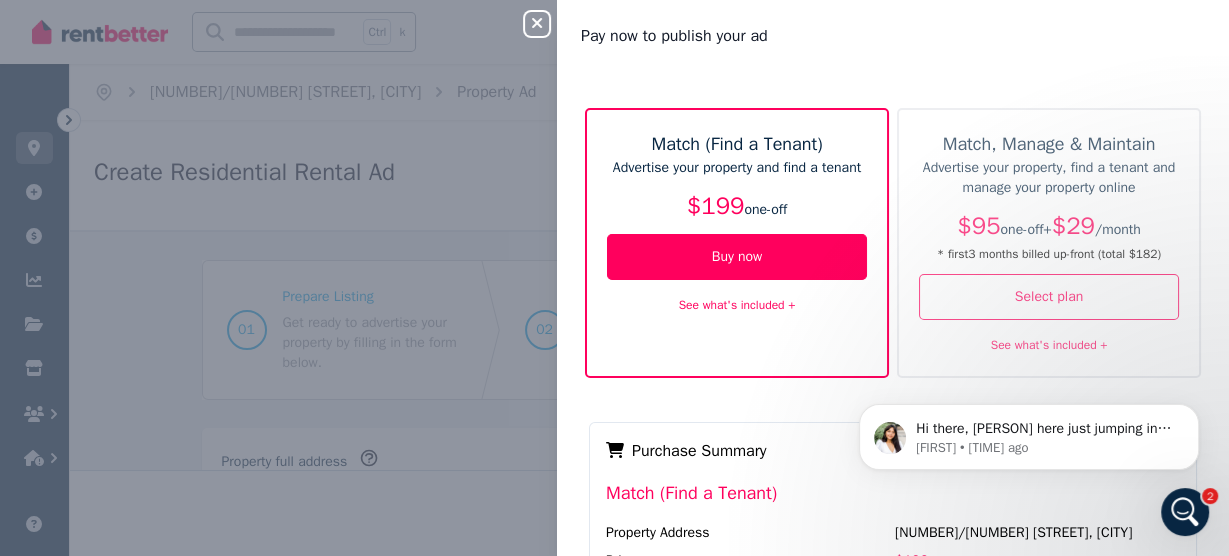 click 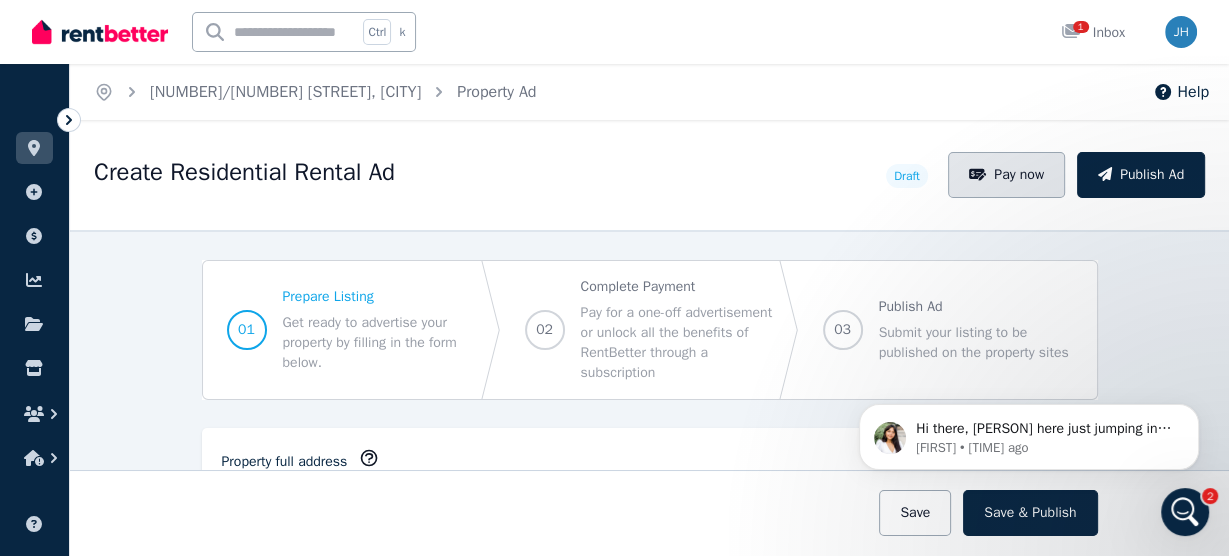 click on "Pay now" at bounding box center (1006, 175) 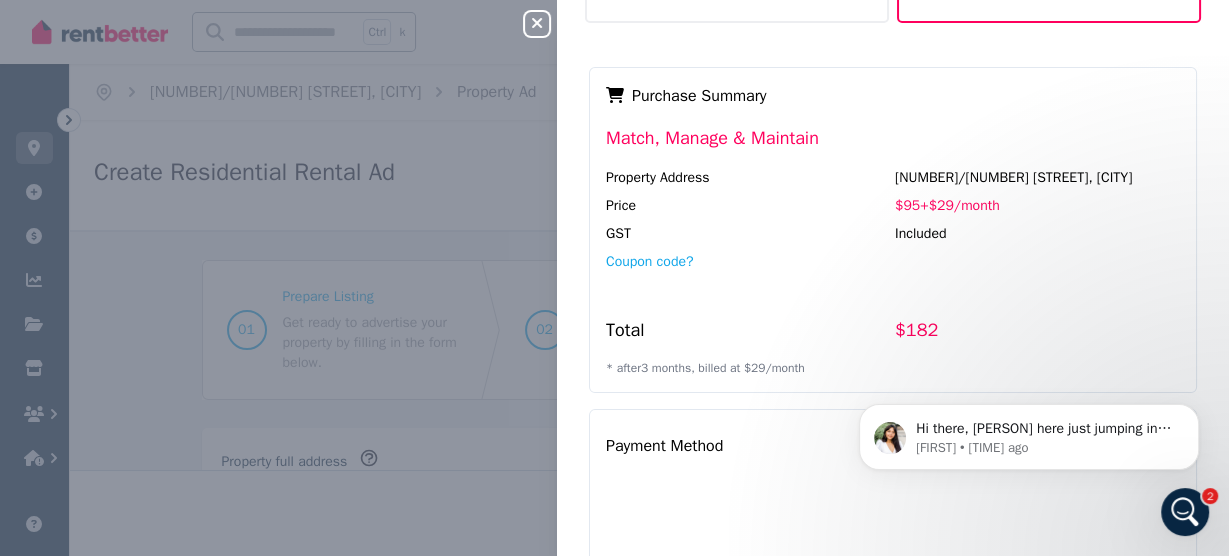 scroll, scrollTop: 225, scrollLeft: 0, axis: vertical 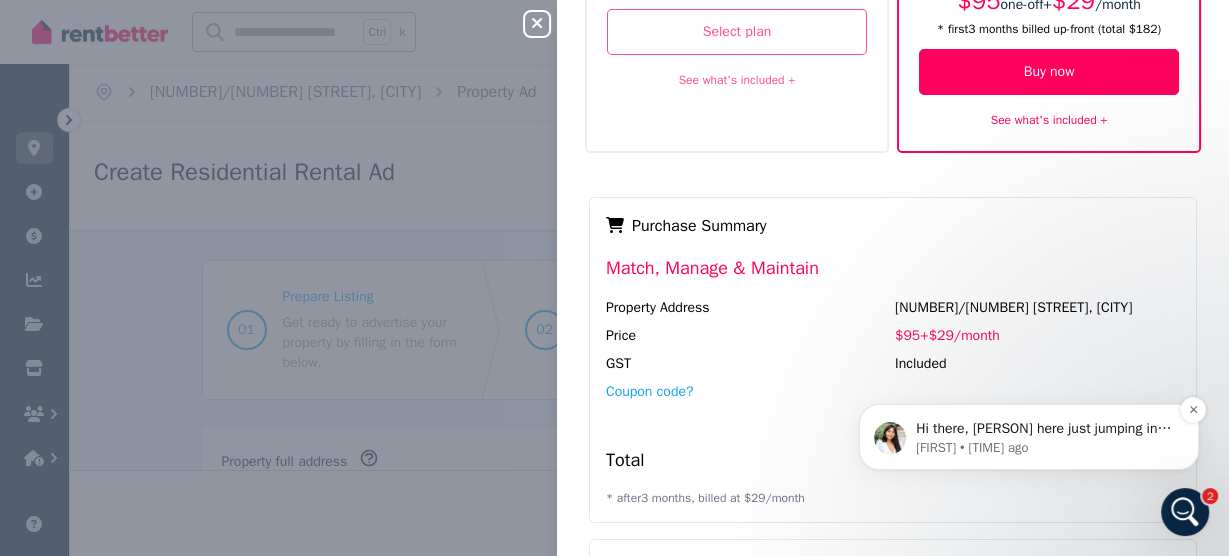 click on "[FIRST] • [TIME] ago" at bounding box center [1045, 448] 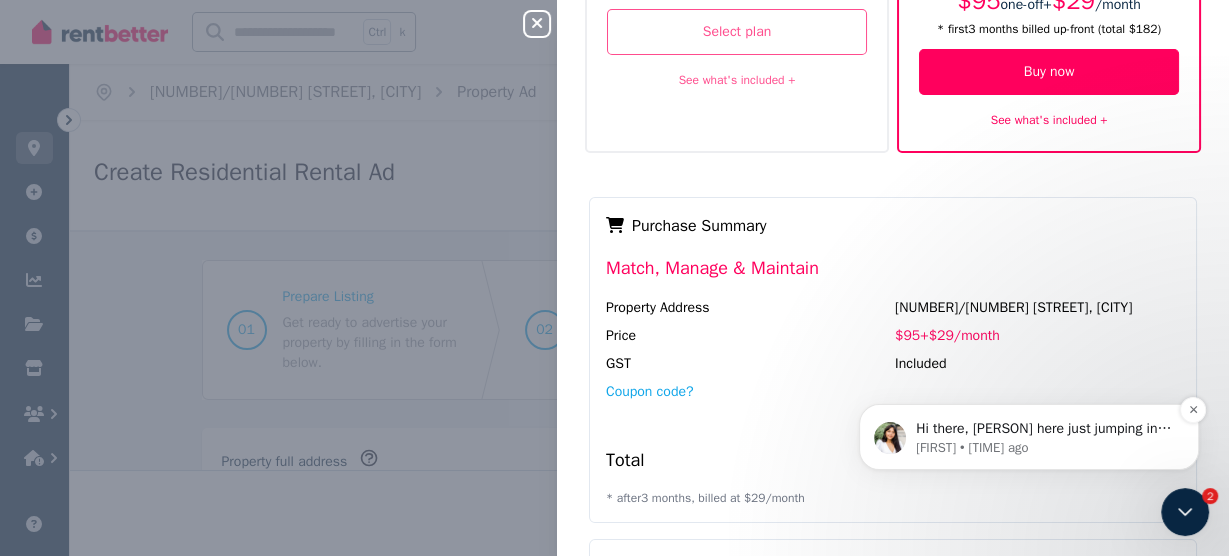 scroll, scrollTop: 0, scrollLeft: 0, axis: both 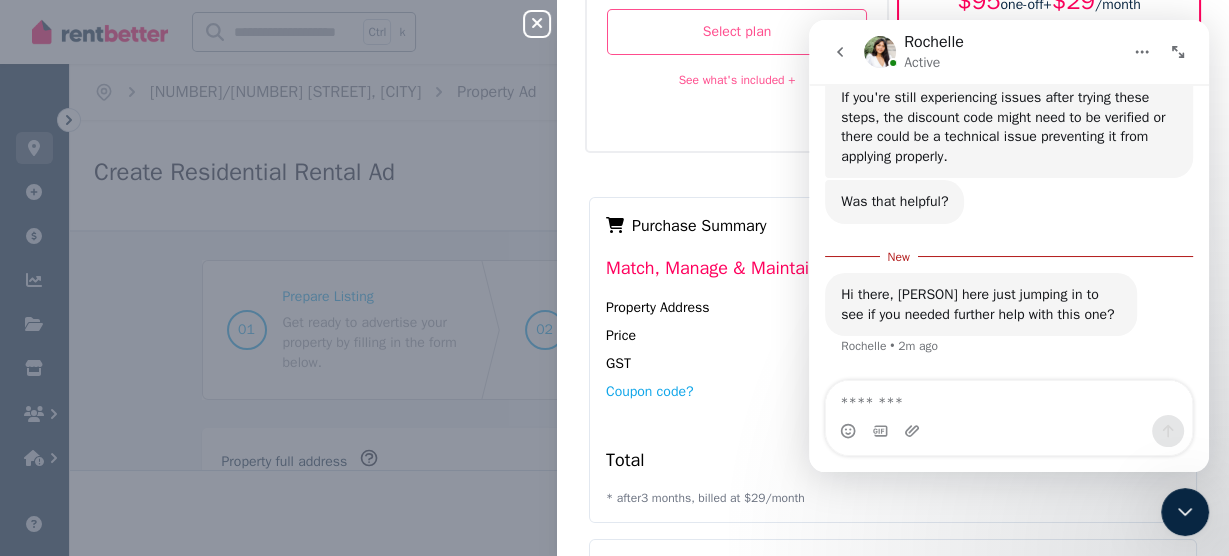 click at bounding box center [1009, 398] 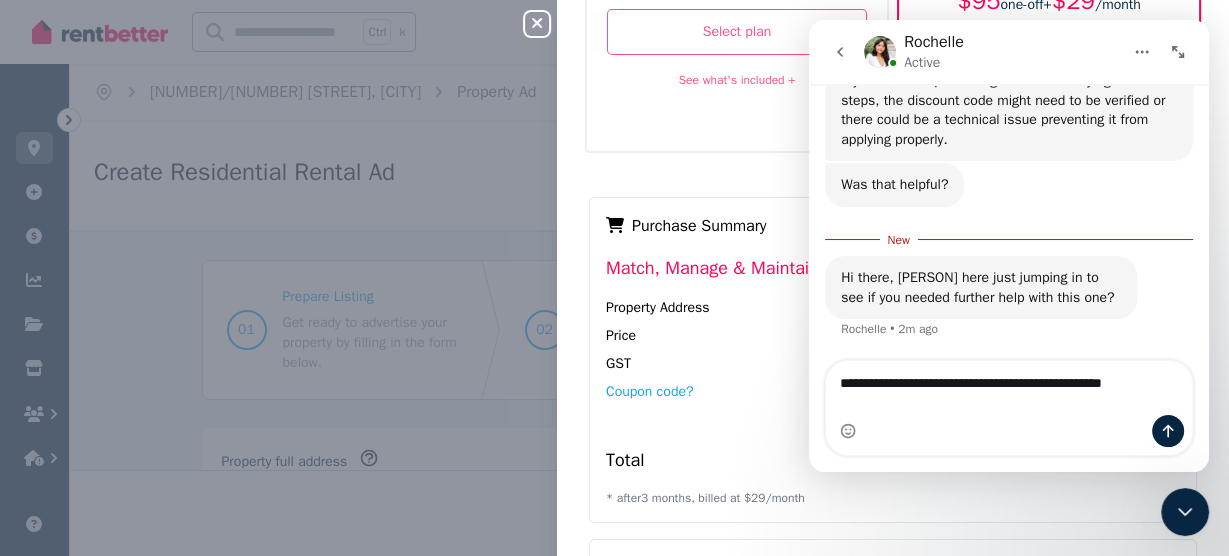 type on "**********" 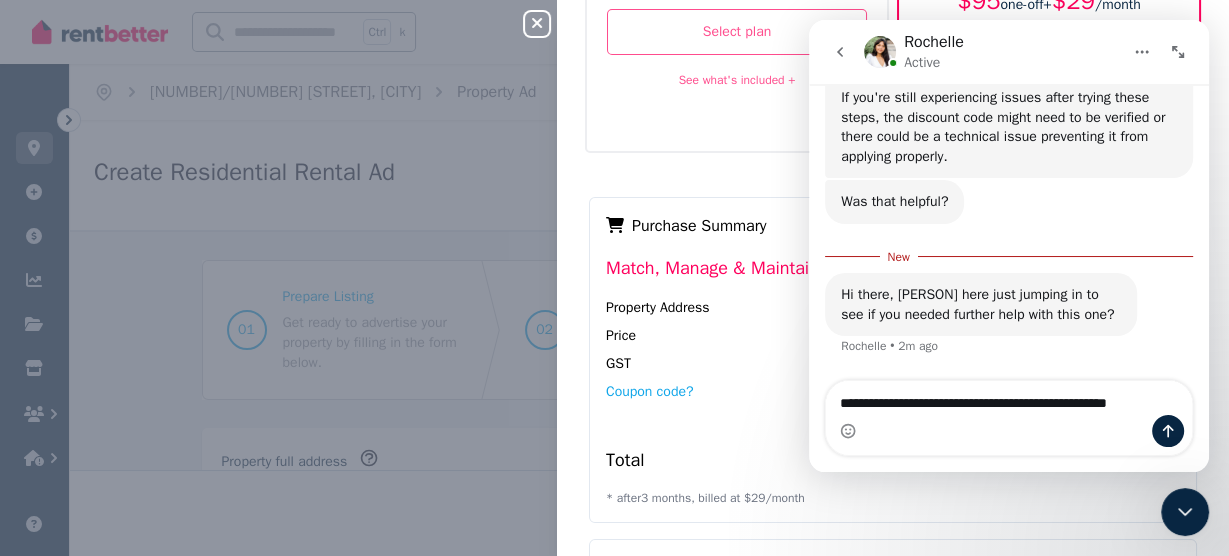 type 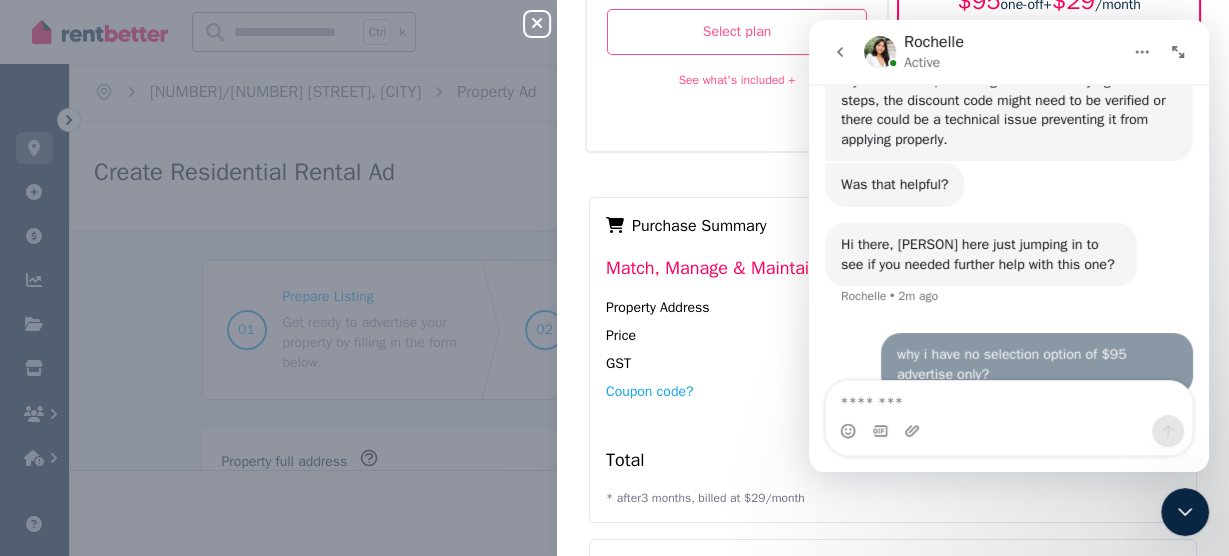 scroll, scrollTop: 1282, scrollLeft: 0, axis: vertical 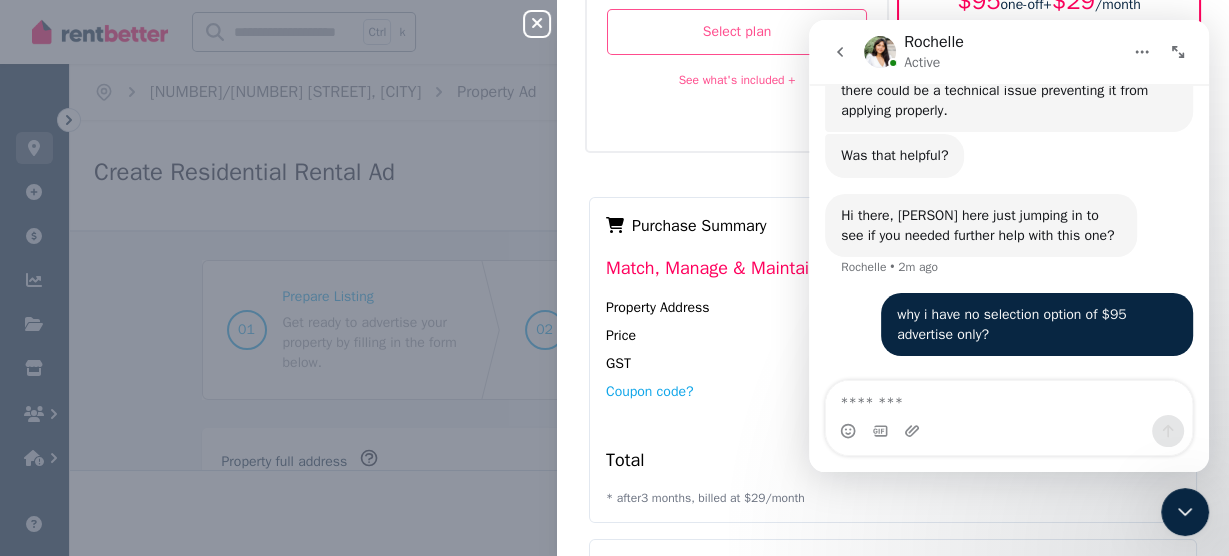 click on "Match (Find a Tenant) Advertise your property and find a tenant $[PRICE]  one-off Select plan See what's included + Match, Manage  & Maintain Advertise your property, find a tenant and manage your property online $[PRICE]  one-off  +  $[PRICE]  /  month * first  3   month s billed up-front (total   $[PRICE] ) Buy now See what's included + Payment Method Complete purchase Purchase Summary Match, Manage  & Maintain Property Address [NUMBER]/[NUMBER] [STREET], West End Price $[PRICE]  +  $[PRICE]  /  month GST Included Coupon code? Total $[PRICE] * after  3   month s, billed at   $[PRICE]  /  month" at bounding box center (893, 351) 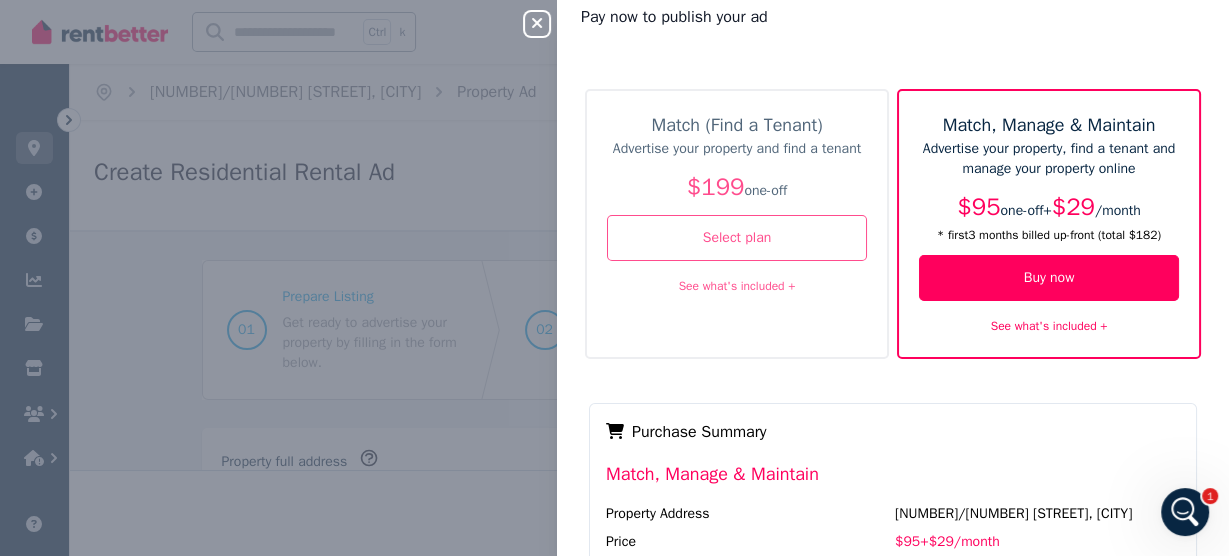 scroll, scrollTop: 0, scrollLeft: 0, axis: both 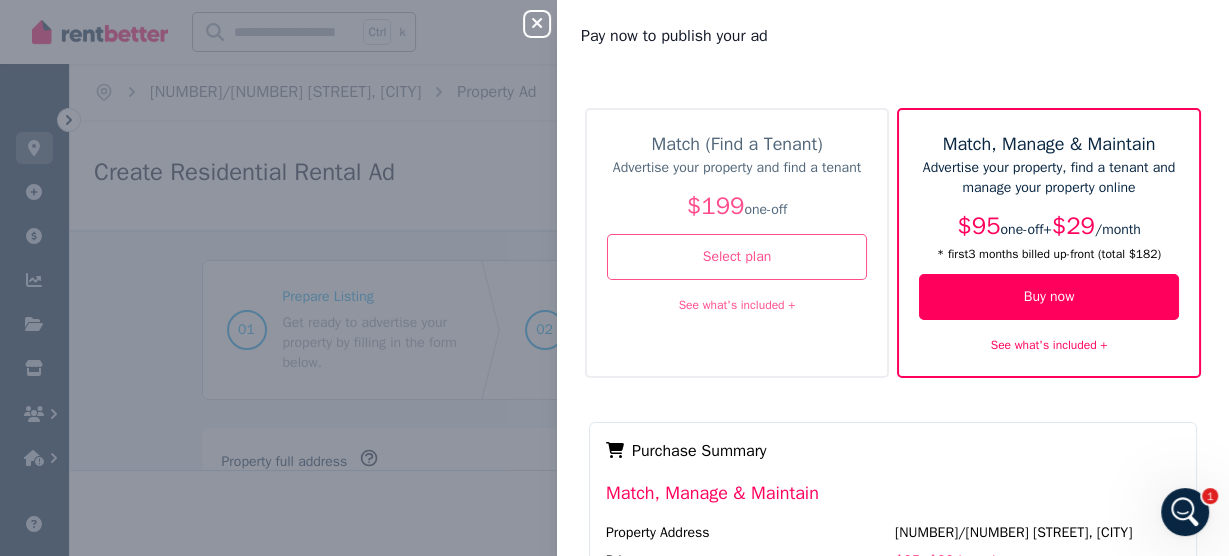 click 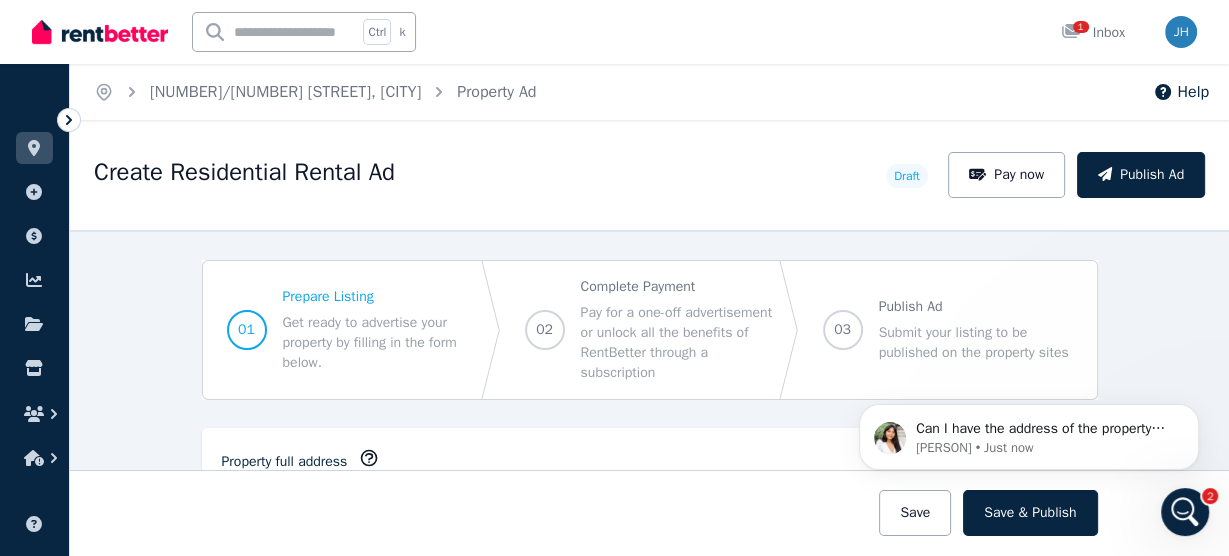 scroll, scrollTop: 2, scrollLeft: 0, axis: vertical 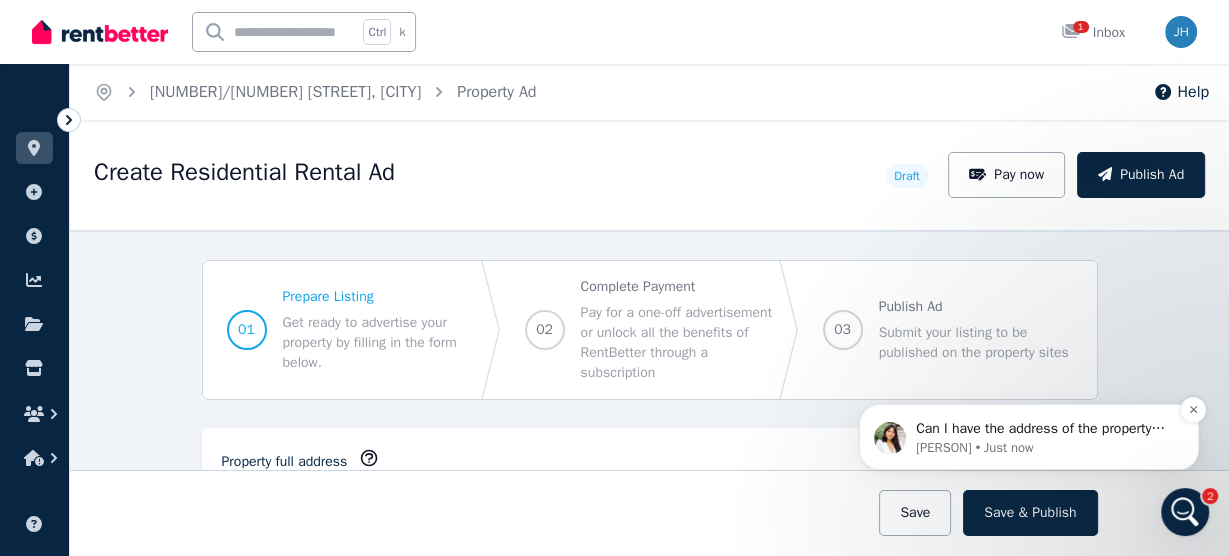 click on "Can I have the address of the property please?" at bounding box center (1045, 429) 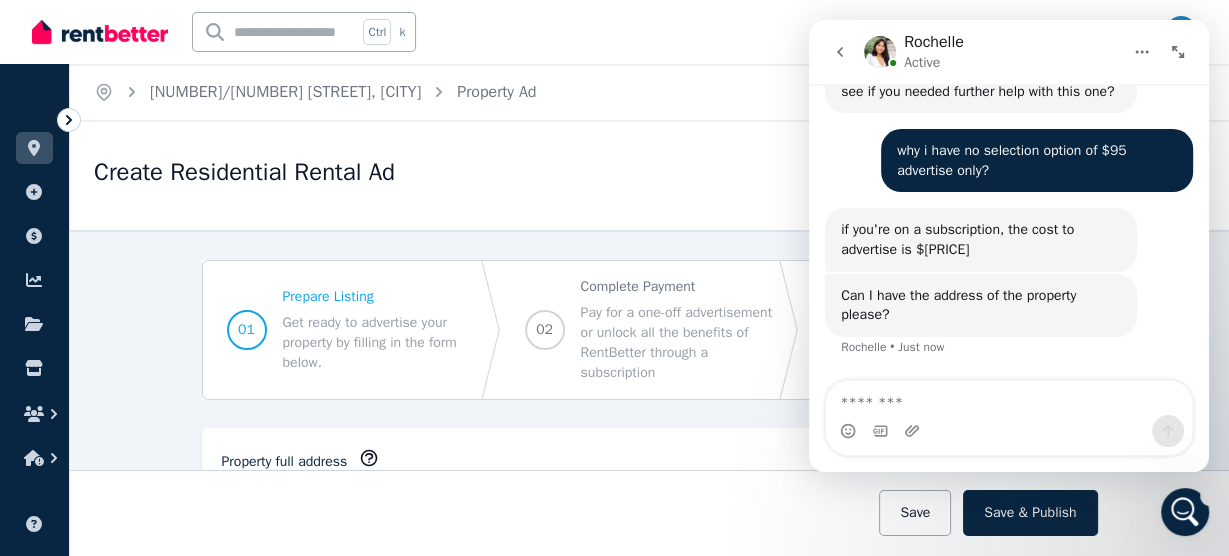 scroll, scrollTop: 0, scrollLeft: 0, axis: both 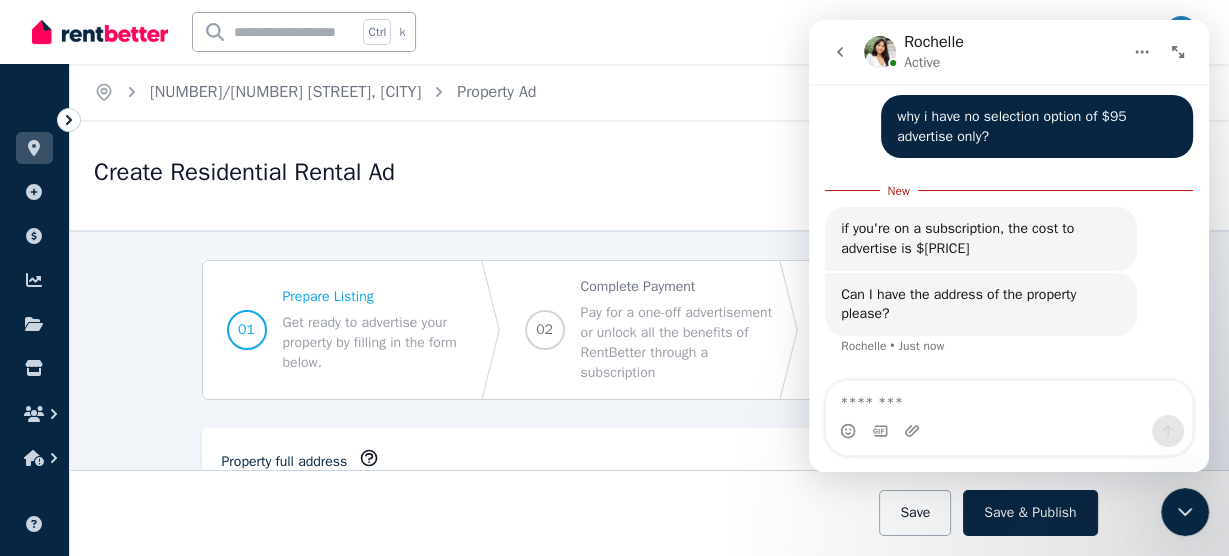 click at bounding box center (1009, 398) 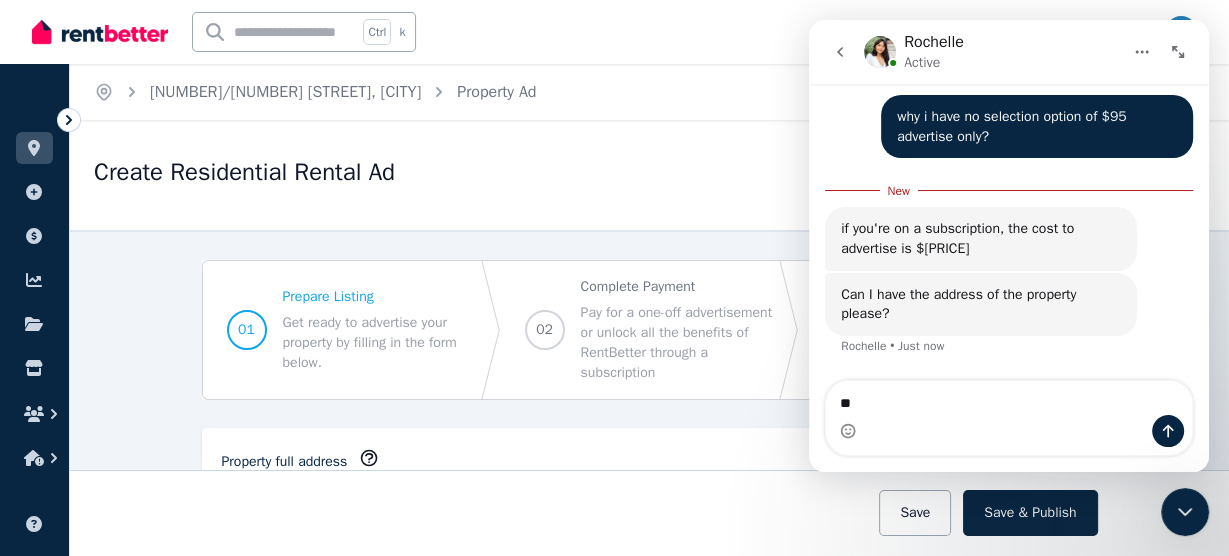 type on "*" 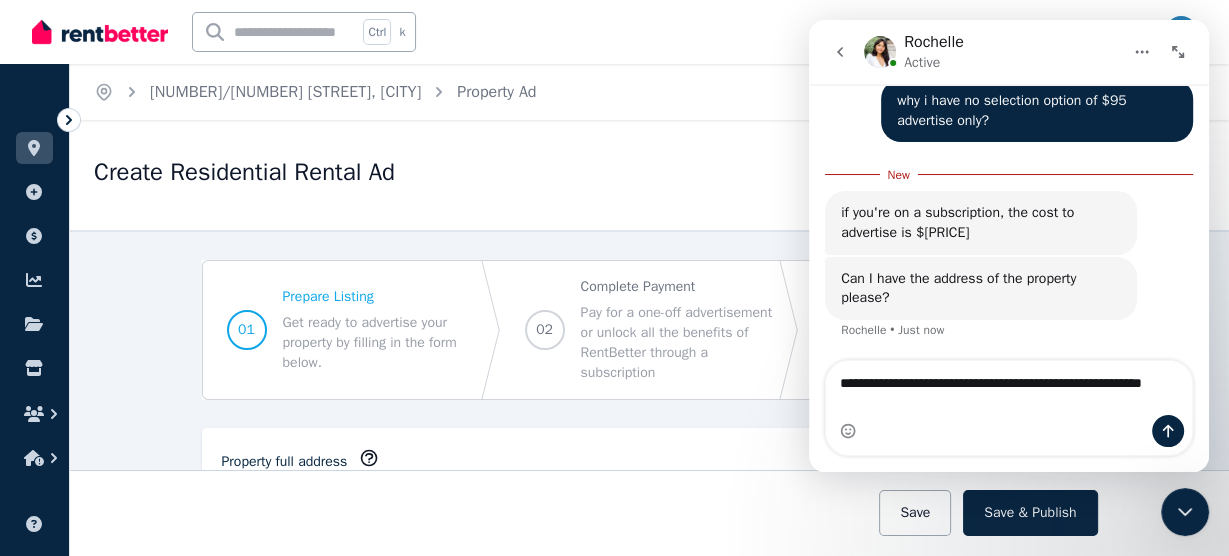scroll, scrollTop: 1480, scrollLeft: 0, axis: vertical 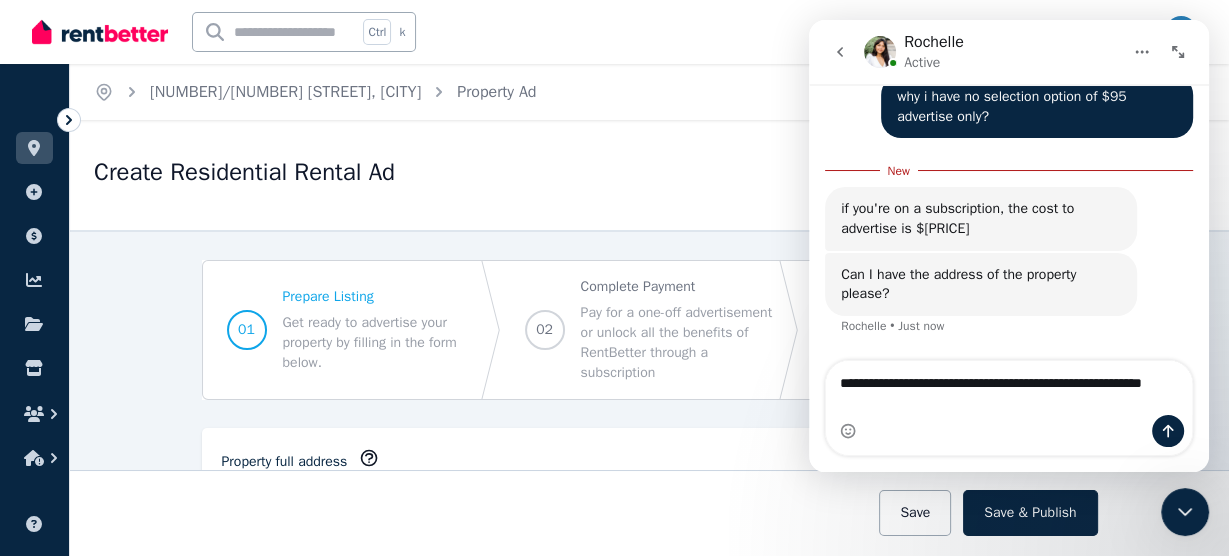 type on "**********" 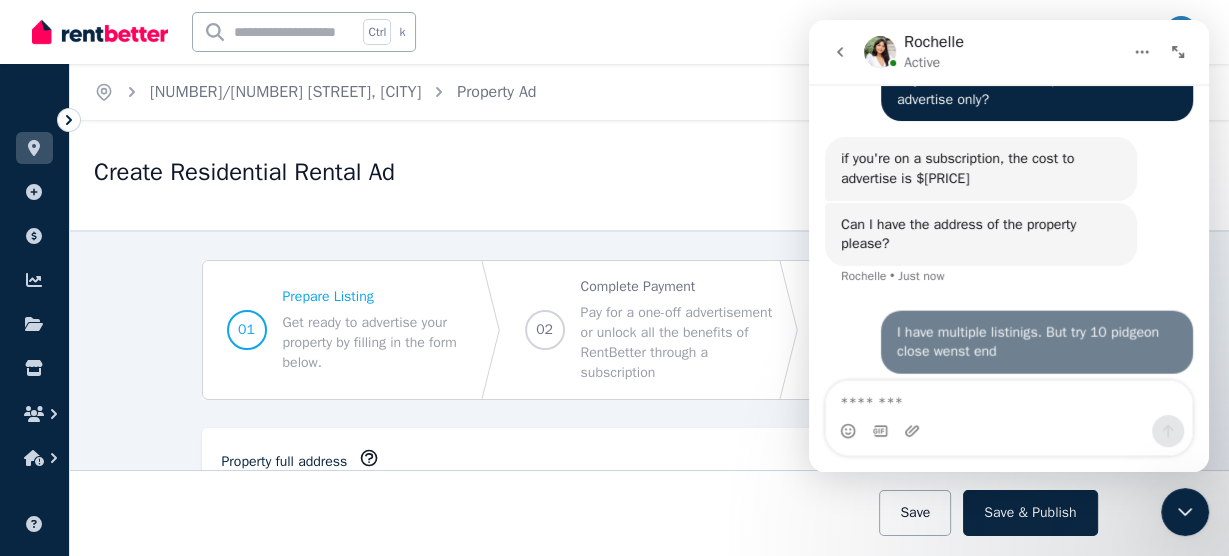 scroll, scrollTop: 2, scrollLeft: 0, axis: vertical 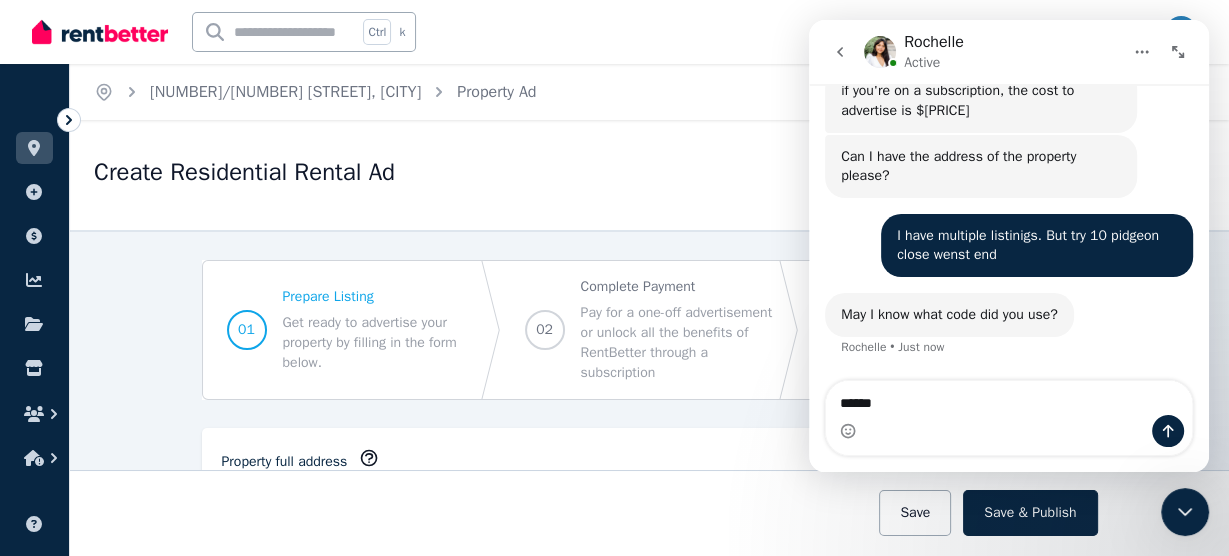 type on "*******" 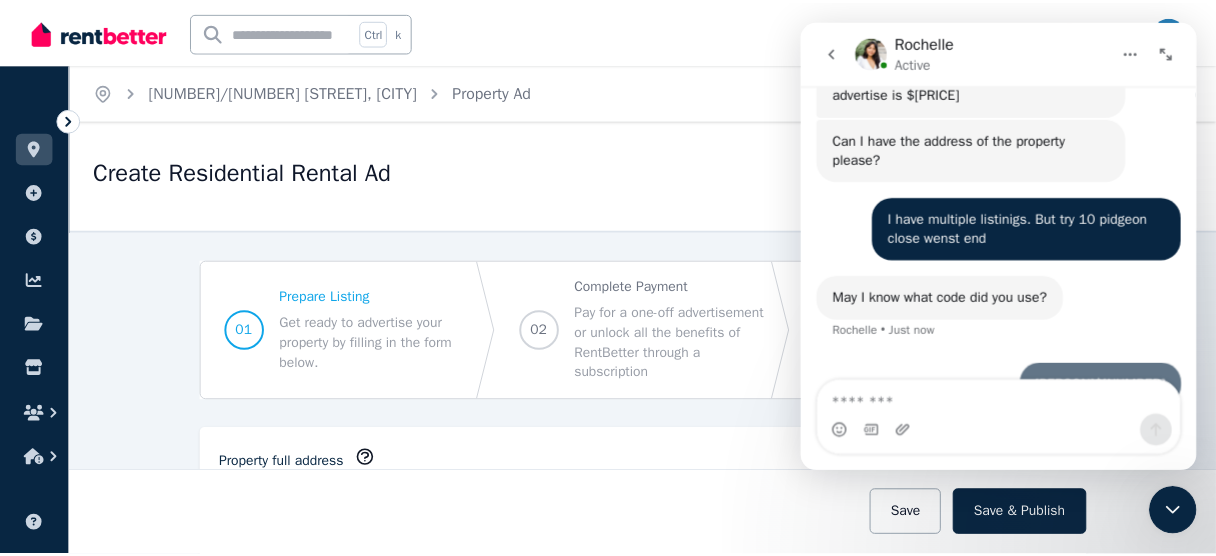 scroll, scrollTop: 1625, scrollLeft: 0, axis: vertical 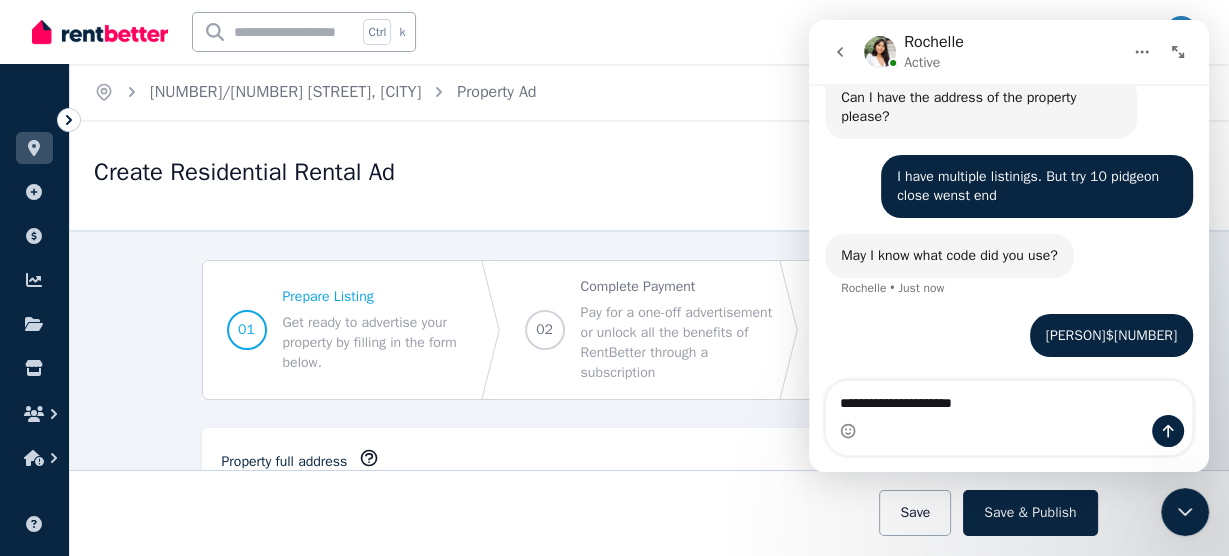 type on "**********" 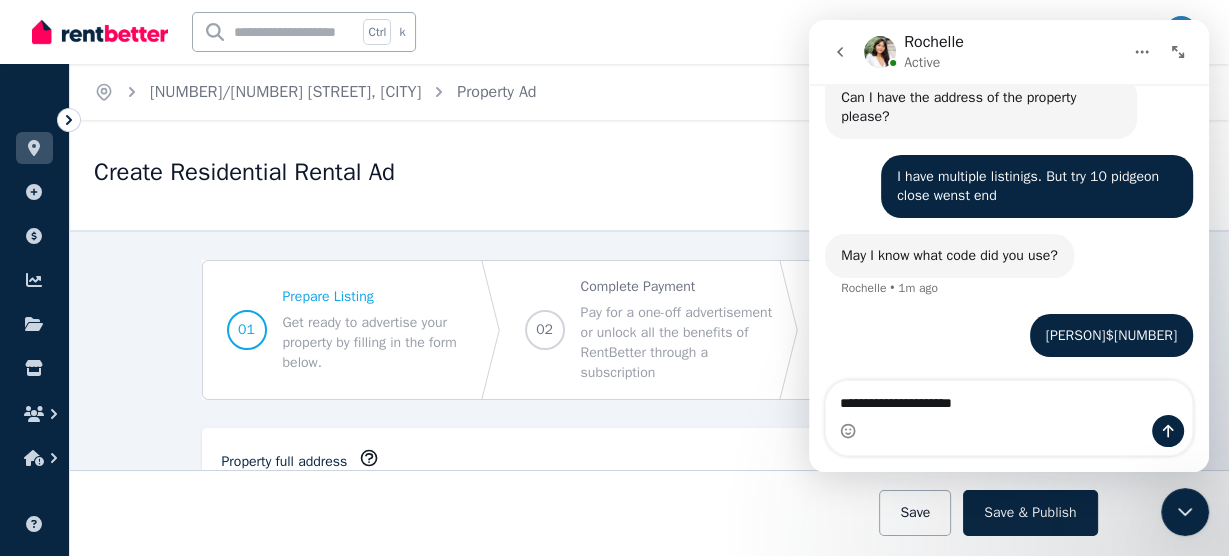 click 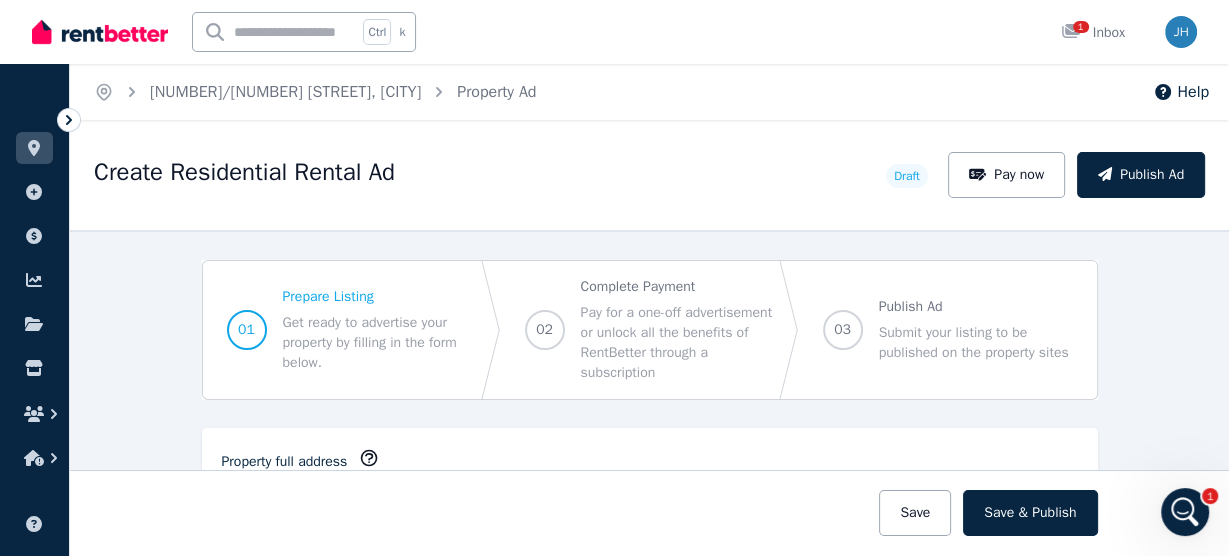 click 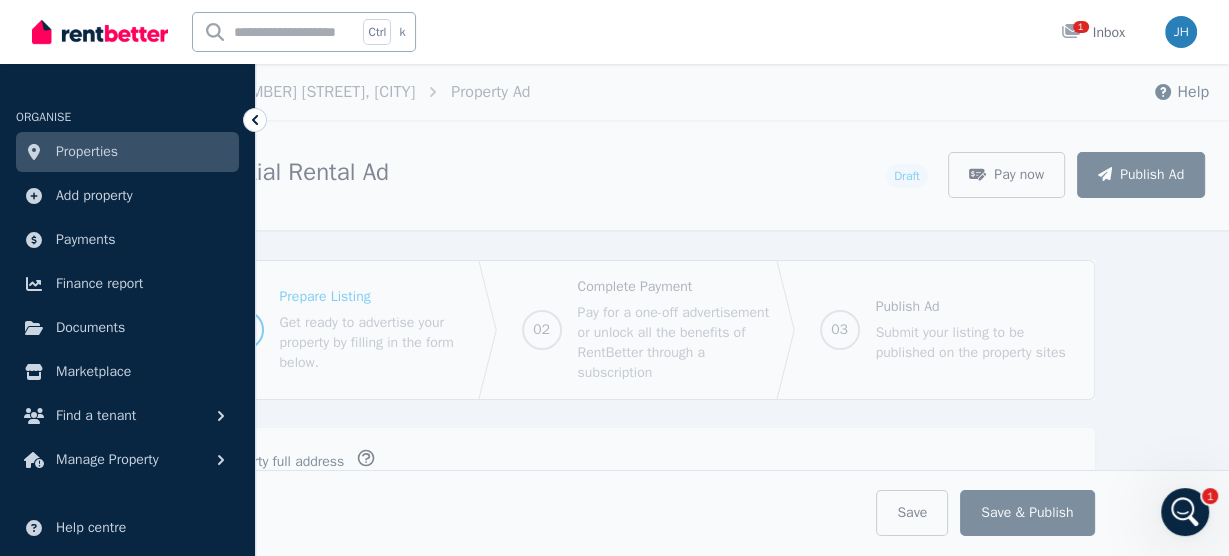click on "Properties" at bounding box center (87, 152) 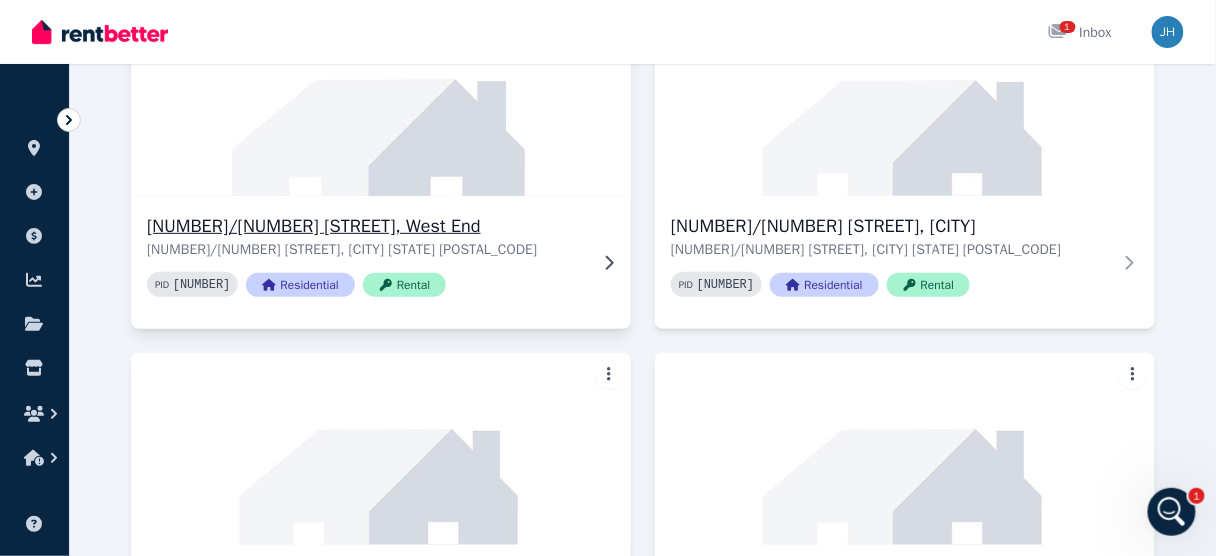 scroll, scrollTop: 2240, scrollLeft: 0, axis: vertical 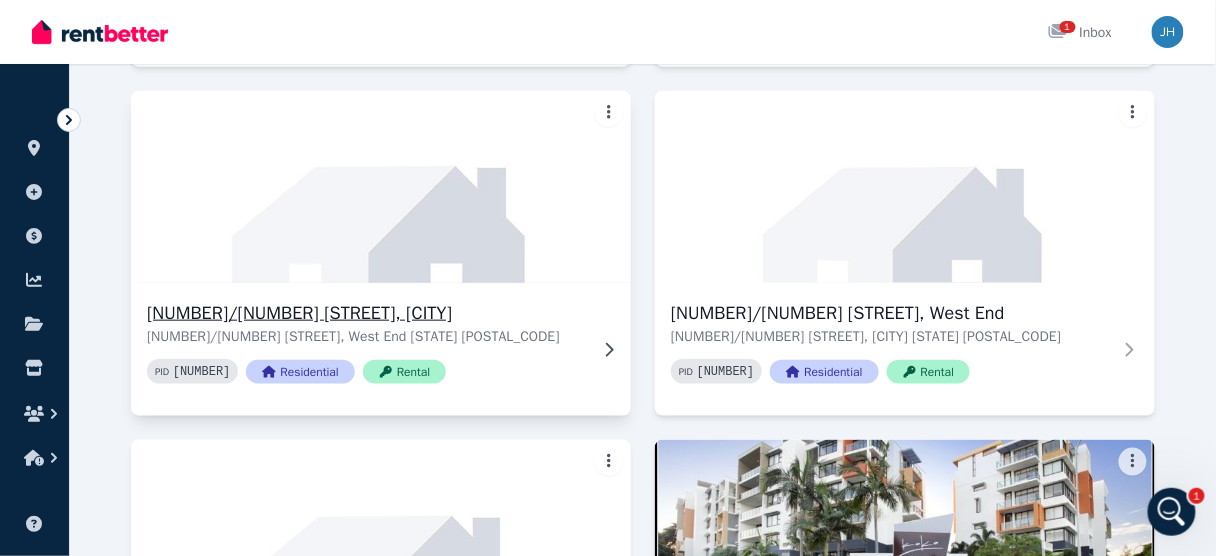 click at bounding box center [381, 187] 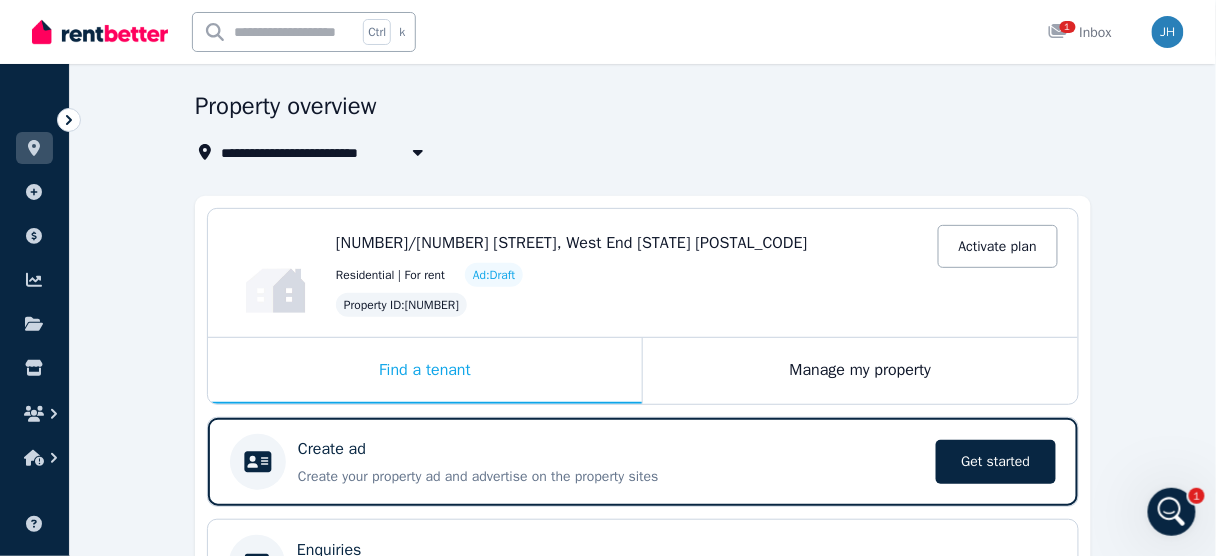 scroll, scrollTop: 0, scrollLeft: 0, axis: both 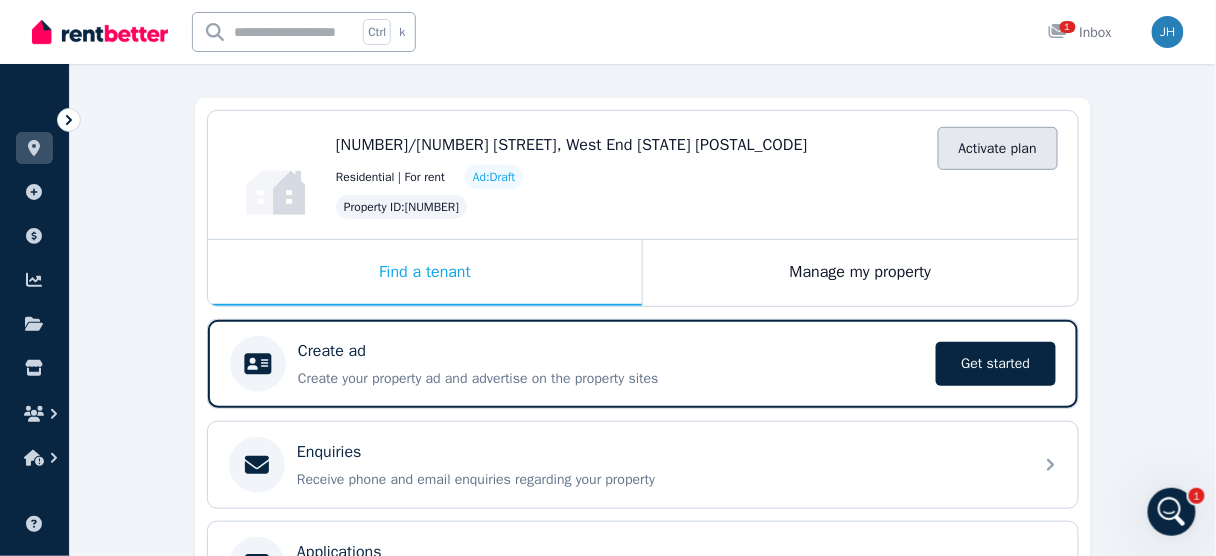 click on "Activate plan" at bounding box center [998, 148] 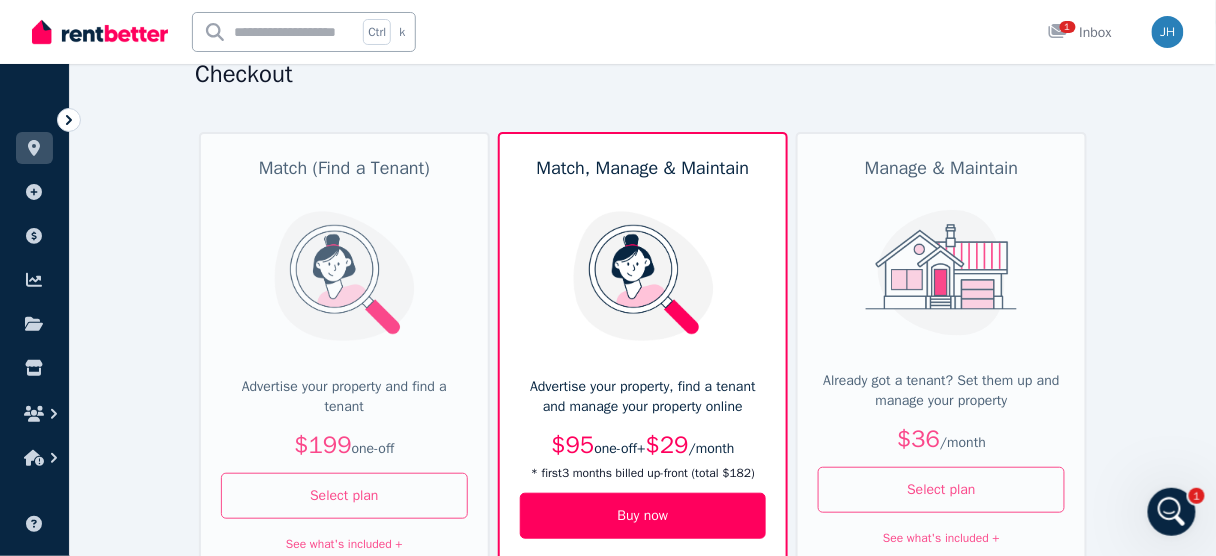 scroll, scrollTop: 160, scrollLeft: 0, axis: vertical 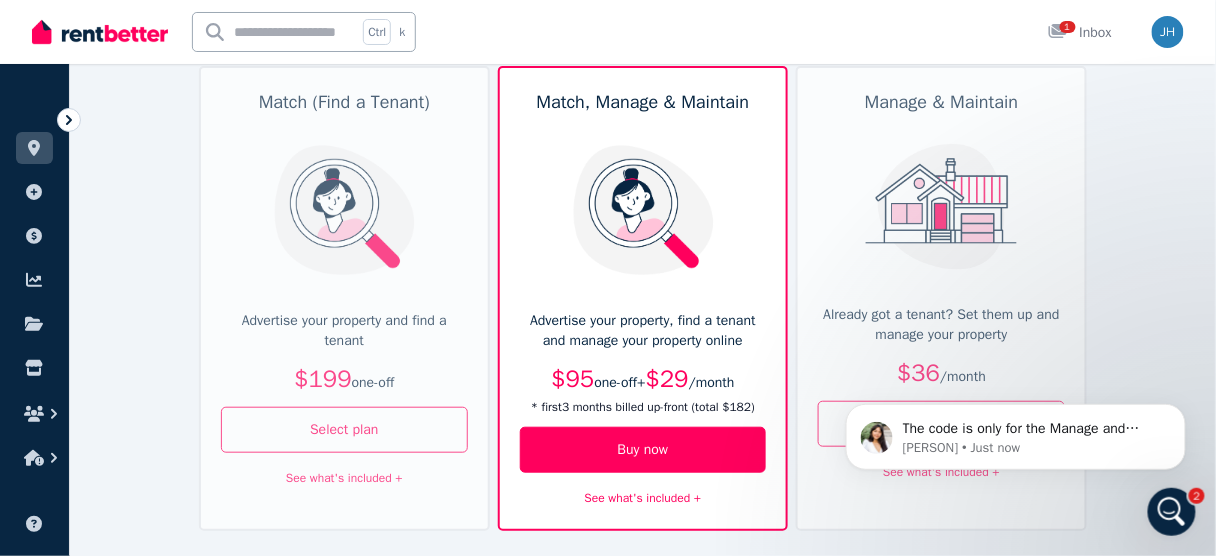 click on "Checkout Match (Find a Tenant) Advertise your property and find a tenant $[PRICE]  one-off Select plan See what's included + Match, Manage  & Maintain Advertise your property, find a tenant and manage your property online $[PRICE]  one-off  +  $[PRICE]  /  month * first  3   month s billed up-front (total   $[PRICE] ) Buy now See what's included + Match, Manage  & Maintain Already got a tenant? Set them up and manage your property $[PRICE]  /  month Select plan See what's included + Payment Method Complete purchase Purchase Summary Match, Manage  & Maintain Property Address [NUMBER]/[NUMBER] [STREET], West End Price $[PRICE]  +  $[PRICE]  /  month GST Included Coupon code? Total $[PRICE] * after  3   month s, billed at   $[PRICE]  /  month" at bounding box center [643, 485] 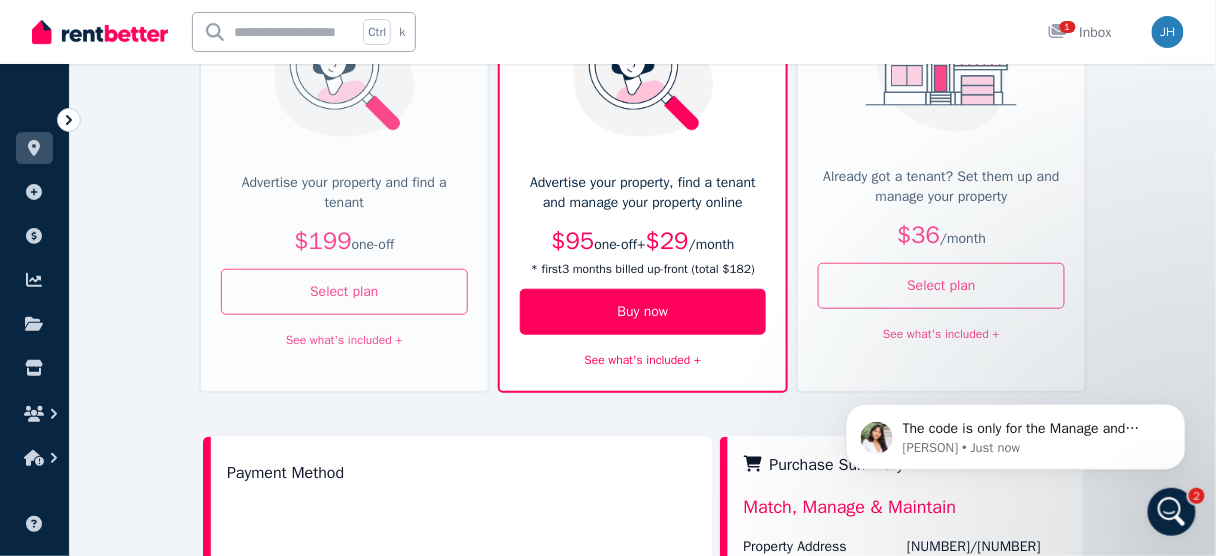scroll, scrollTop: 320, scrollLeft: 0, axis: vertical 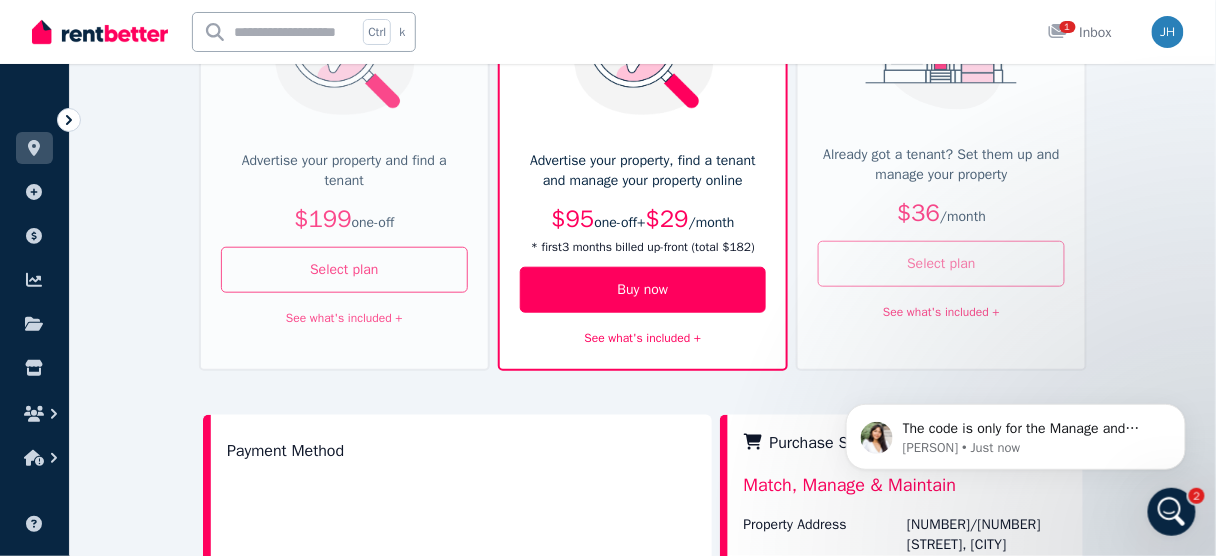 click on "Select plan" at bounding box center [941, 264] 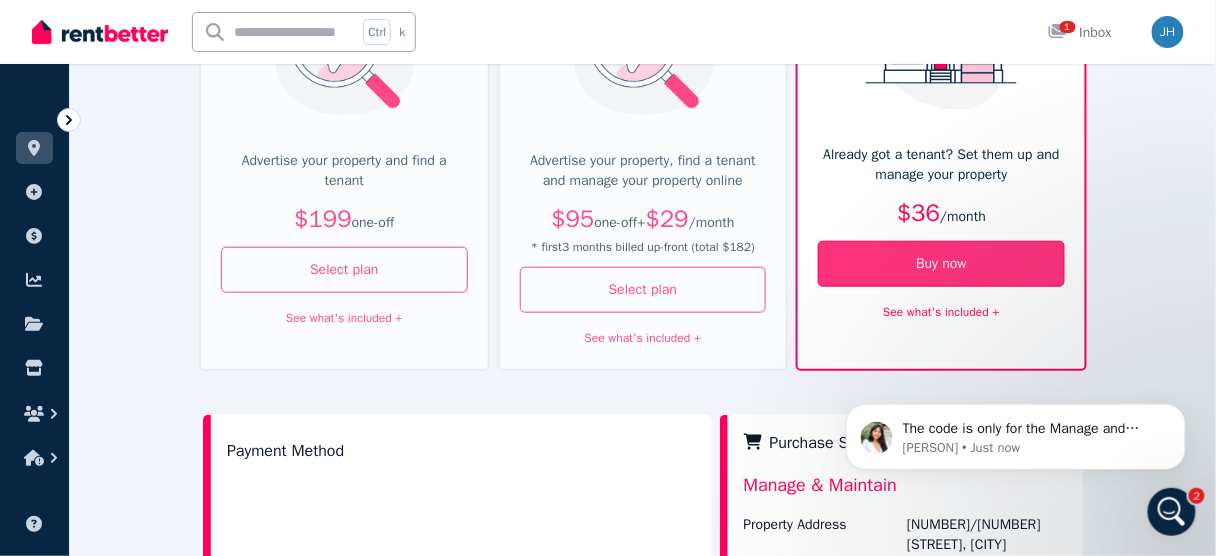 click on "Buy now" at bounding box center [941, 264] 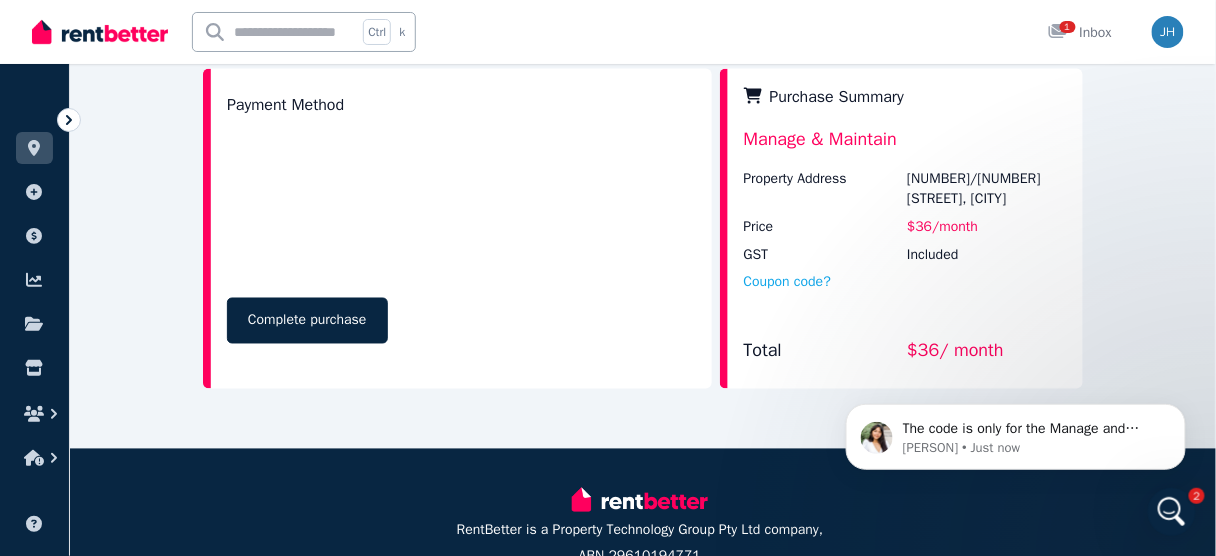 scroll, scrollTop: 680, scrollLeft: 0, axis: vertical 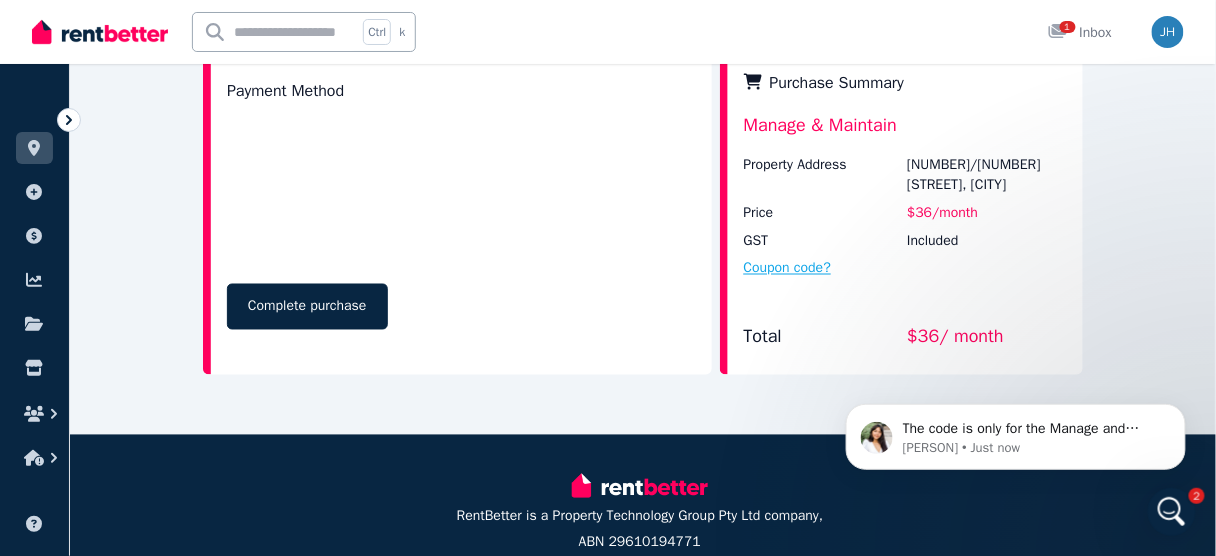 click on "Coupon code?" at bounding box center (788, 269) 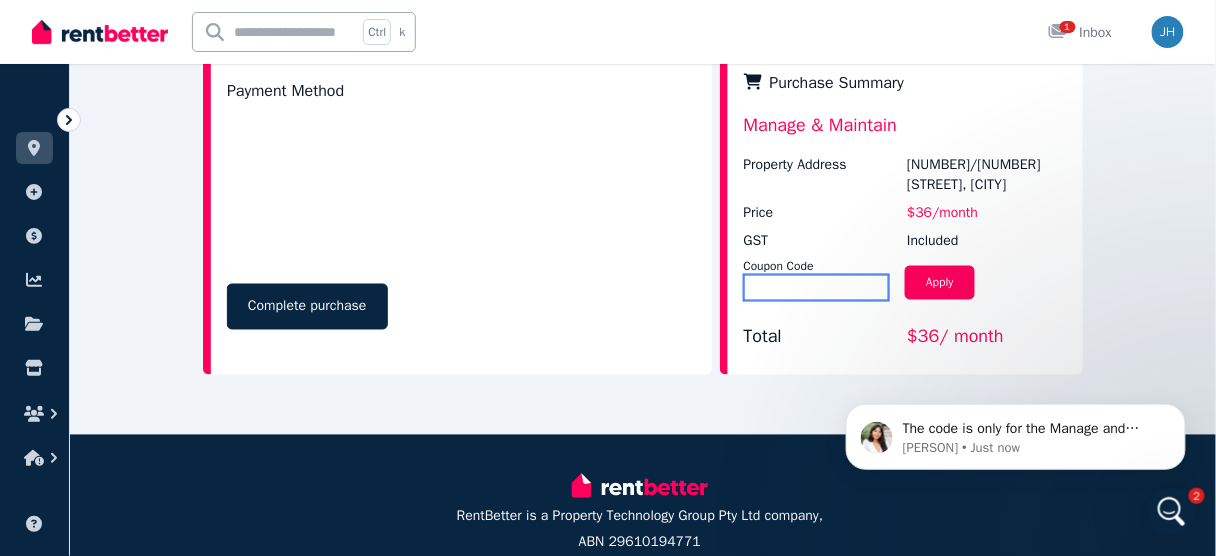click at bounding box center (817, 288) 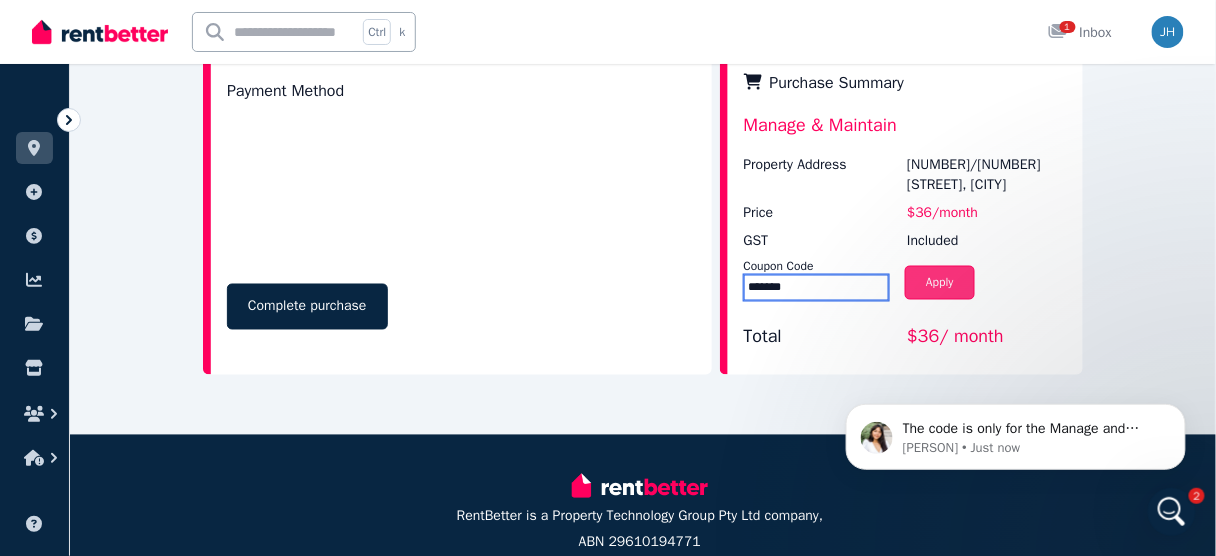 type on "*******" 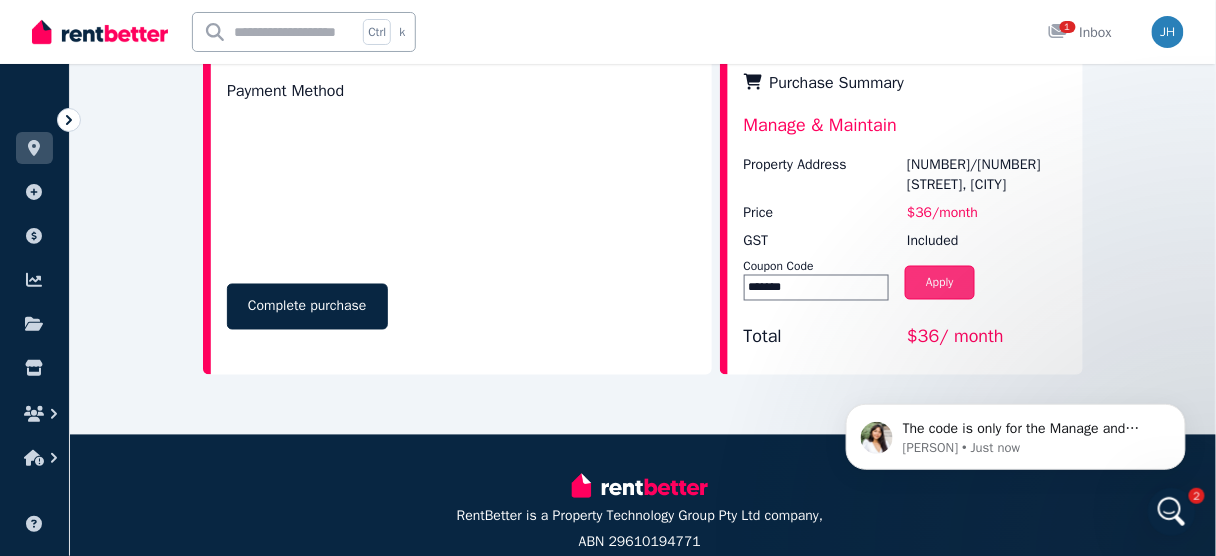 click on "Apply" at bounding box center (940, 283) 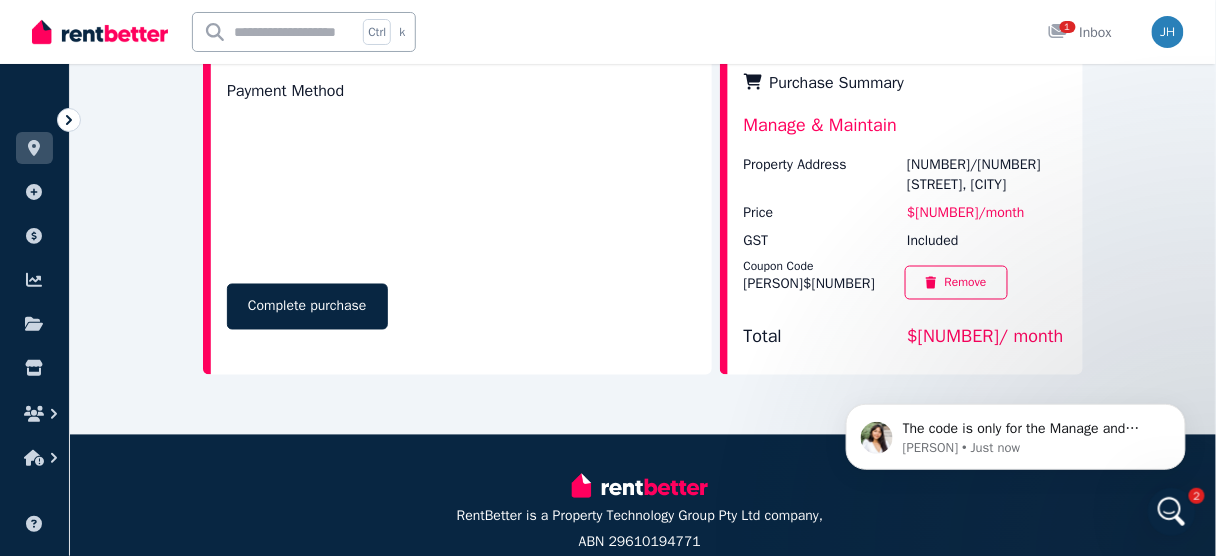 click on "Complete purchase" at bounding box center [307, 307] 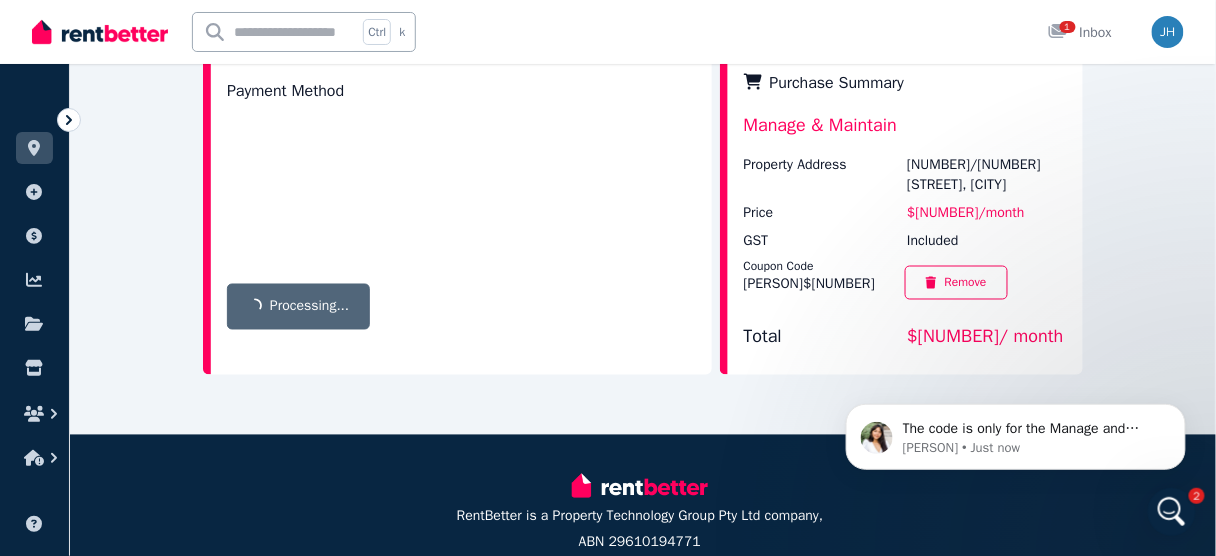 scroll, scrollTop: 1704, scrollLeft: 0, axis: vertical 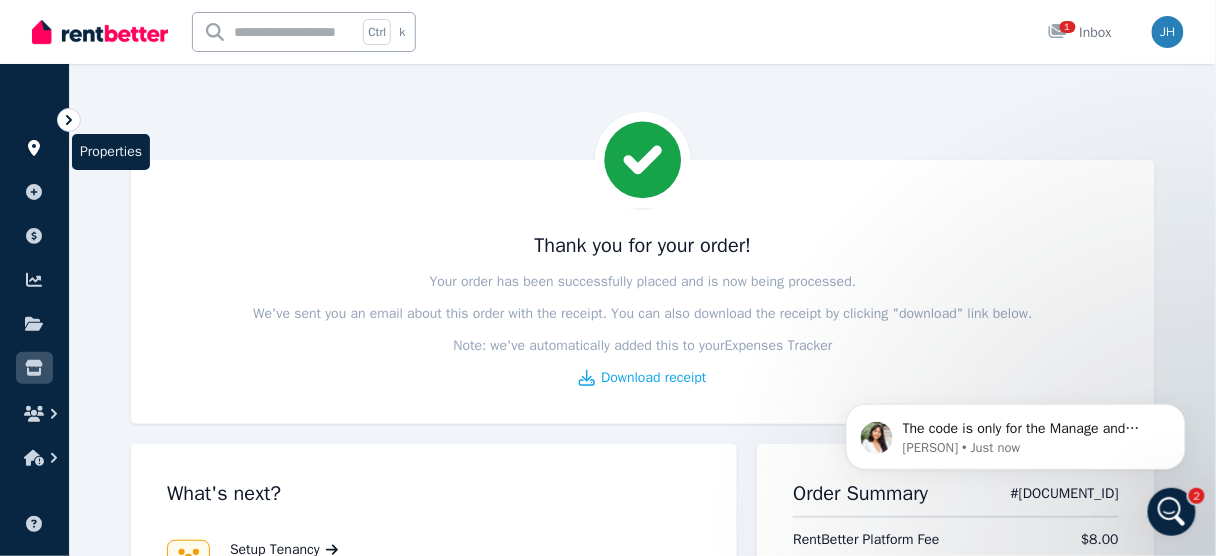 click 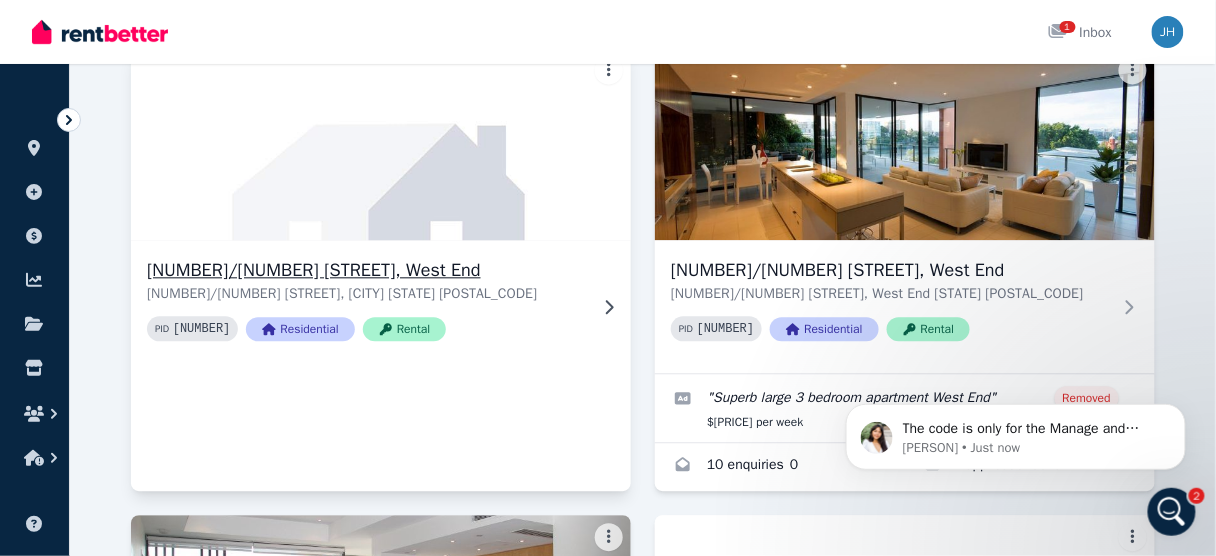 scroll, scrollTop: 826, scrollLeft: 0, axis: vertical 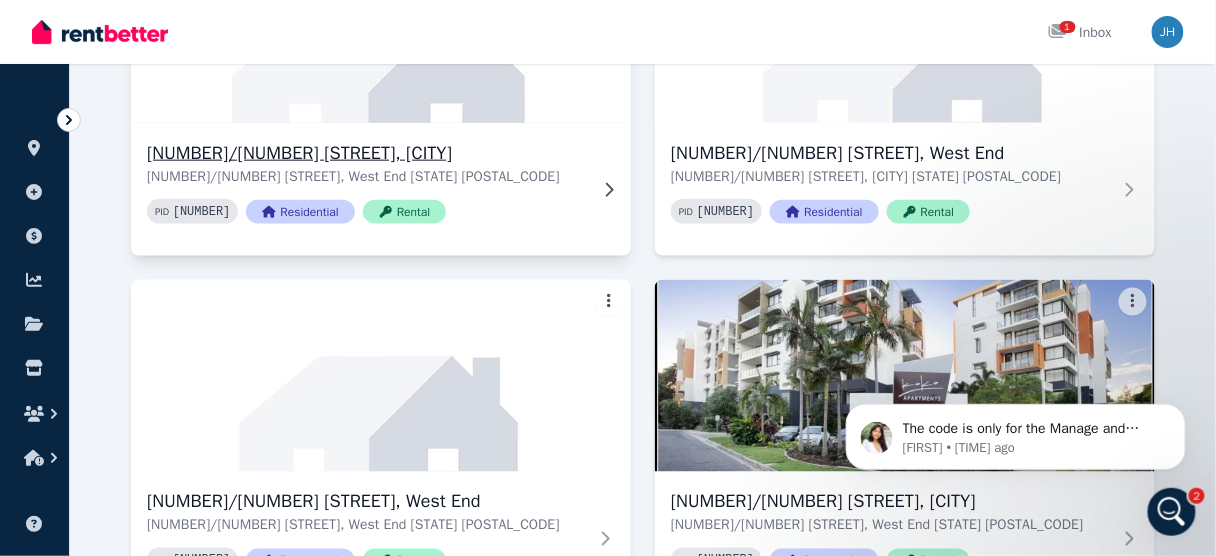 click on "[NUMBER]/[NUMBER] [STREET], [CITY]" at bounding box center [367, 153] 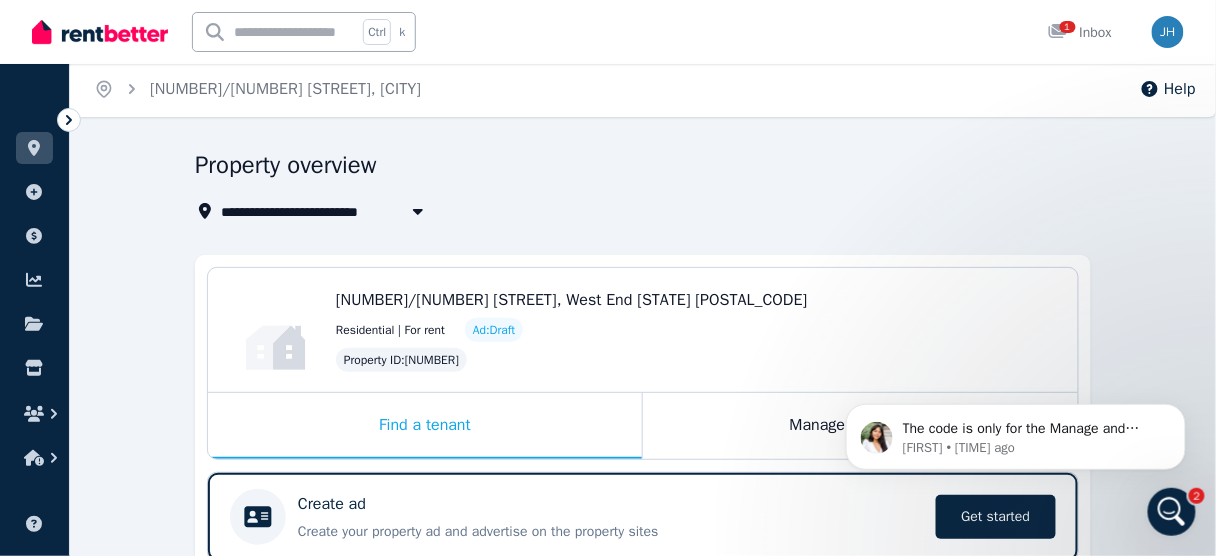 scroll, scrollTop: 0, scrollLeft: 0, axis: both 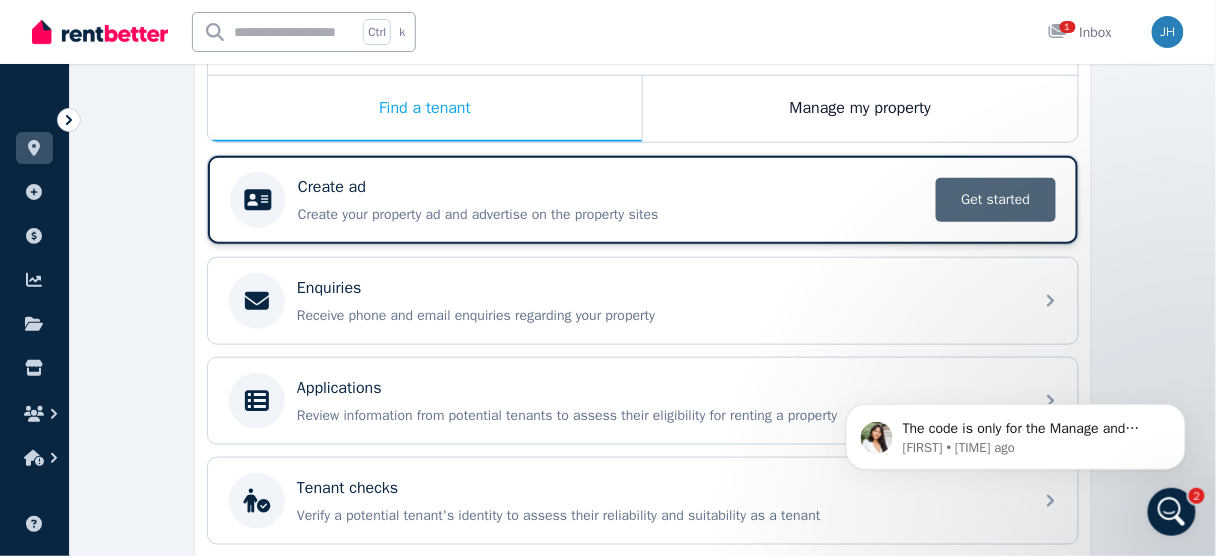 click on "Get started" at bounding box center (996, 200) 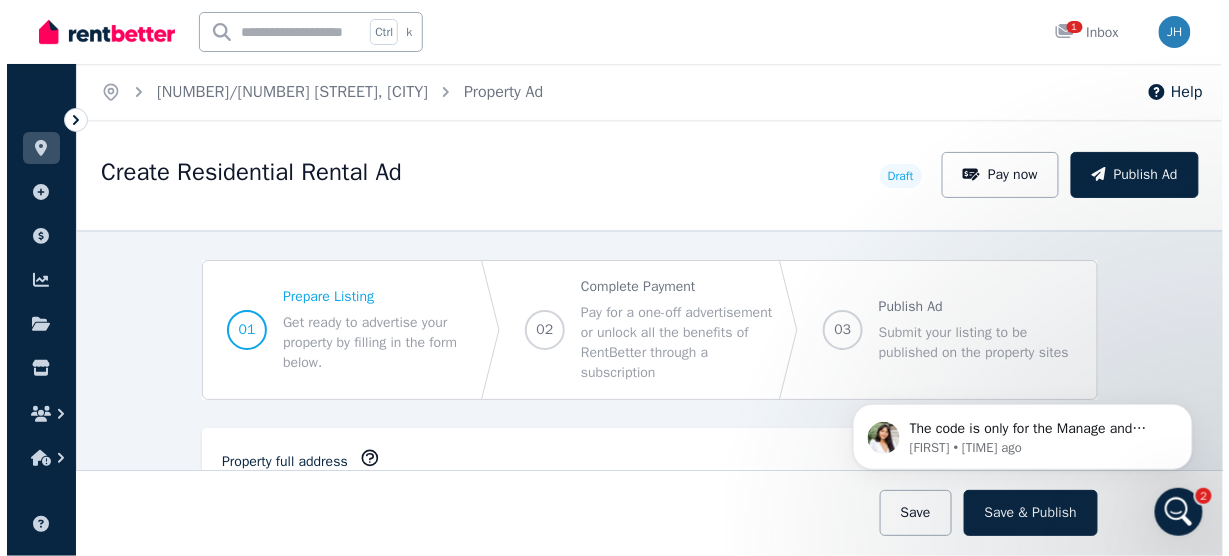 scroll, scrollTop: 0, scrollLeft: 0, axis: both 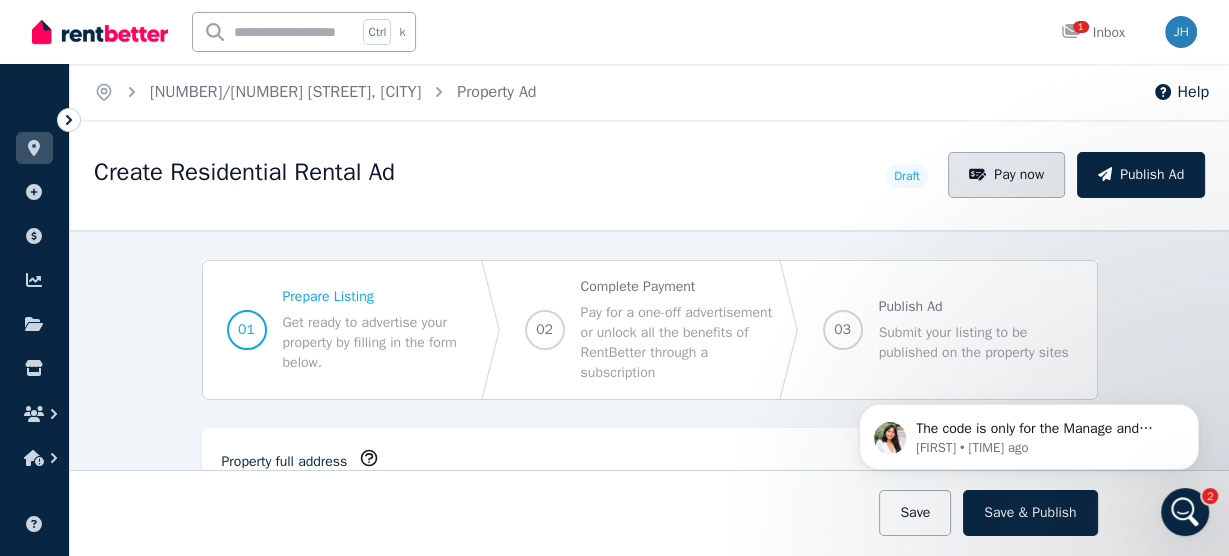 click on "Pay now" at bounding box center [1006, 175] 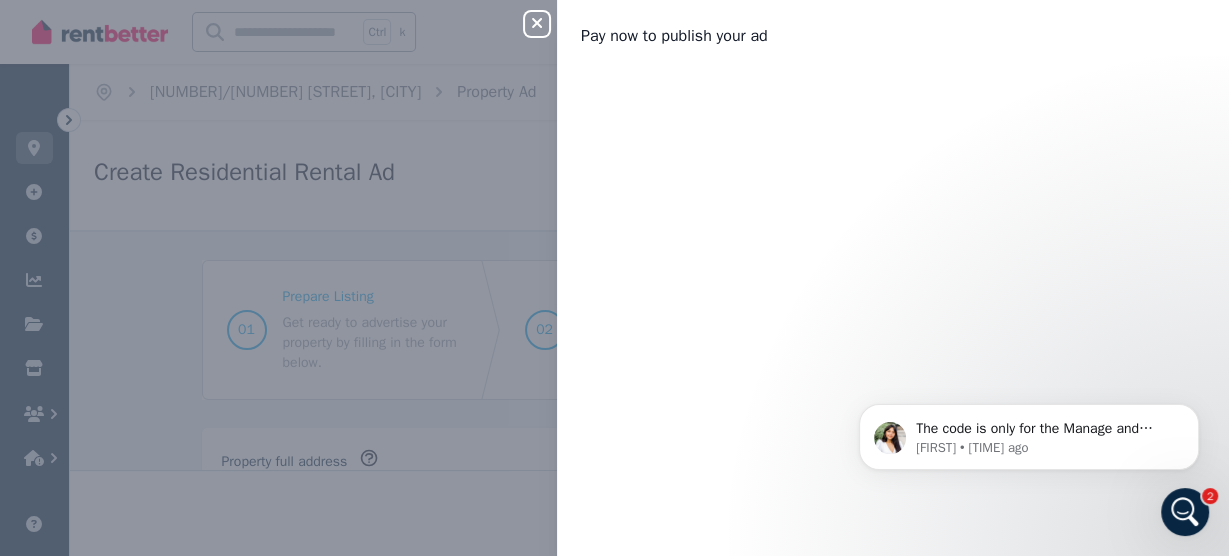 scroll, scrollTop: 1704, scrollLeft: 0, axis: vertical 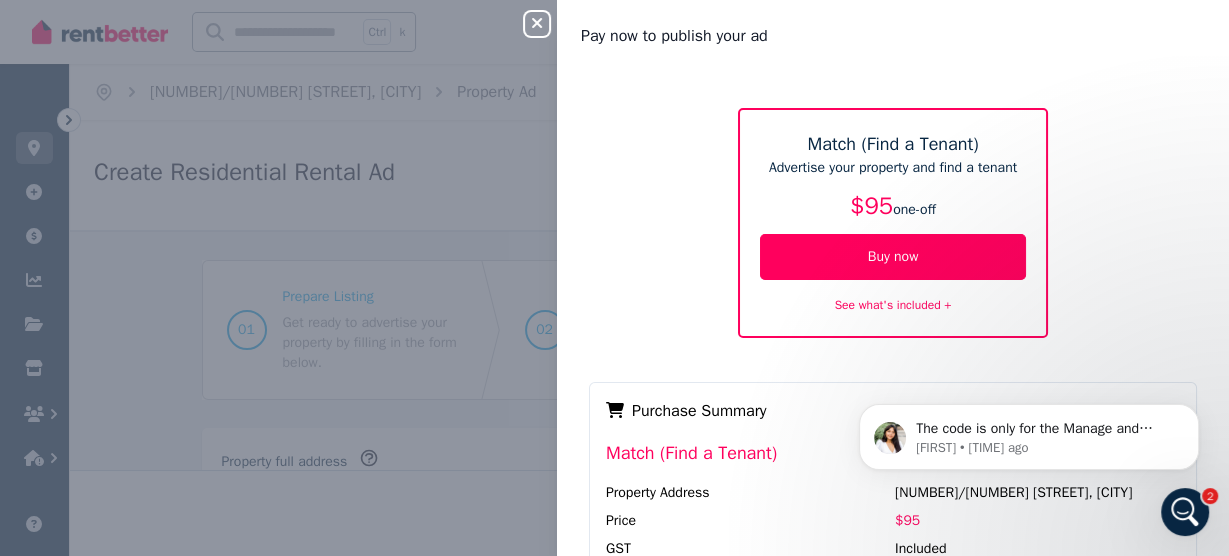 click 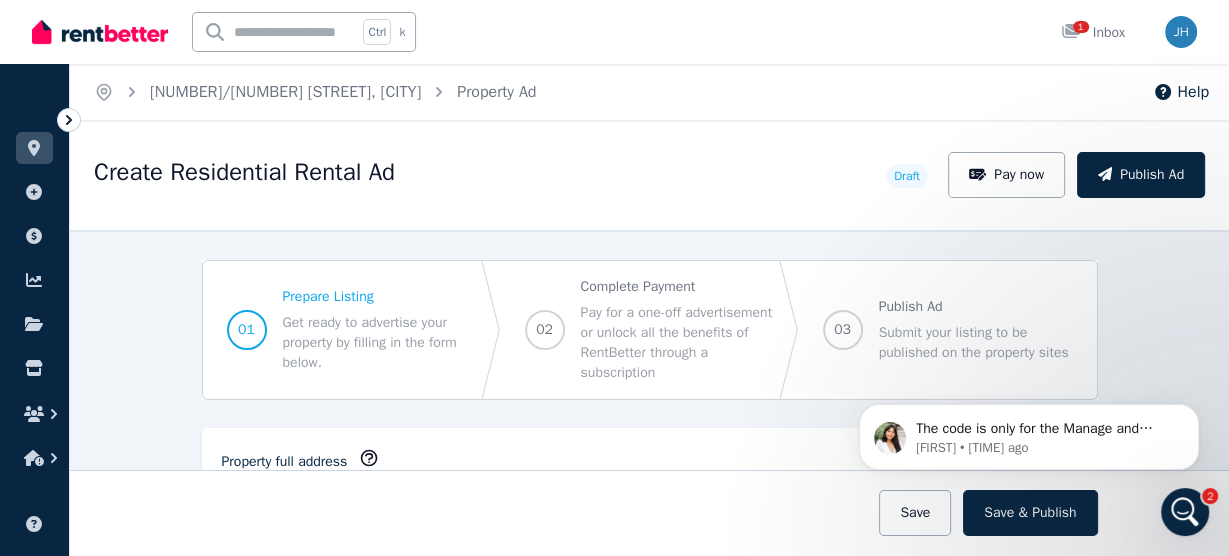 scroll, scrollTop: 1781, scrollLeft: 0, axis: vertical 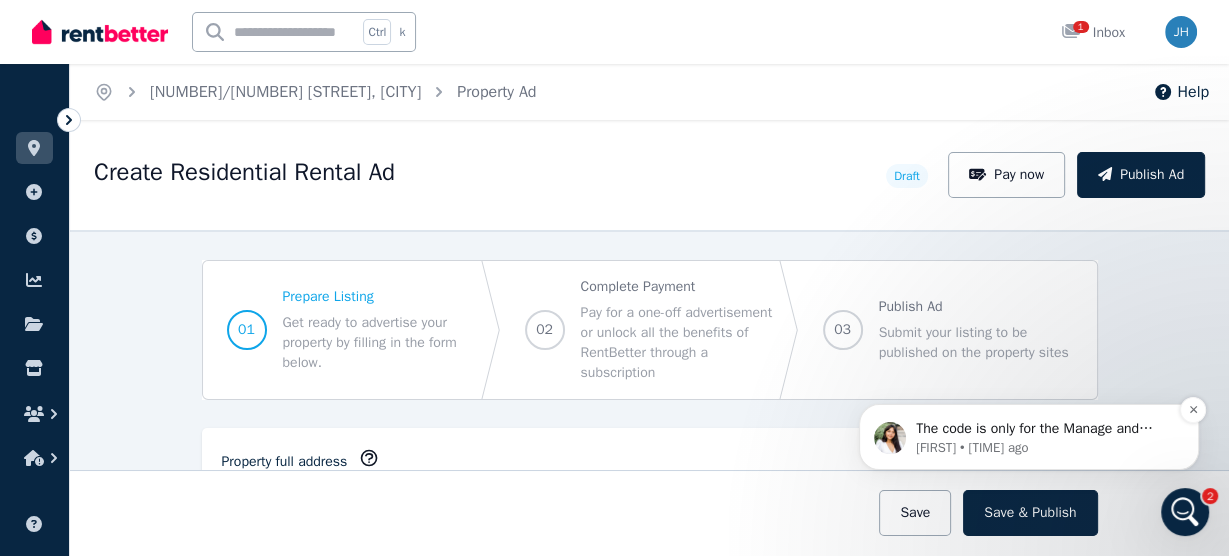 click on "[FIRST] • [TIME] ago" at bounding box center [1045, 448] 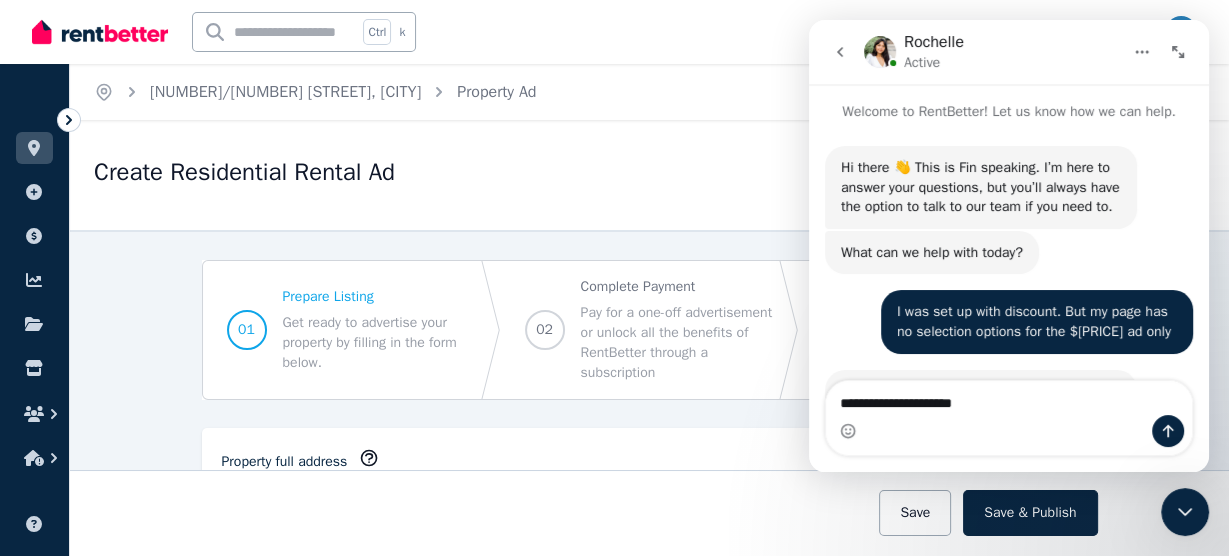 scroll, scrollTop: 142, scrollLeft: 0, axis: vertical 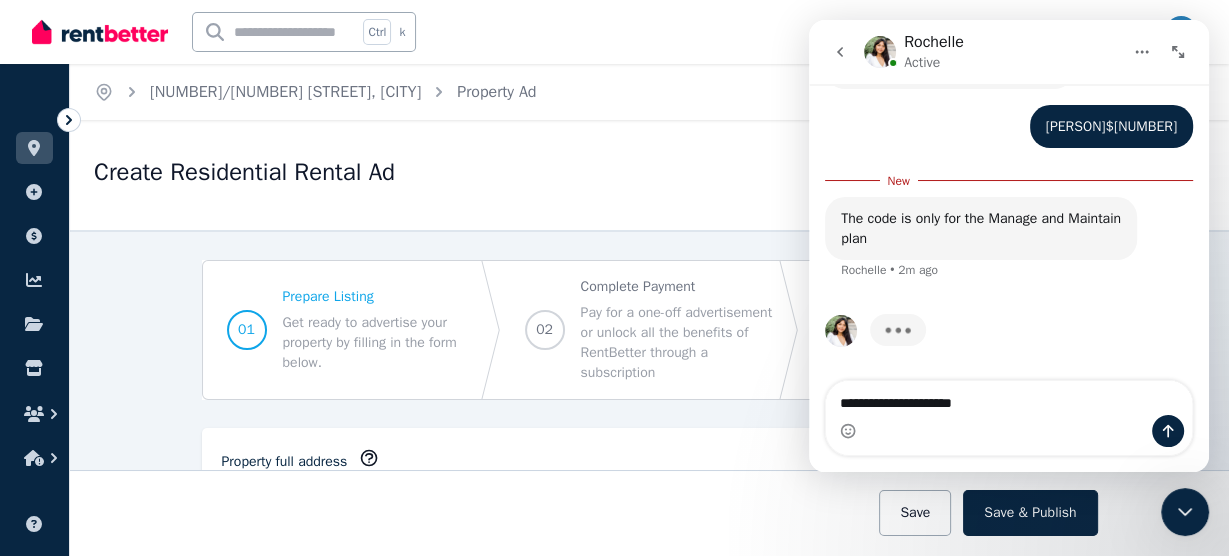 drag, startPoint x: 1005, startPoint y: 404, endPoint x: 1581, endPoint y: 428, distance: 576.49976 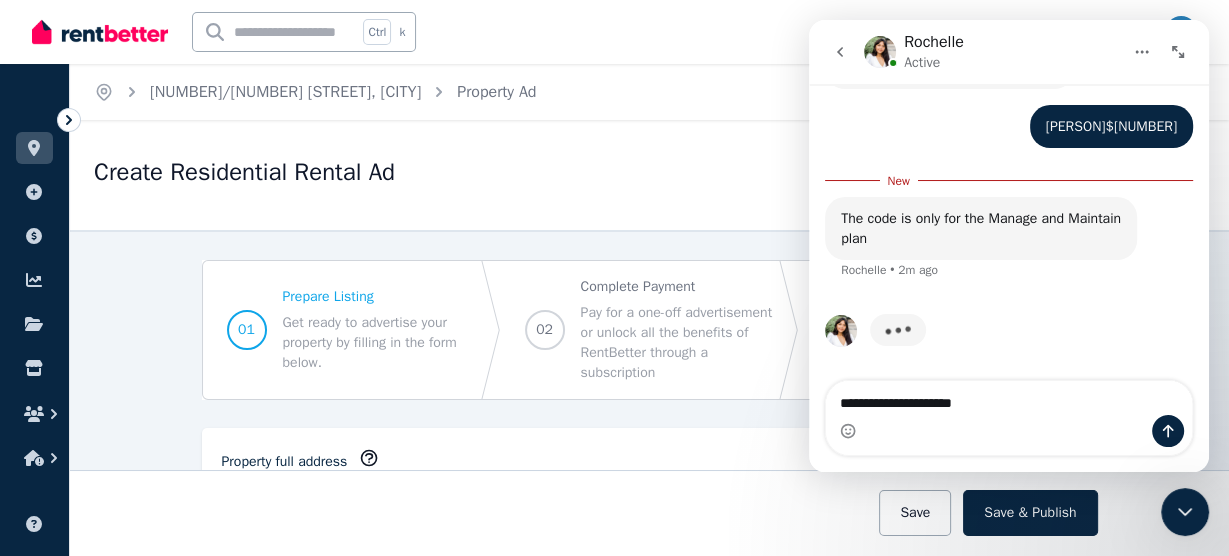 click on "[PERSON] Active Welcome to RentBetter!
Let us know how we can help. Hi there 👋 This is [PERSON] speaking. I’m here to answer your questions, but you’ll always have the option to talk to our team if you need to. The RentBetter Team    •   19m ago What can we help with today? The RentBetter Team    •   19m ago I was set up with discount. But my page has no selection options for the $[PRICE] ad only [PERSON]    • 19m ago Please make sure to click the options to 'get more help' if we haven't answered your question. The RentBetter Team    • 19m ago If you have a discount code, you can apply it at checkout by entering the code in the 'coupon code' section of your purchase summary and clicking 'apply'. The discounted price will then be reflected before you proceed with payment. https://rentbetter.com.au/pricing/ . If you're still not seeing the discount options you expect, try proceeding to checkout where you can enter your discount code to see the adjusted pricing. The RentBetter Team    •" 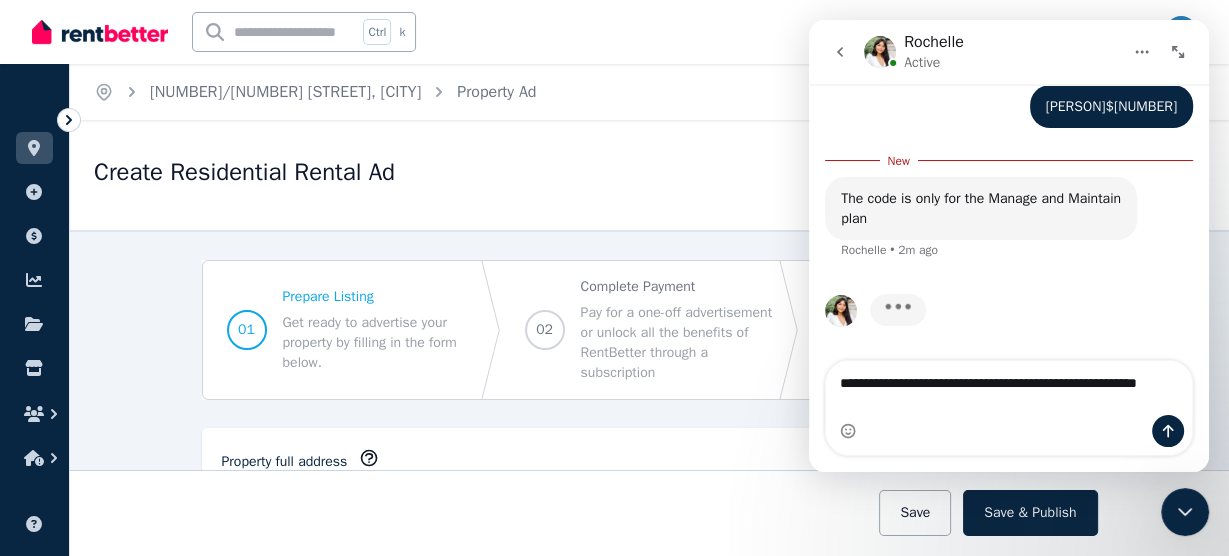 scroll, scrollTop: 1834, scrollLeft: 0, axis: vertical 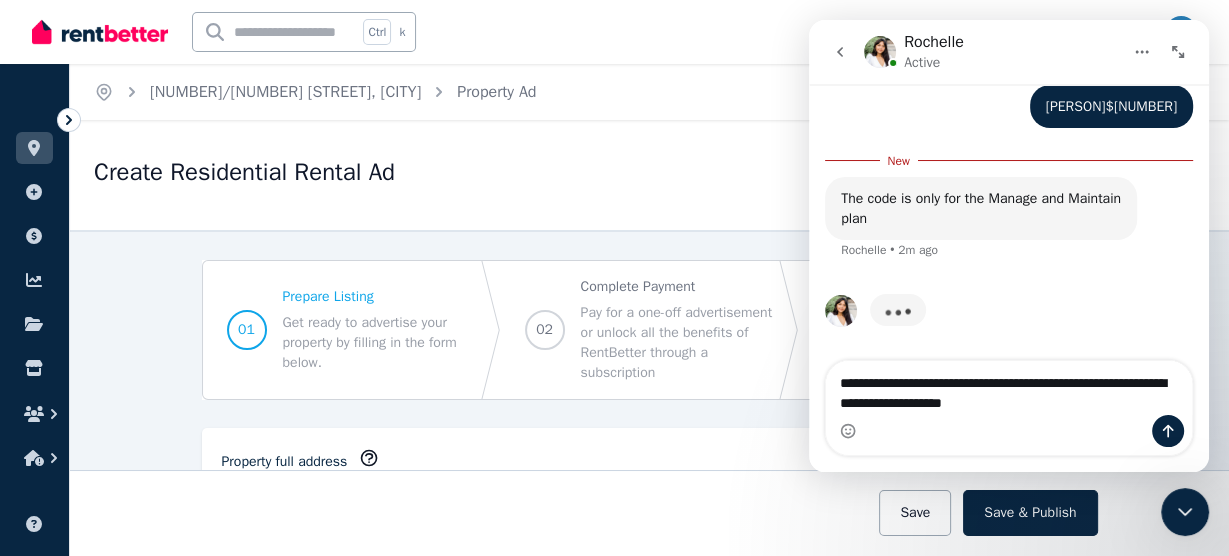 type on "**********" 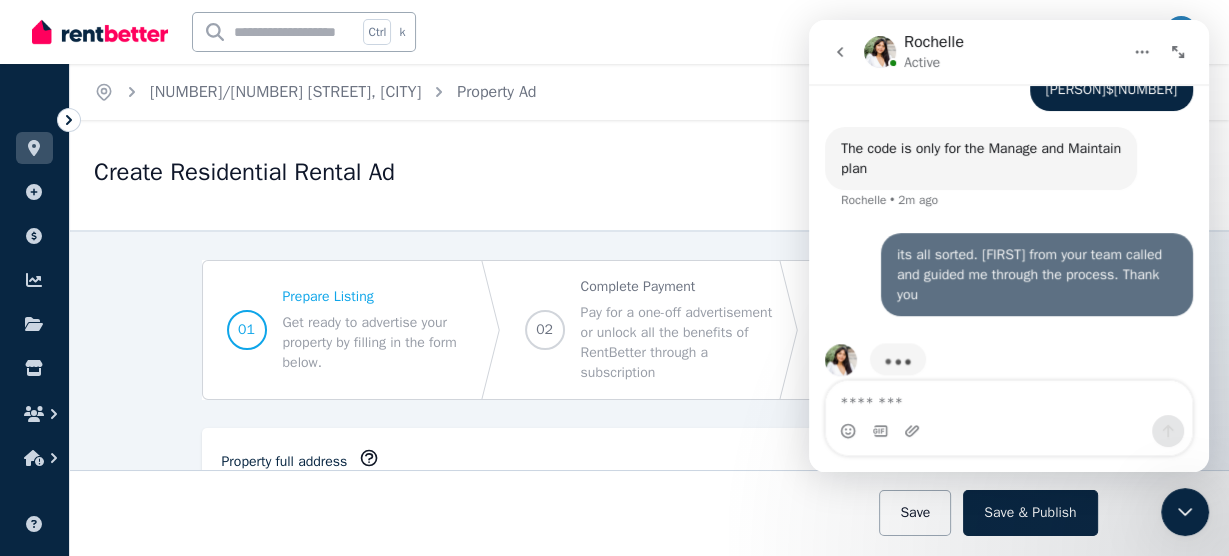 scroll, scrollTop: 1861, scrollLeft: 0, axis: vertical 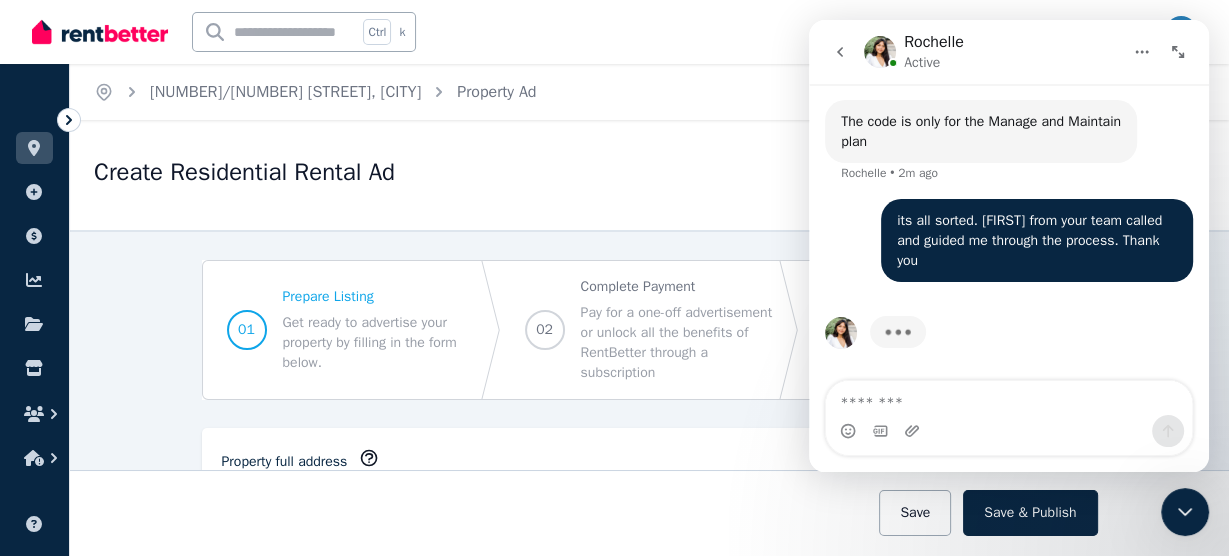 type 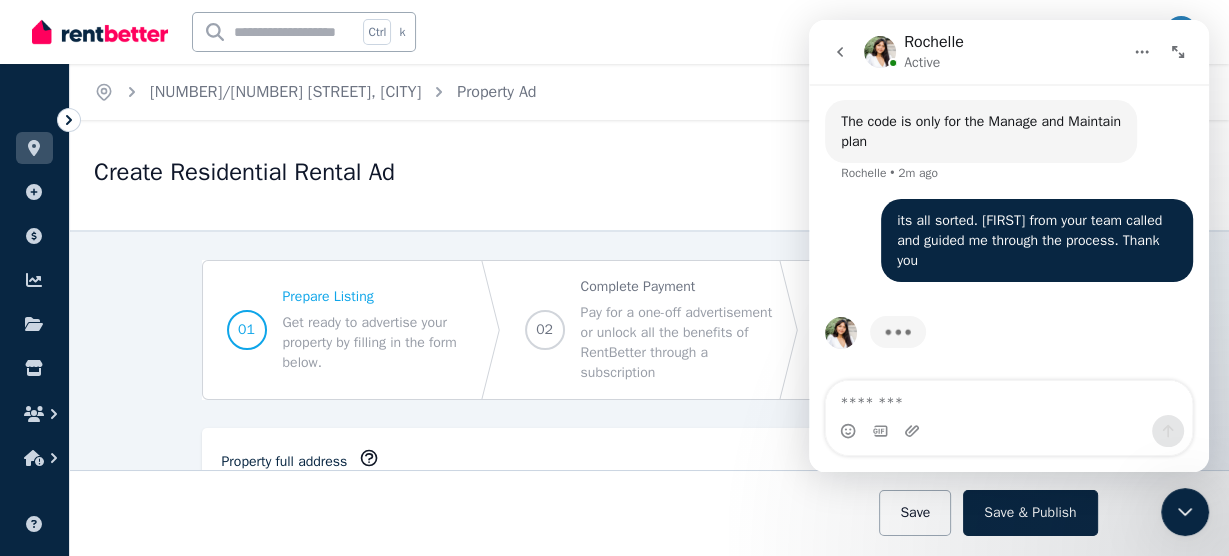 click 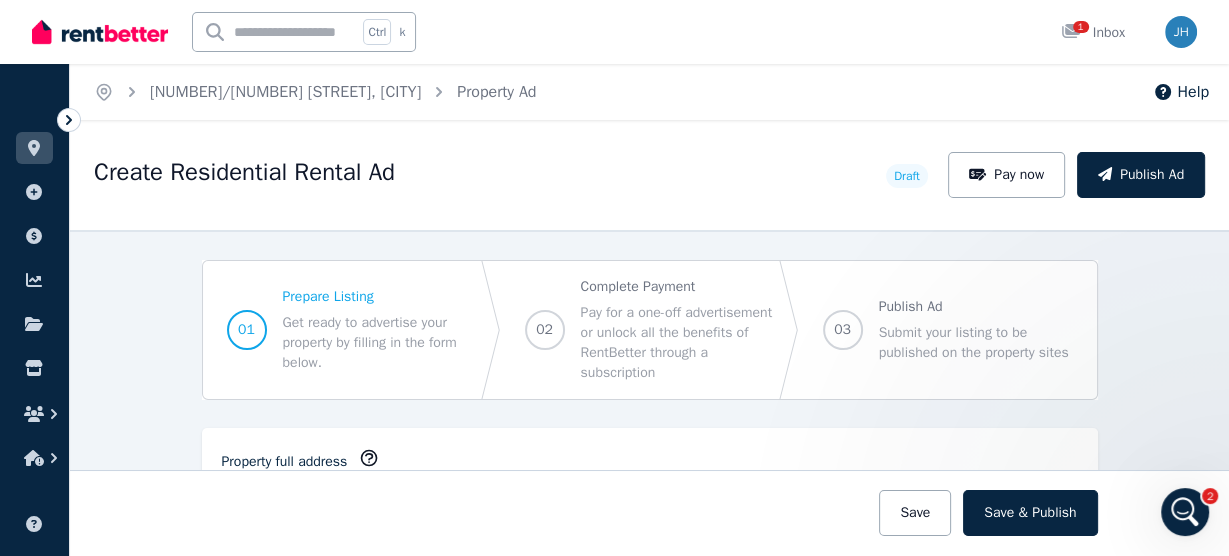 scroll, scrollTop: 1861, scrollLeft: 0, axis: vertical 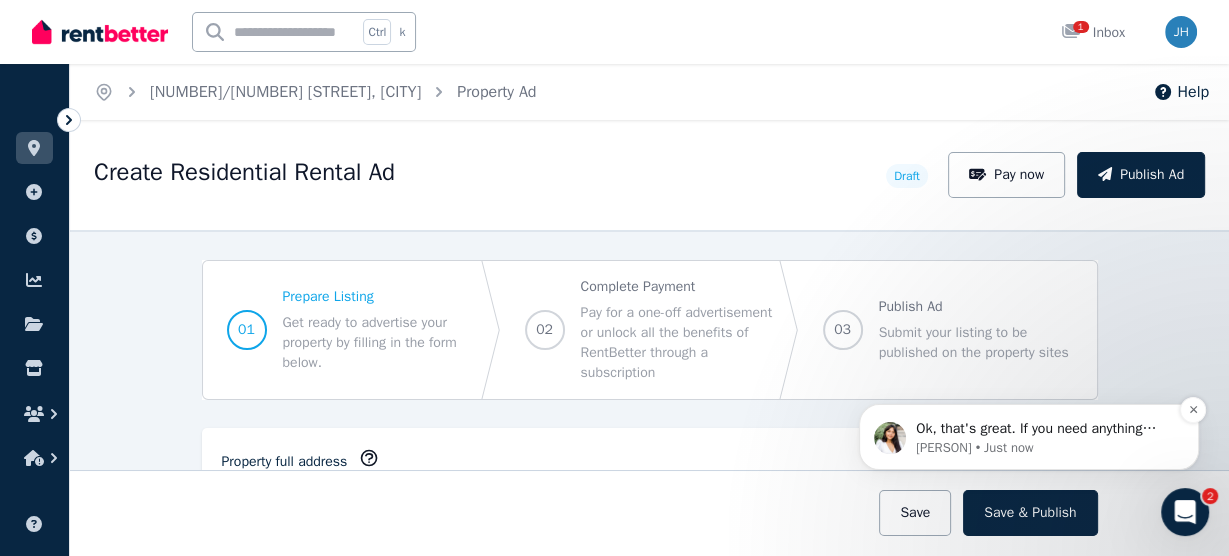 click on "Ok, that's great. If you need anything further, just reach back out.🙂" at bounding box center [1045, 429] 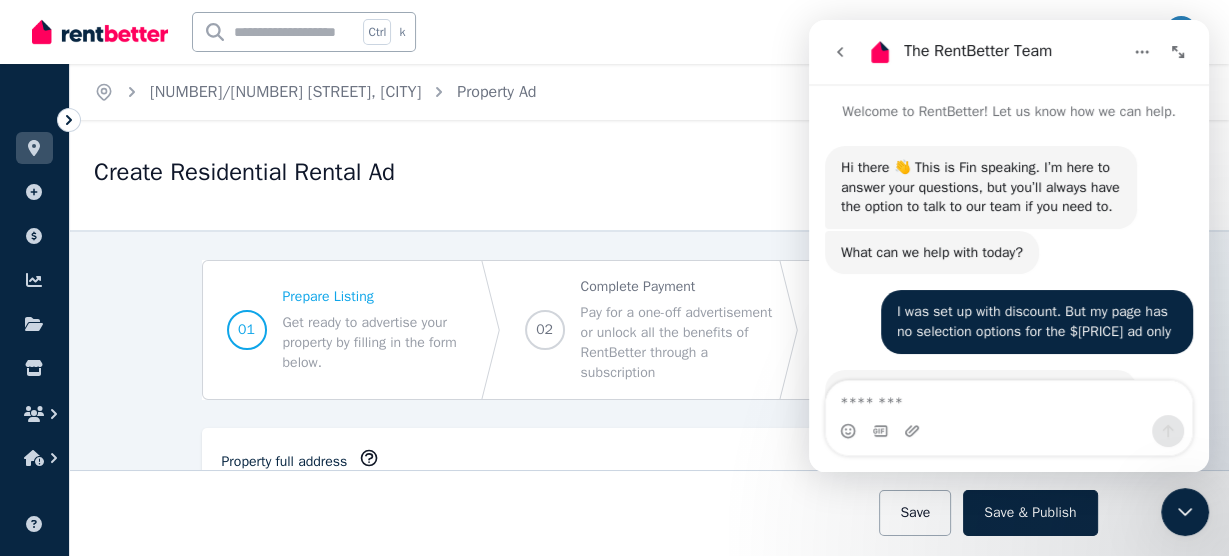 scroll, scrollTop: 2, scrollLeft: 0, axis: vertical 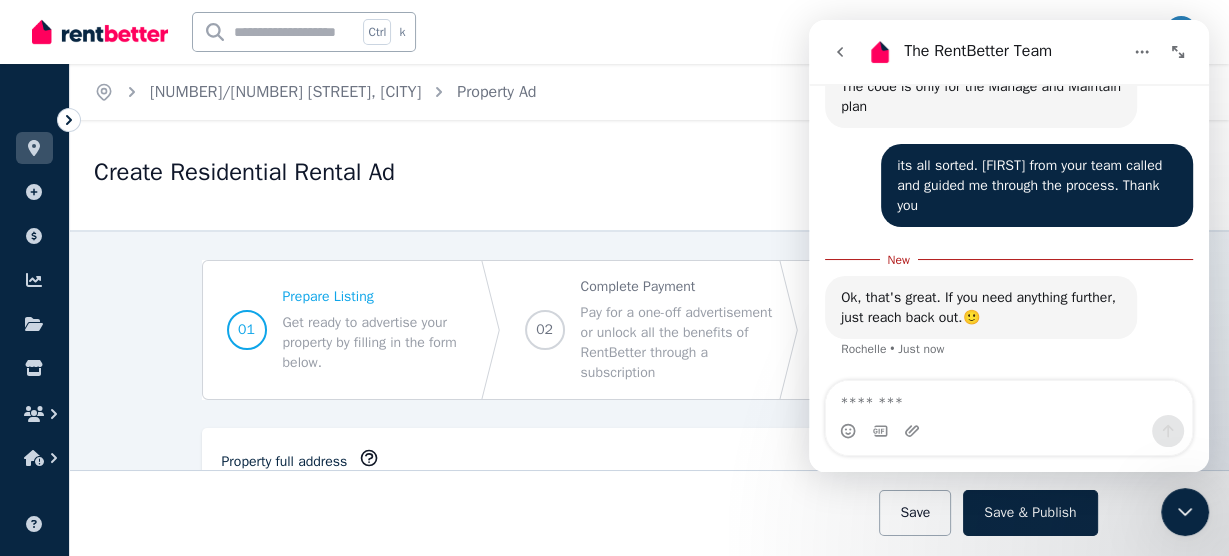 click at bounding box center [1009, 398] 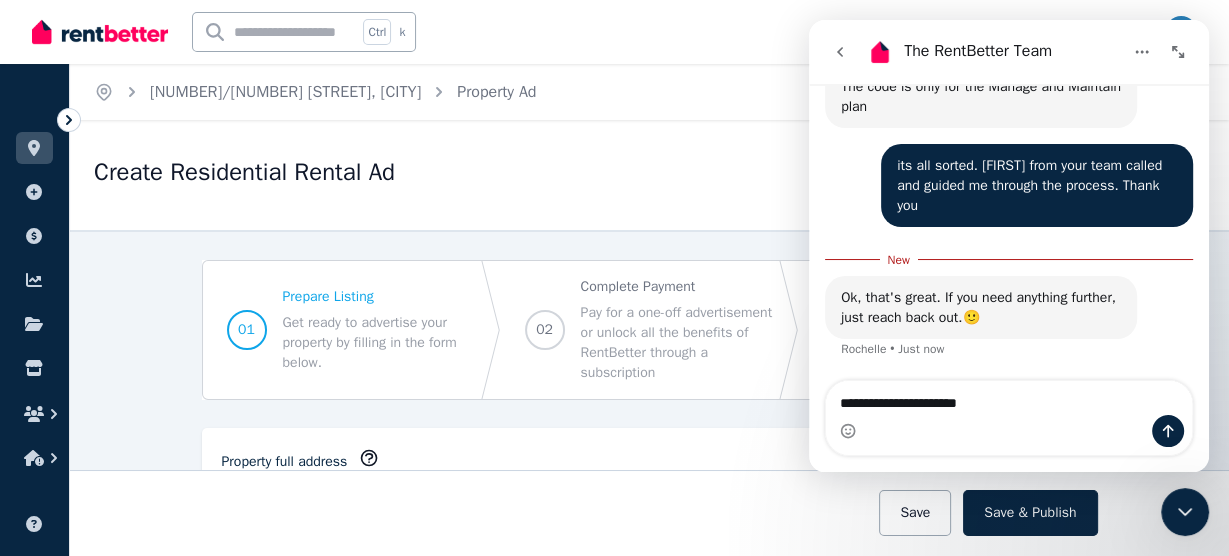 type on "**********" 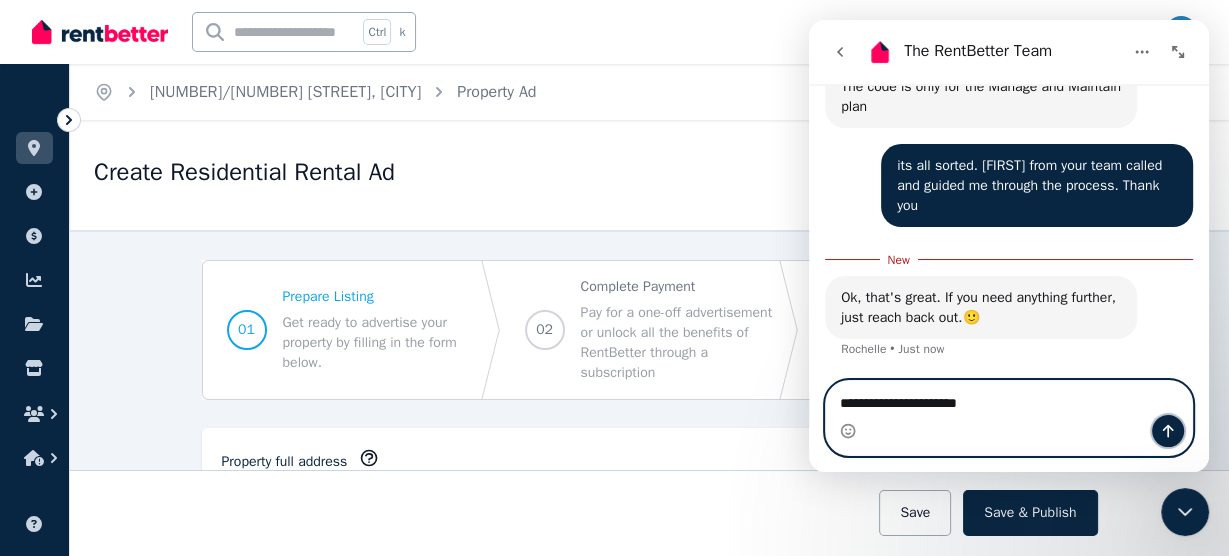 click 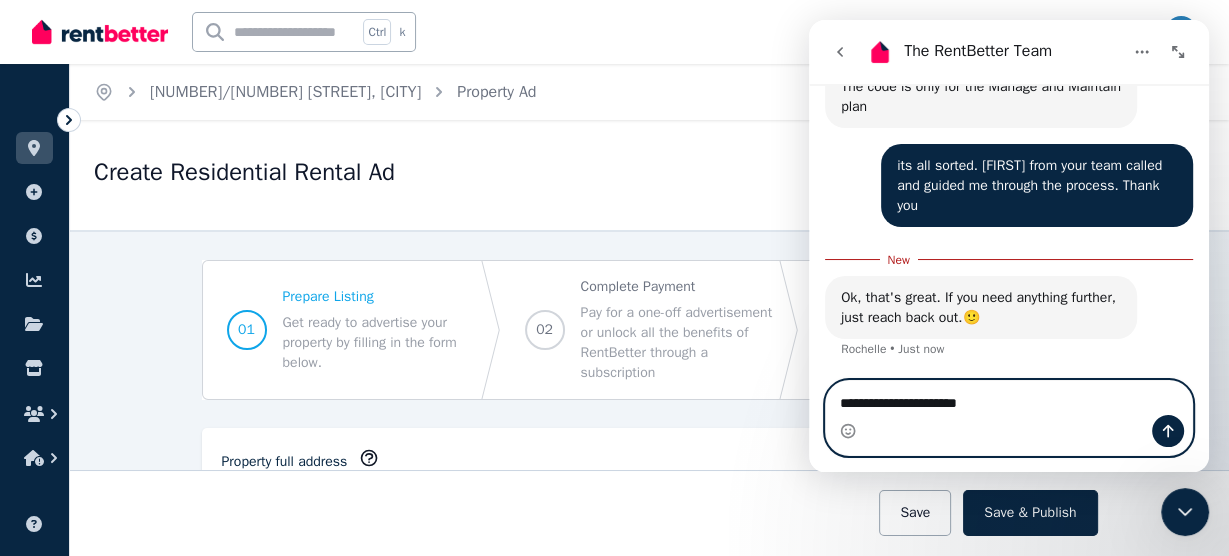 type 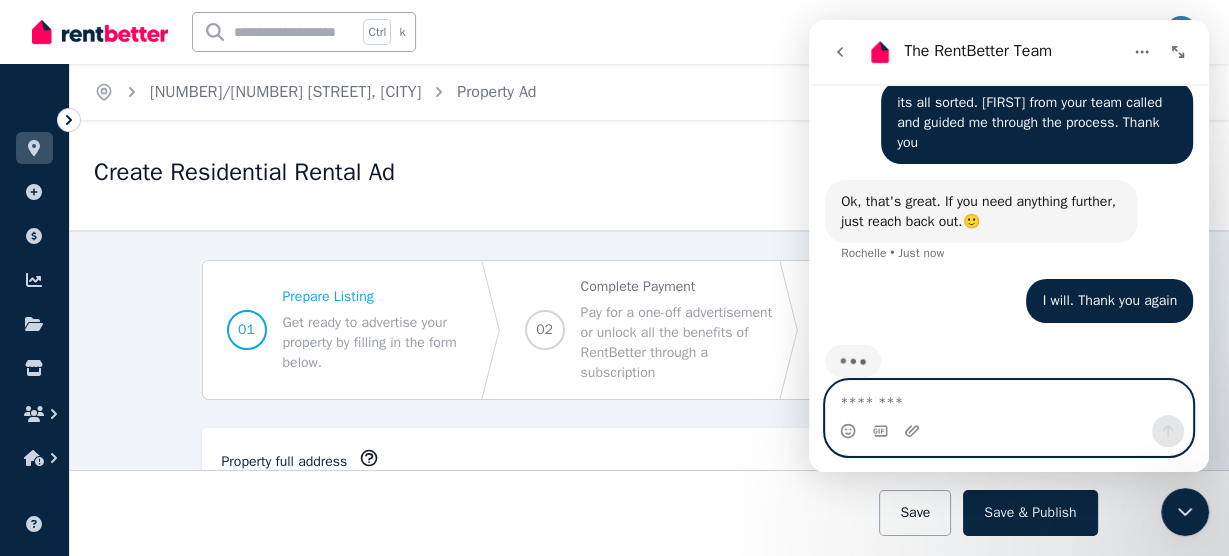scroll, scrollTop: 1987, scrollLeft: 0, axis: vertical 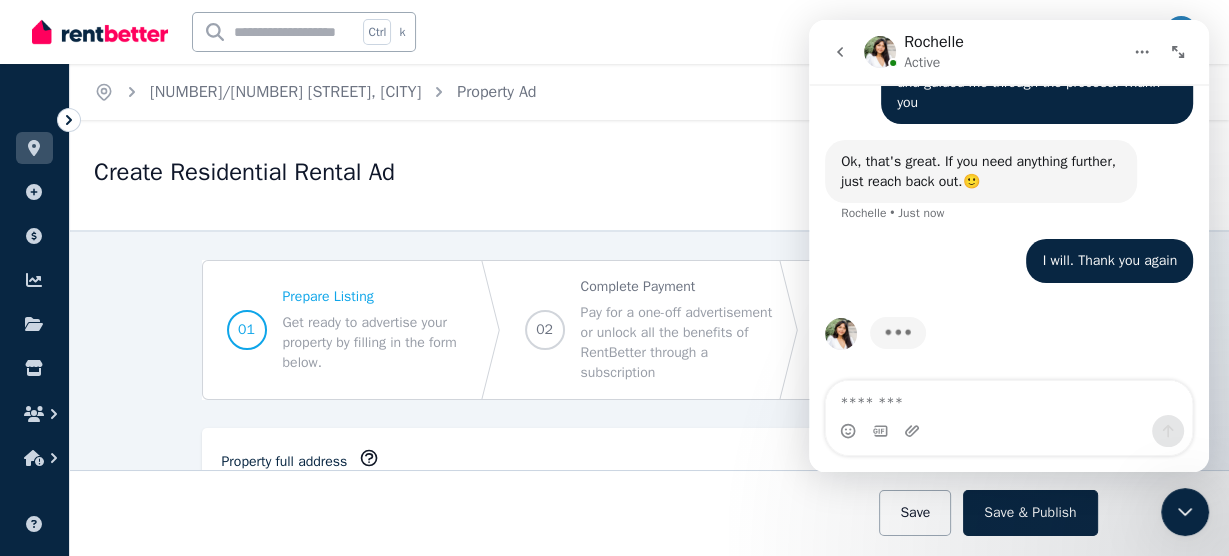 click 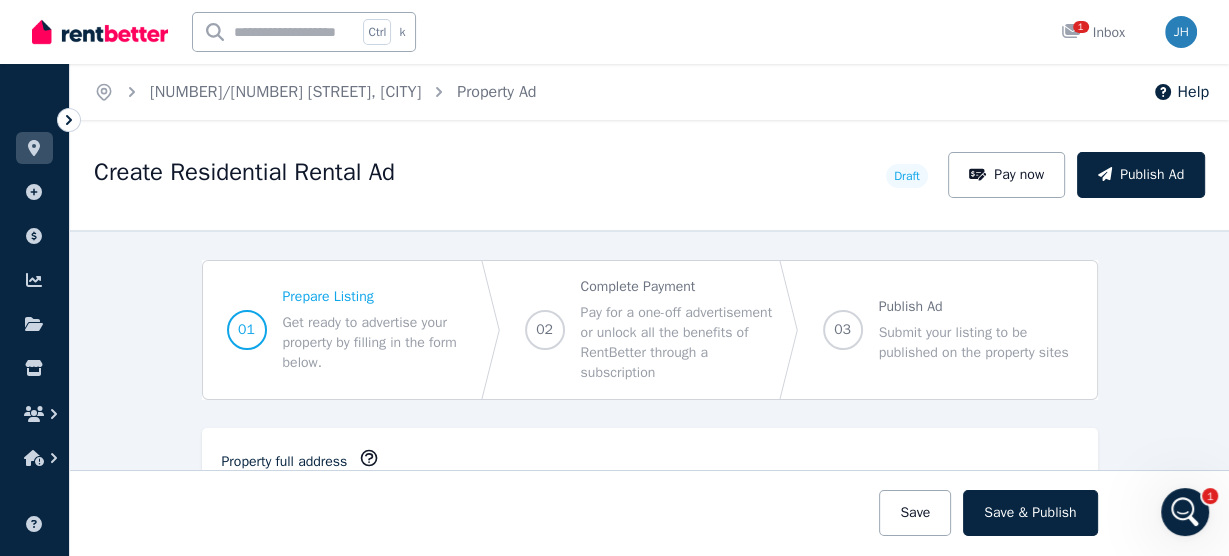 click 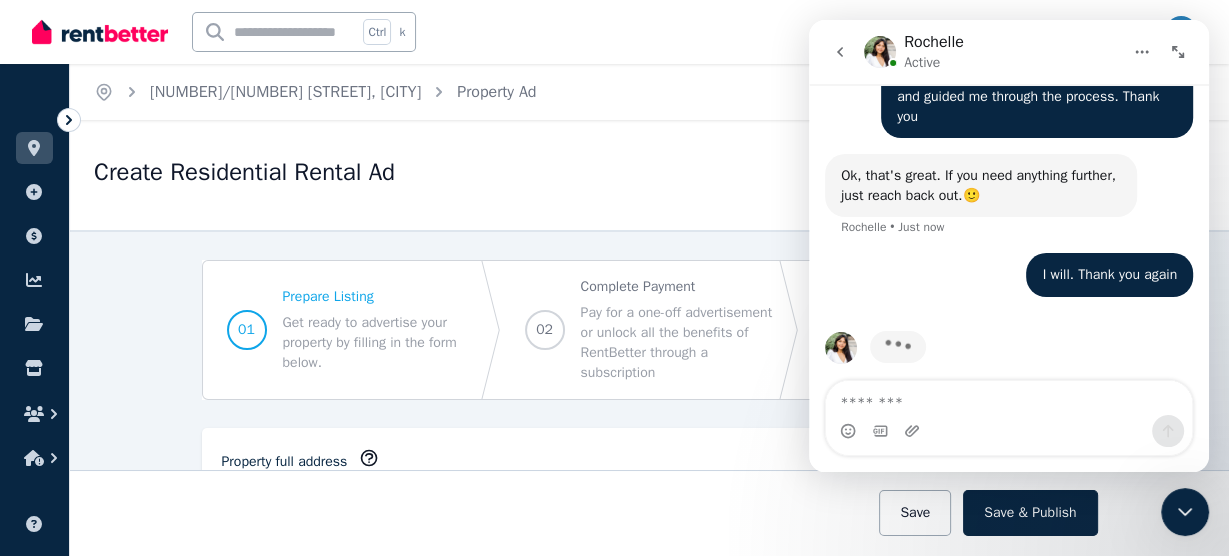 scroll, scrollTop: 1999, scrollLeft: 0, axis: vertical 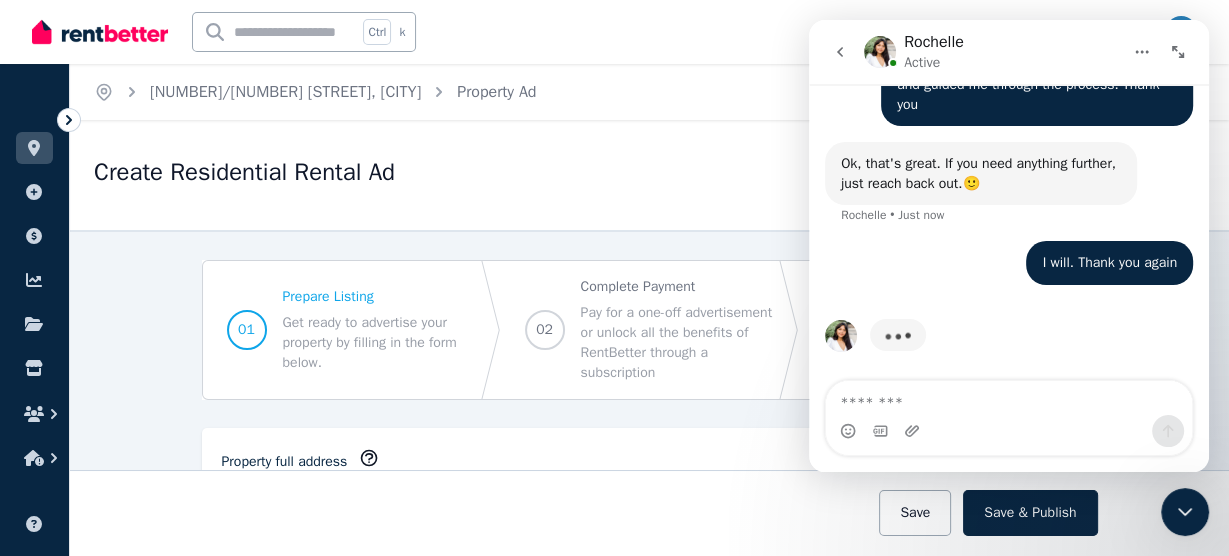 click 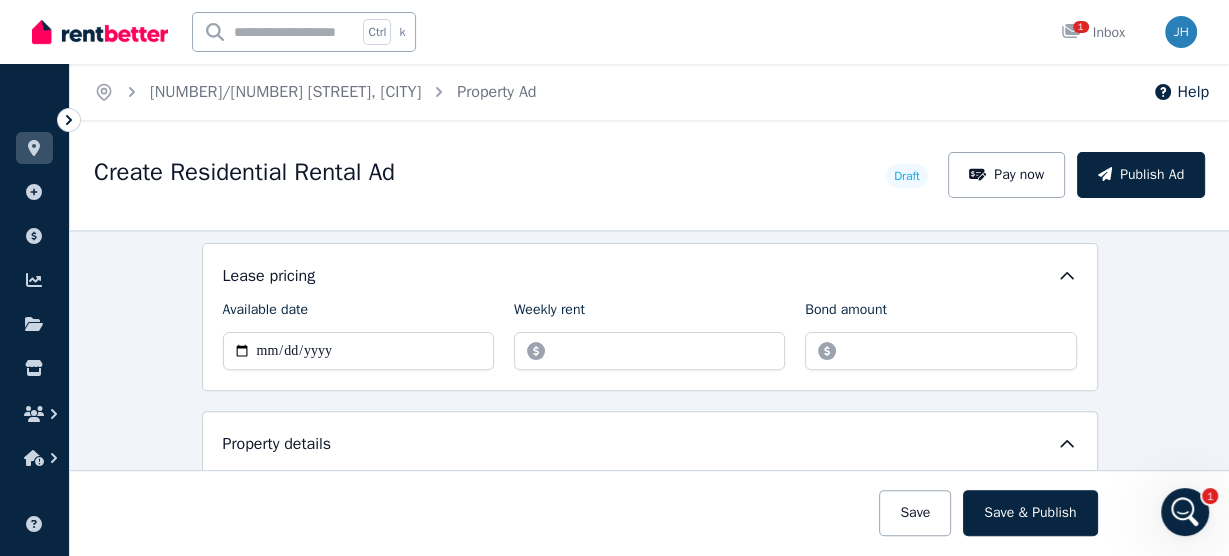 scroll, scrollTop: 640, scrollLeft: 0, axis: vertical 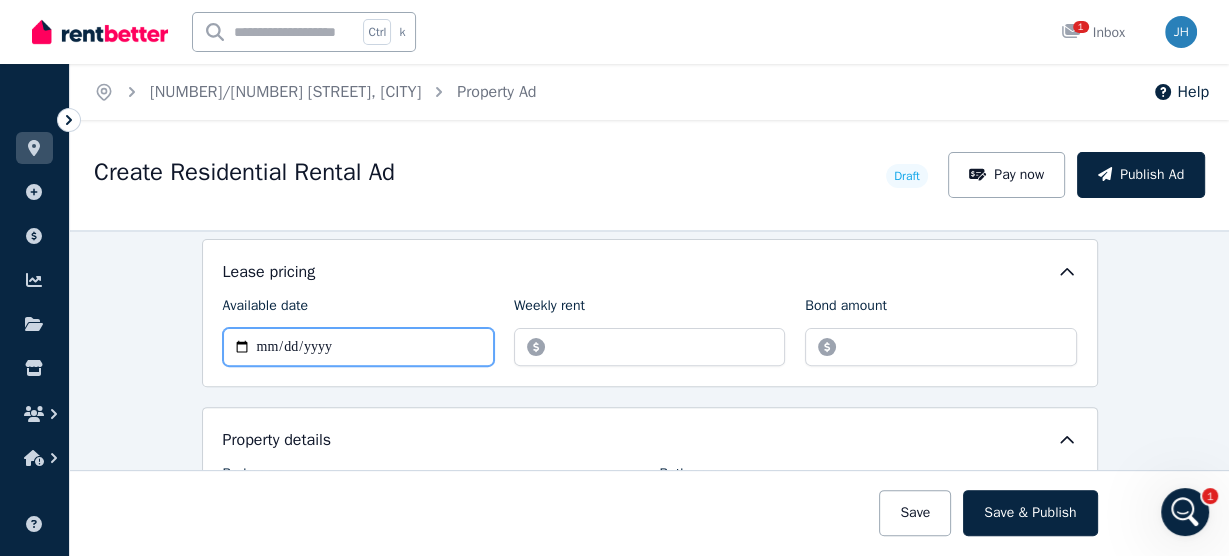 click on "Available date" at bounding box center [358, 347] 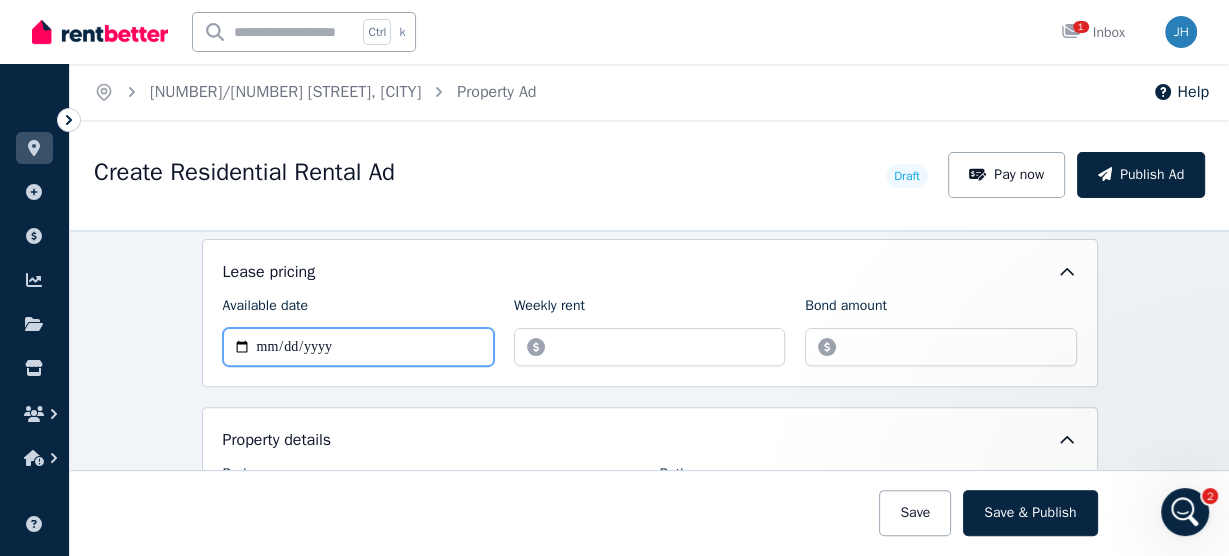 scroll, scrollTop: 1985, scrollLeft: 0, axis: vertical 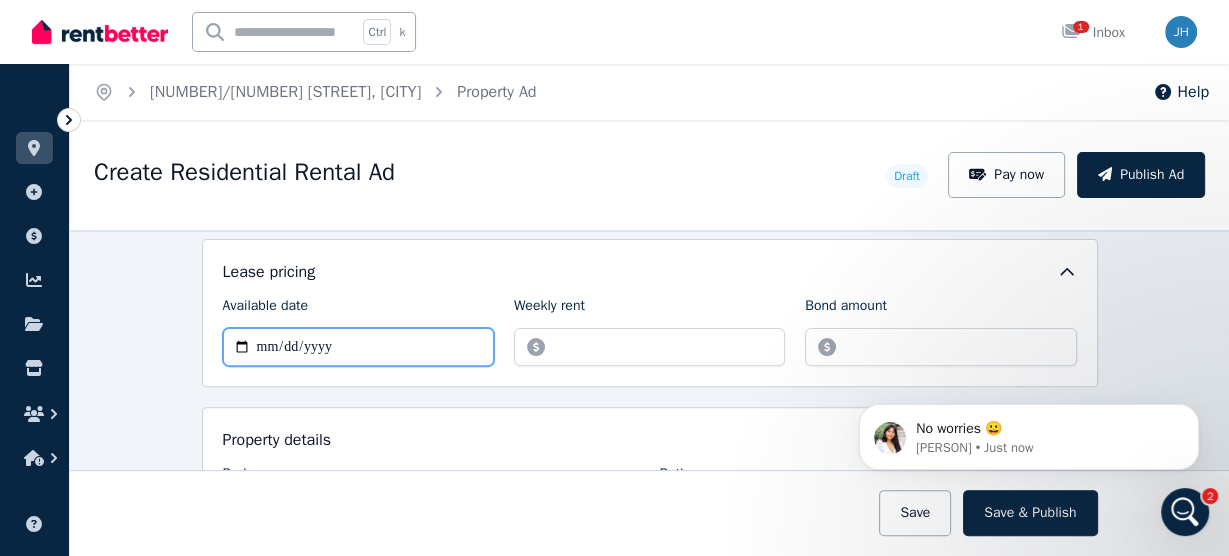 type on "**********" 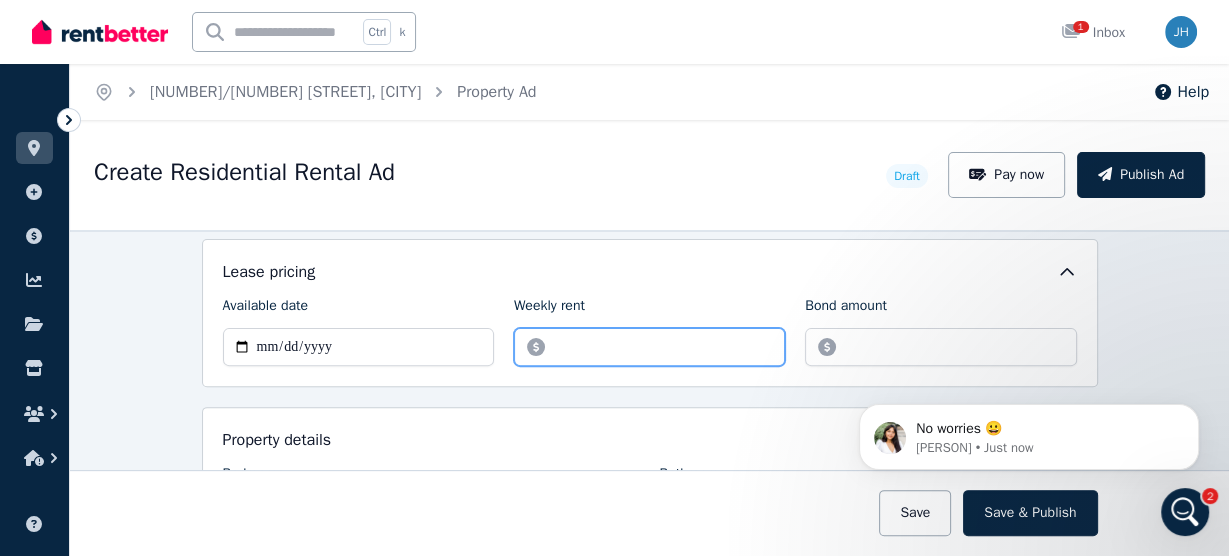 click on "Weekly rent" at bounding box center (649, 347) 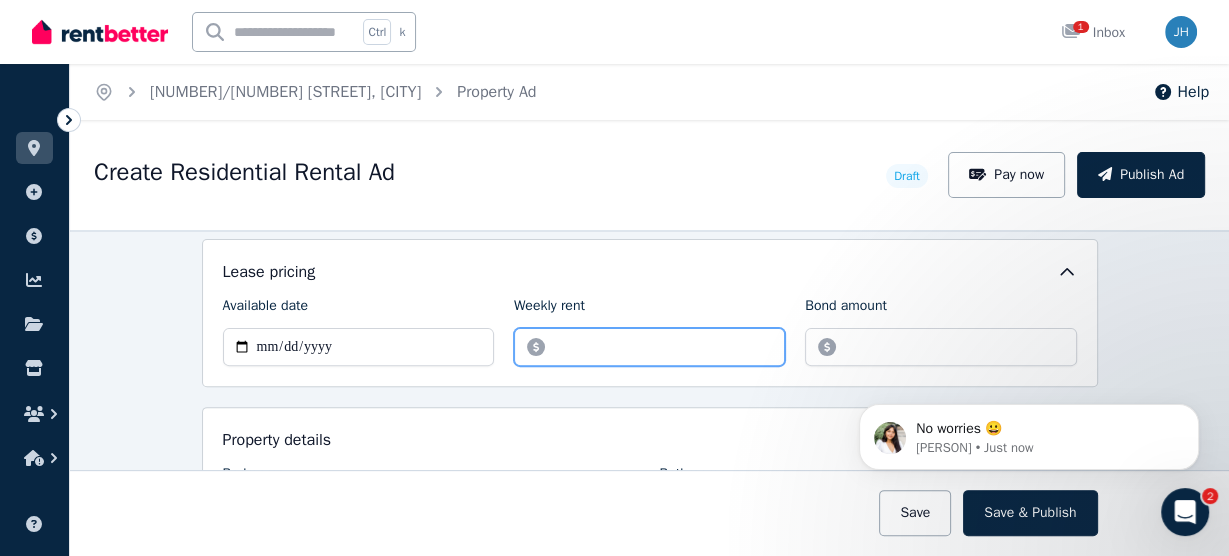 type on "***" 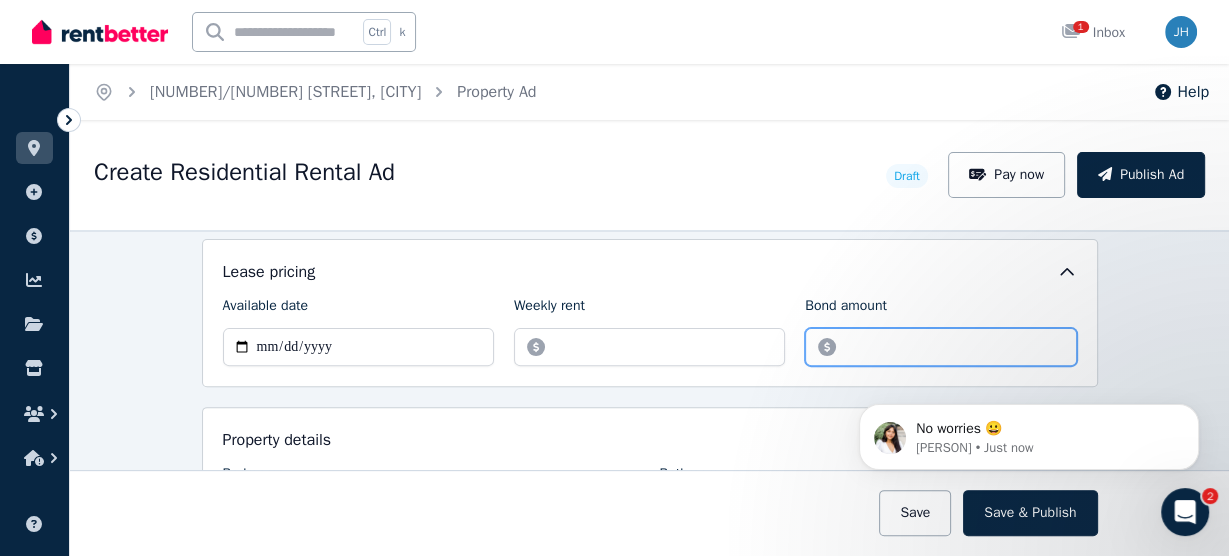 click on "Bond amount" at bounding box center (940, 347) 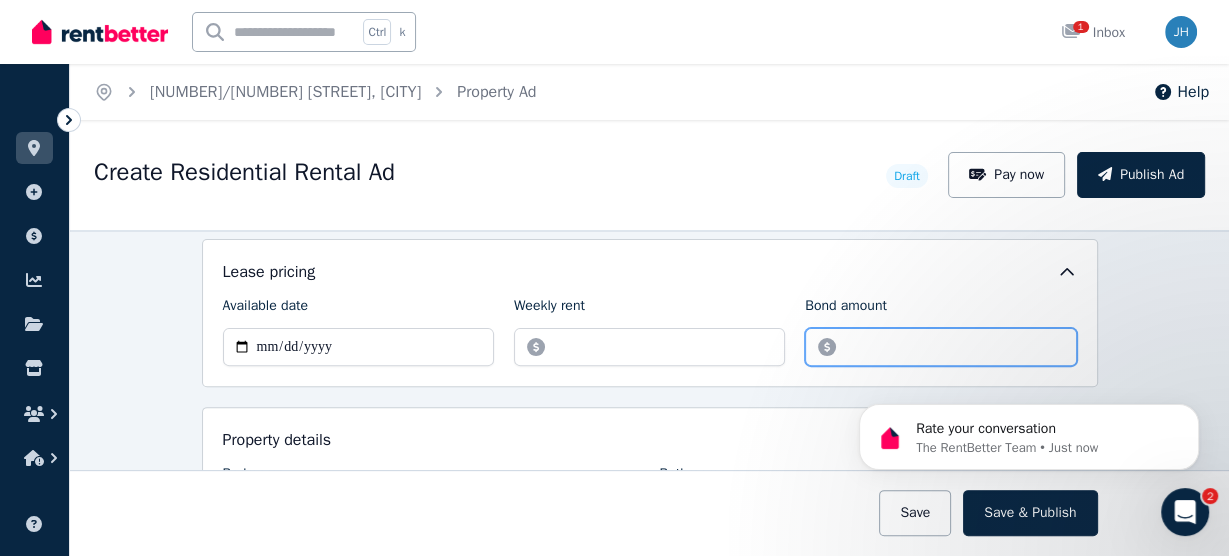 scroll, scrollTop: 2095, scrollLeft: 0, axis: vertical 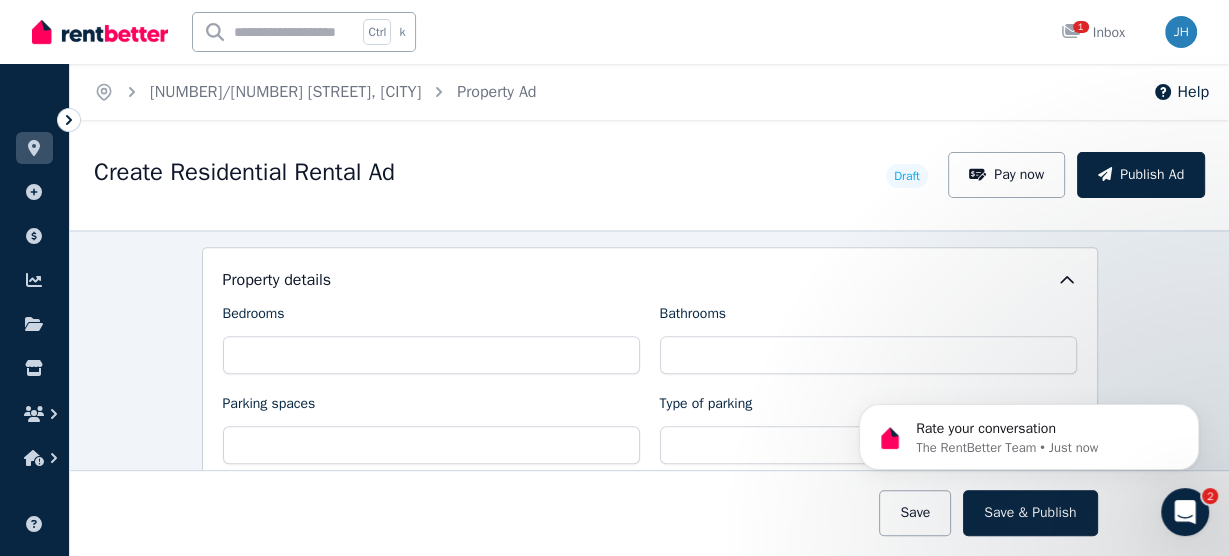 type on "****" 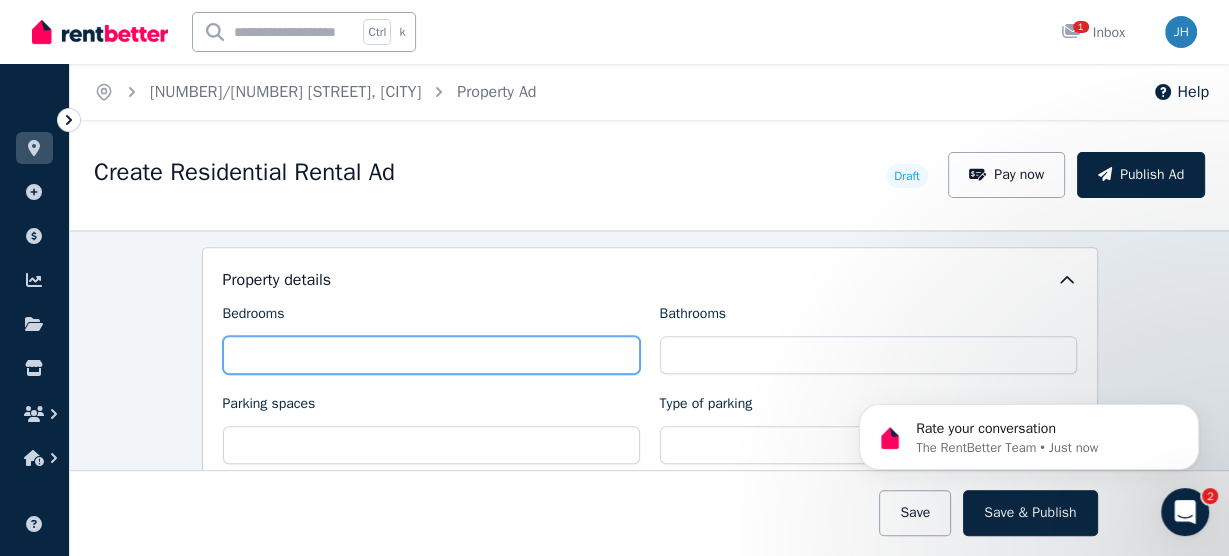 click on "Bedrooms" at bounding box center [431, 355] 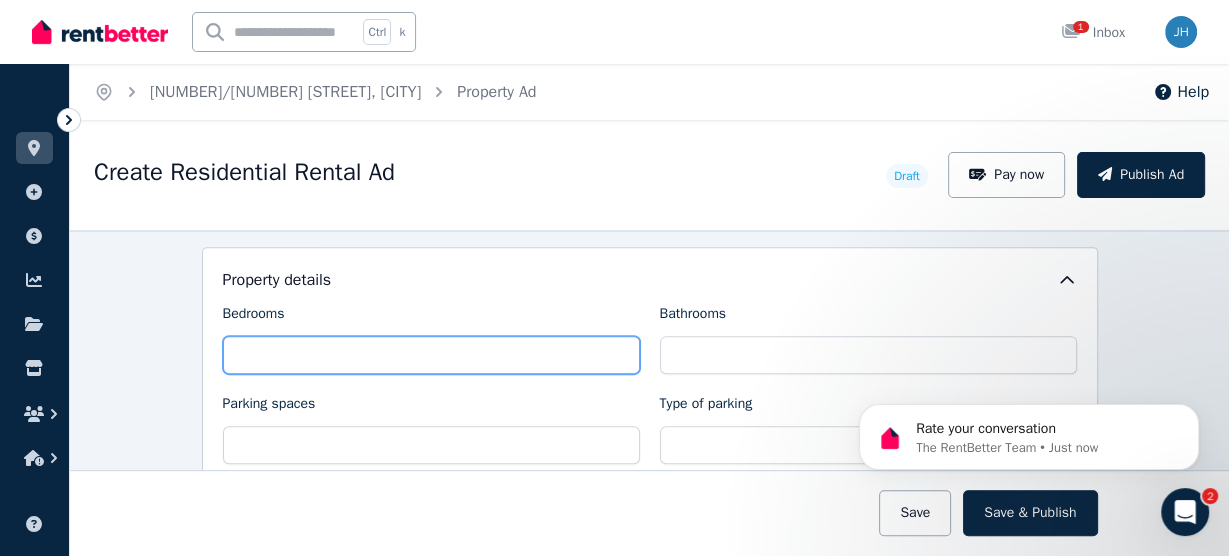 type on "*" 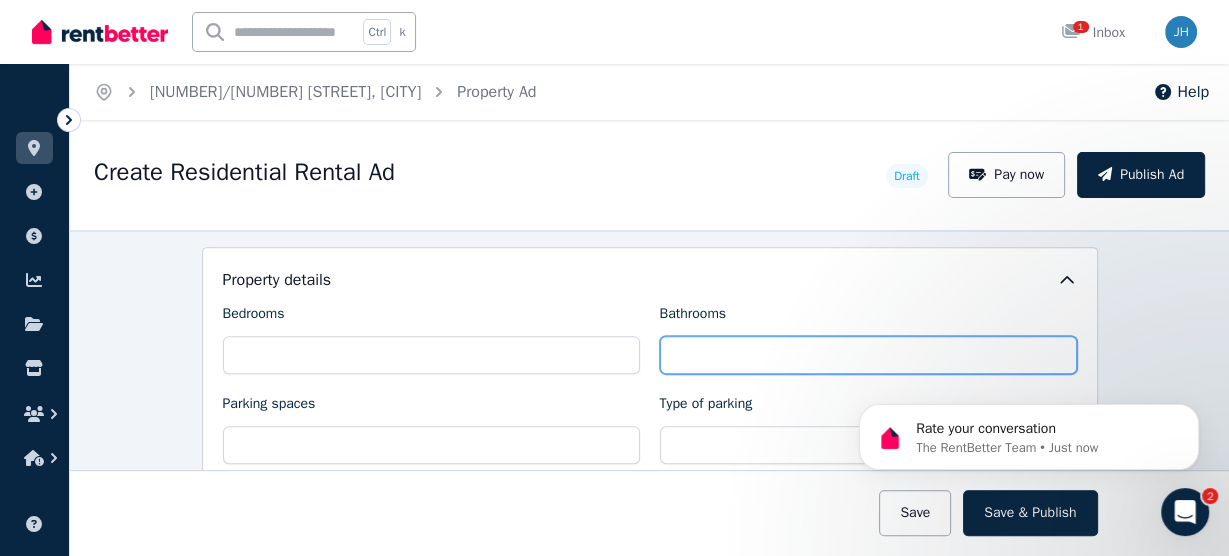 click on "Bathrooms" at bounding box center (868, 355) 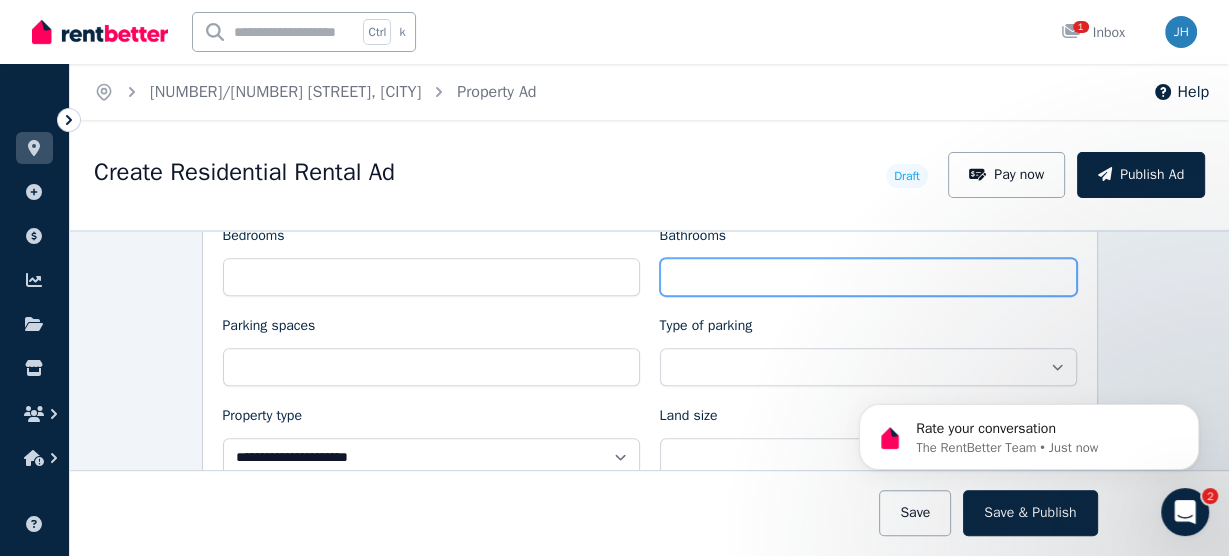 scroll, scrollTop: 880, scrollLeft: 0, axis: vertical 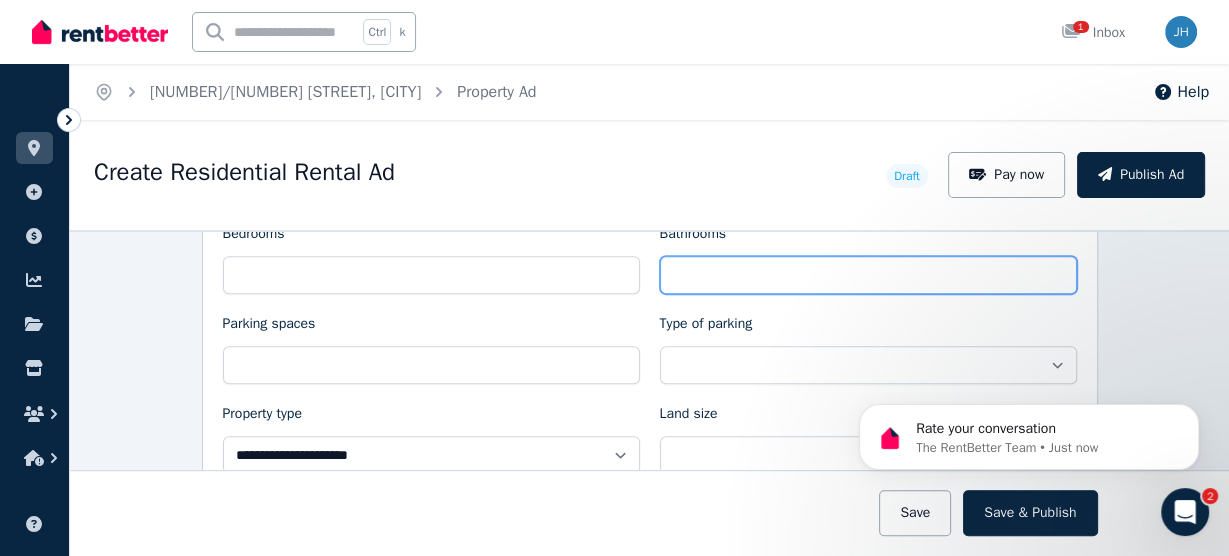 type on "*" 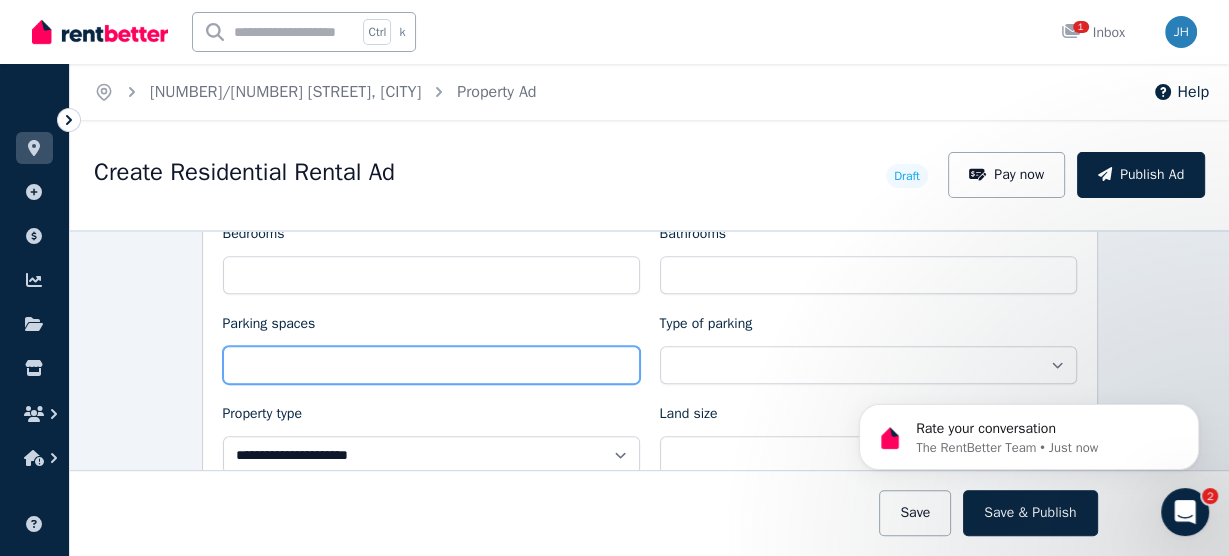 click on "Parking spaces" at bounding box center (431, 365) 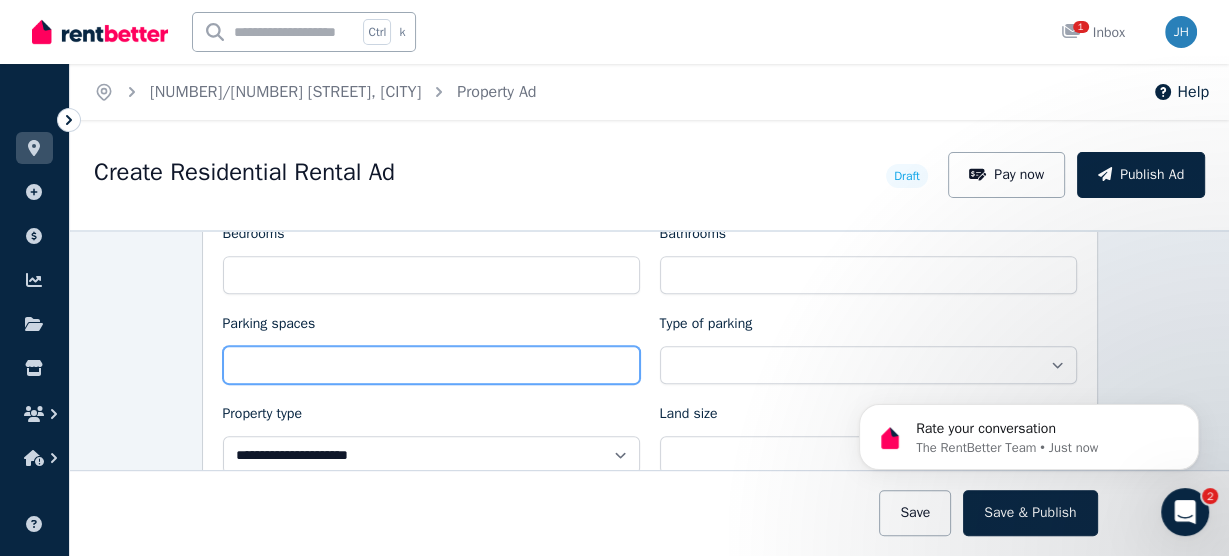 type on "*" 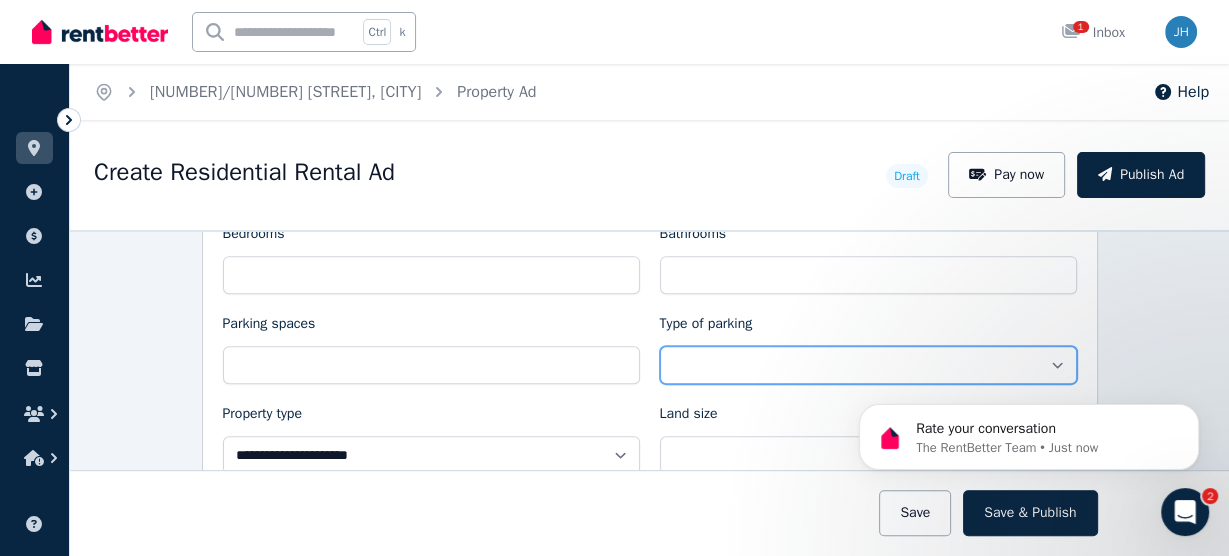 click on "**********" at bounding box center (868, 365) 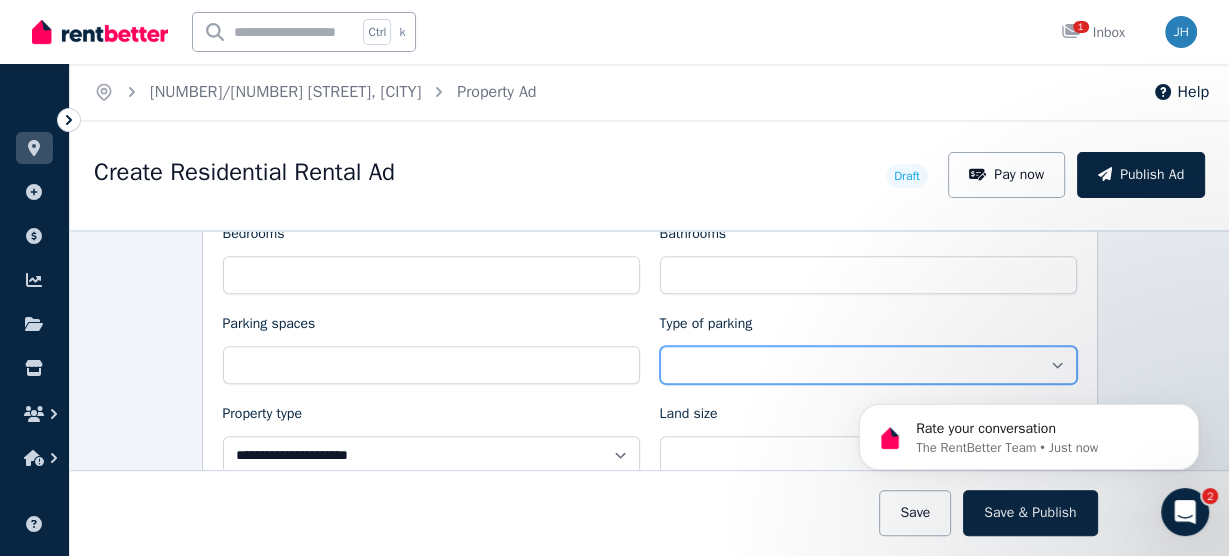 select on "**********" 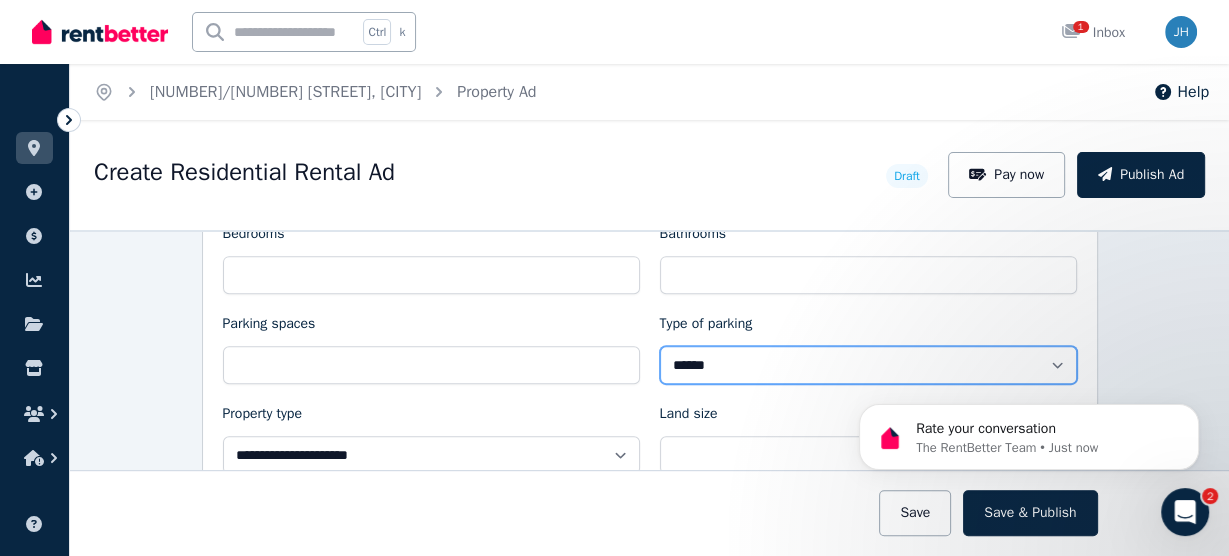 click on "**********" at bounding box center [868, 365] 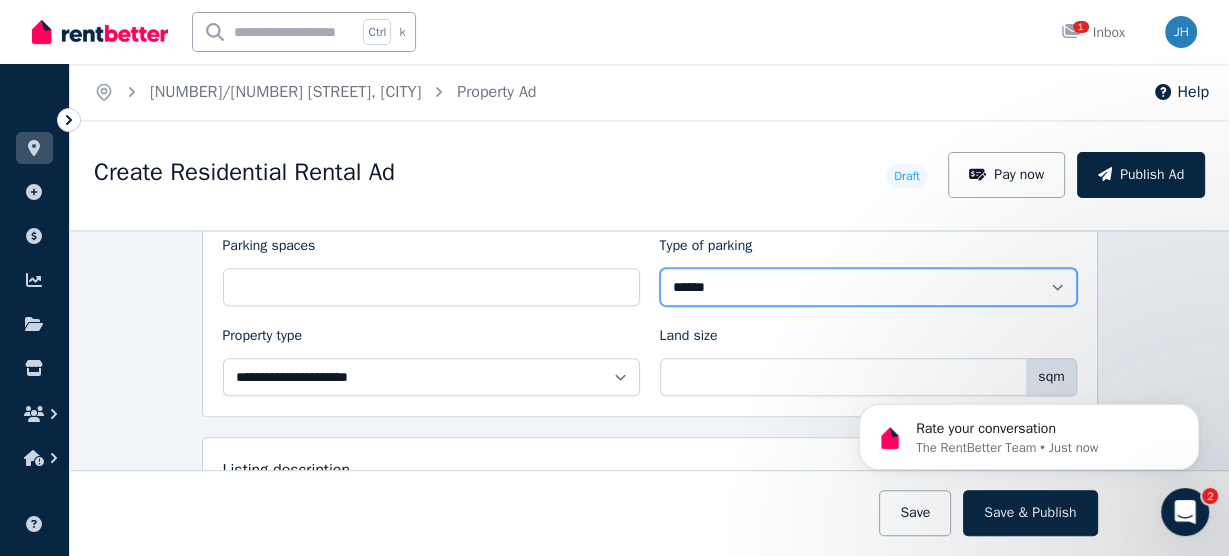 scroll, scrollTop: 960, scrollLeft: 0, axis: vertical 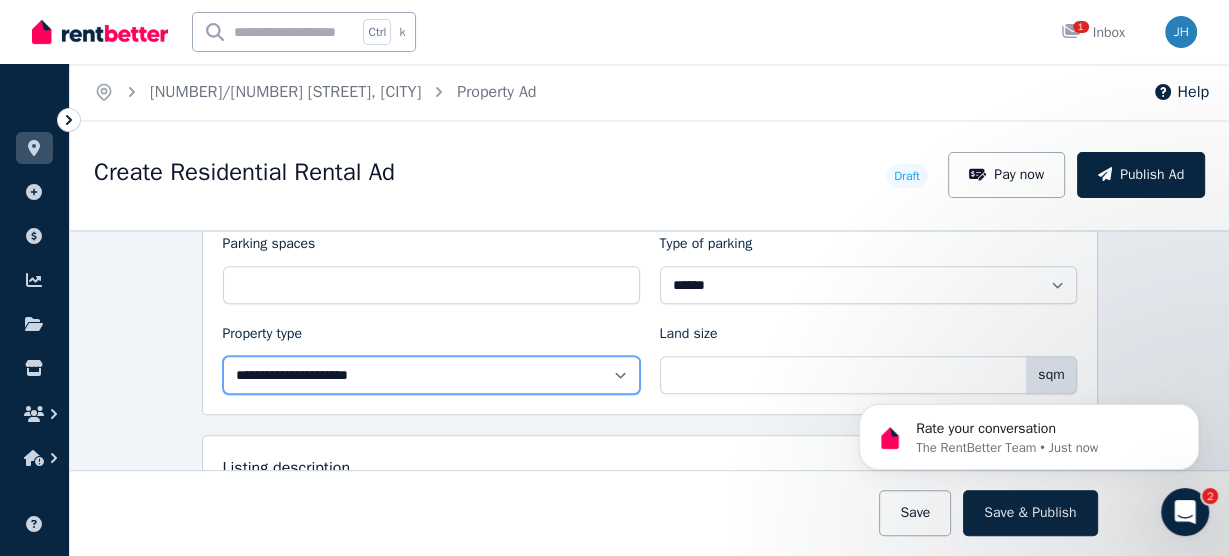 click on "**********" at bounding box center [431, 375] 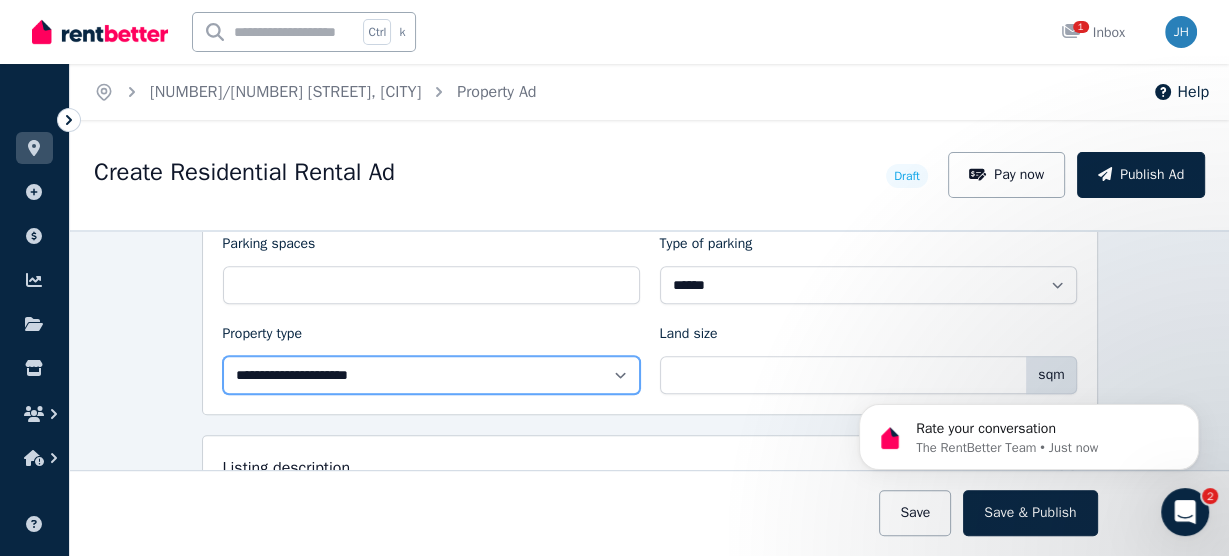 select on "**********" 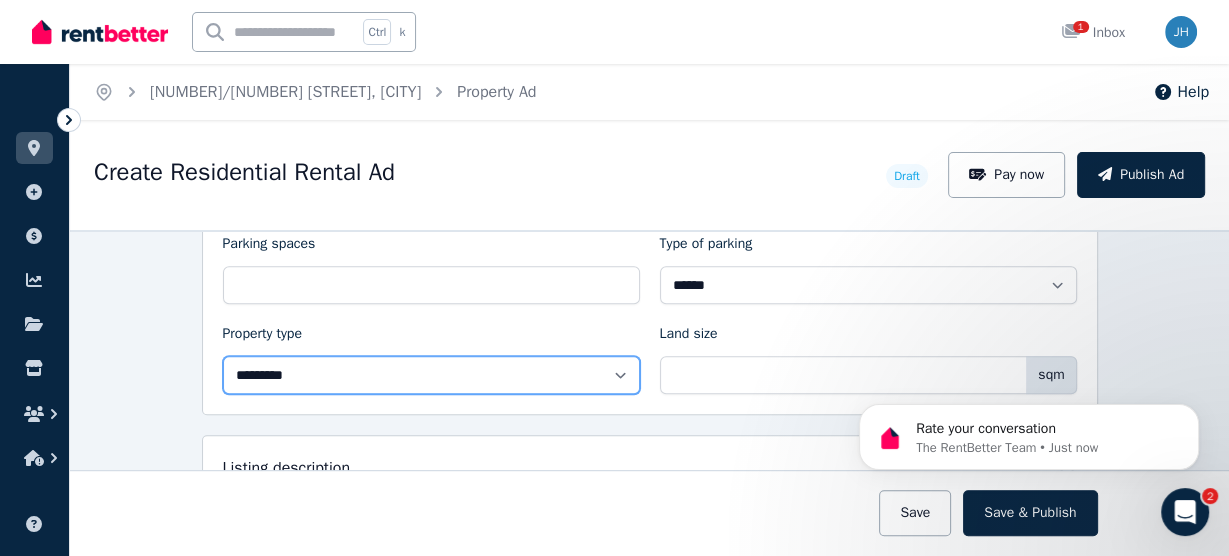 click on "**********" at bounding box center [431, 375] 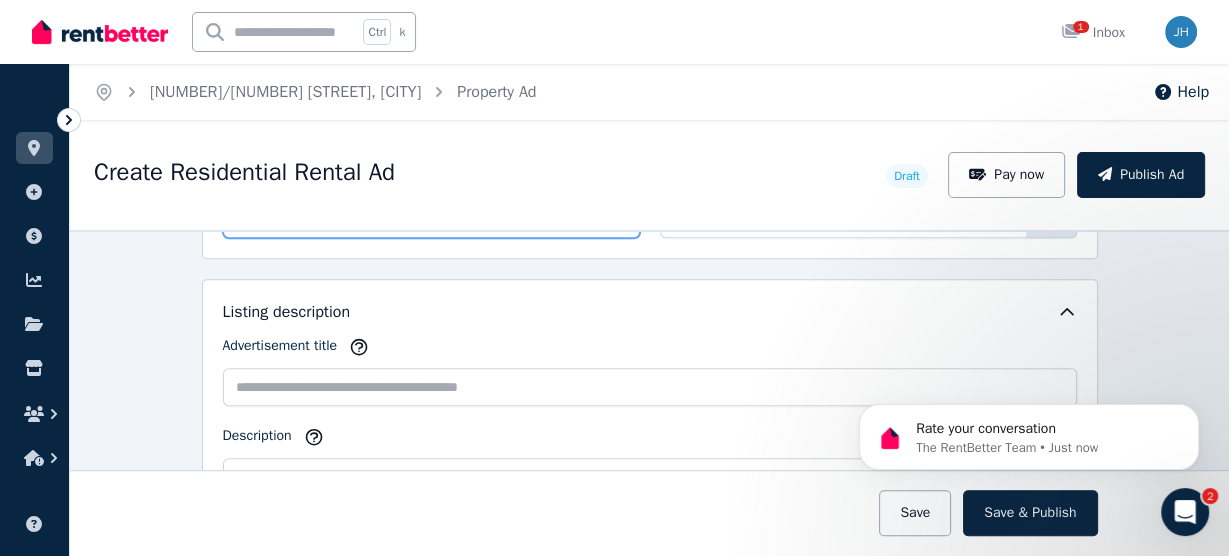 scroll, scrollTop: 1200, scrollLeft: 0, axis: vertical 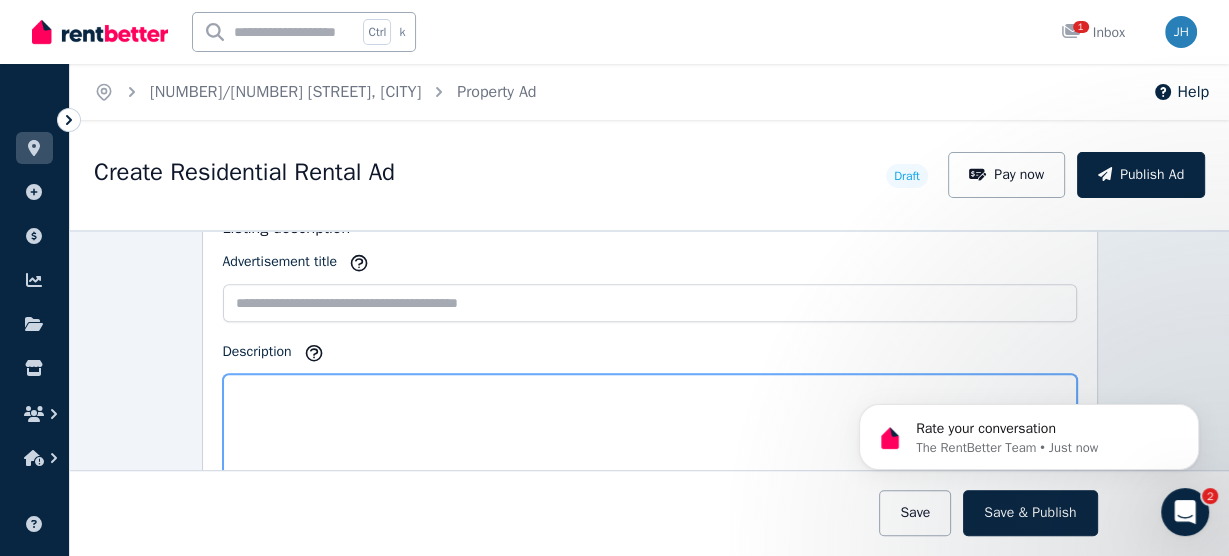 click on "Description" at bounding box center [650, 443] 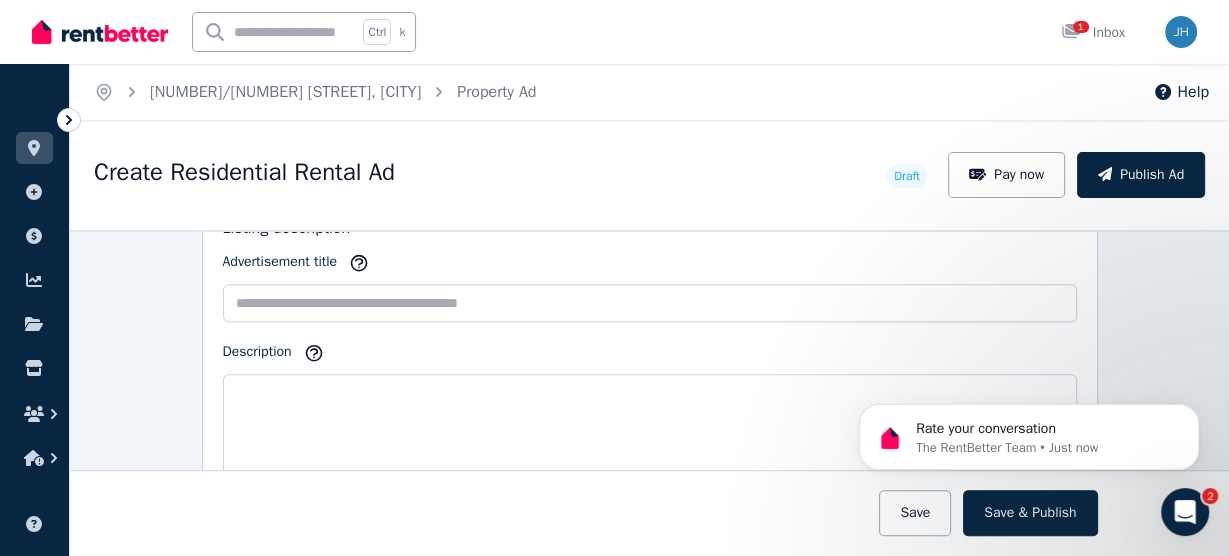 drag, startPoint x: 340, startPoint y: 385, endPoint x: 655, endPoint y: 511, distance: 339.26538 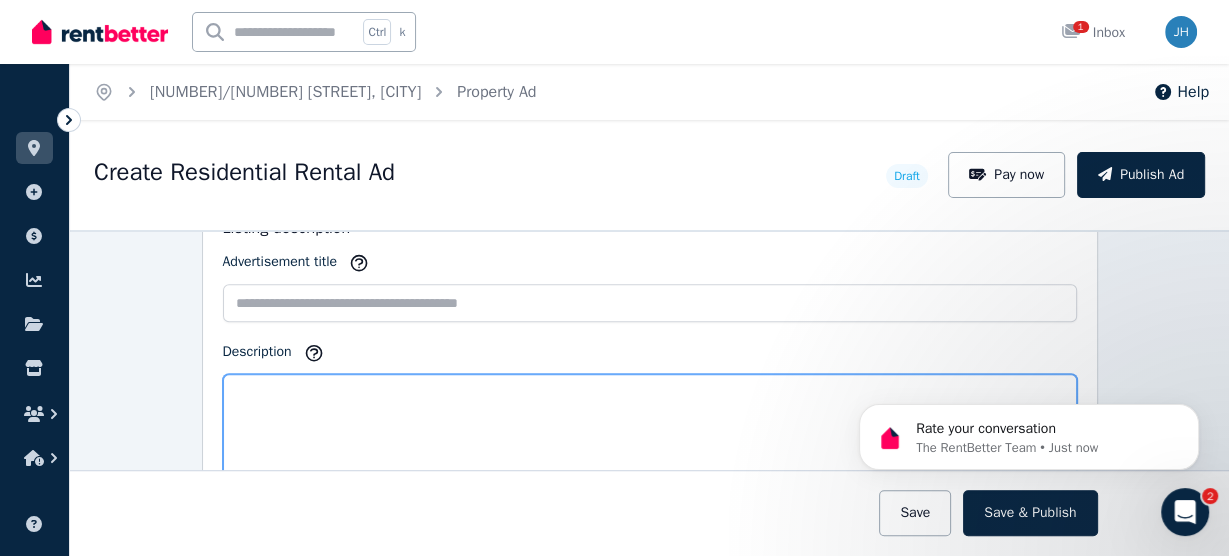 paste on "**********" 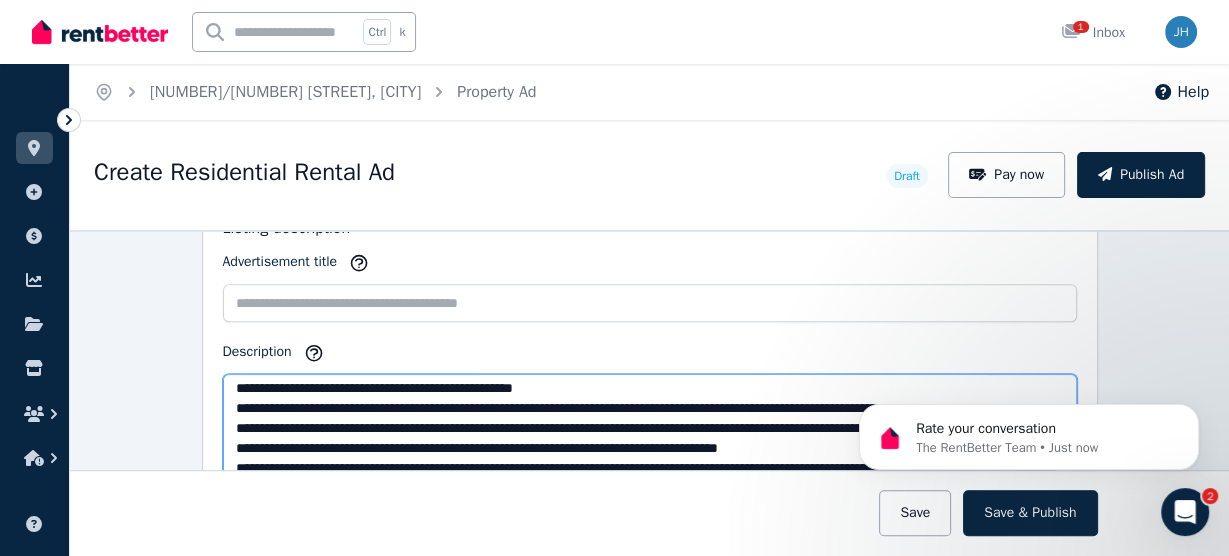 scroll, scrollTop: 0, scrollLeft: 0, axis: both 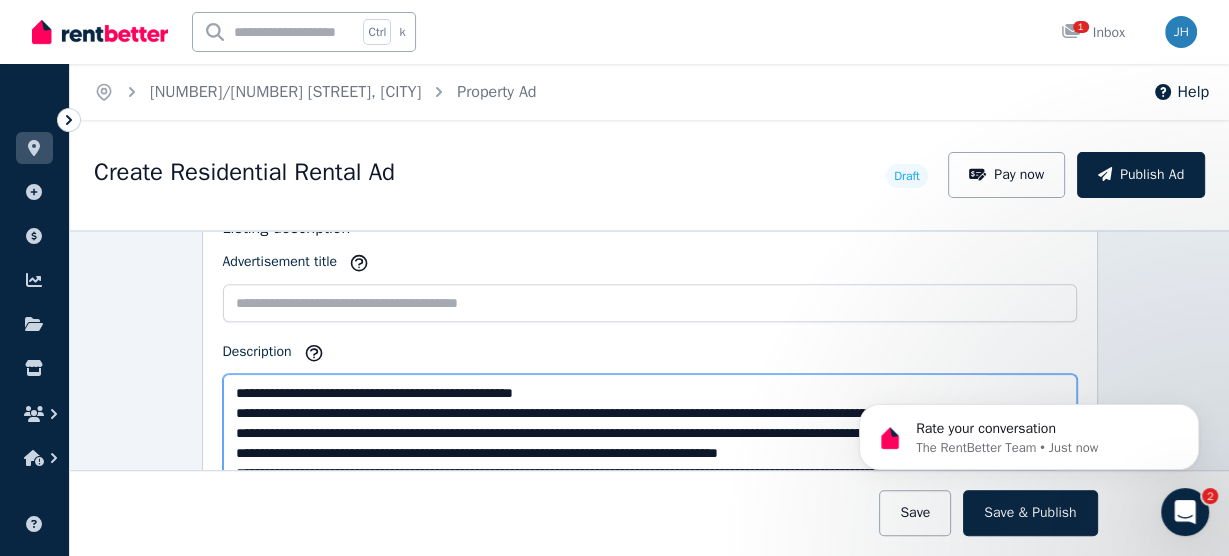 drag, startPoint x: 639, startPoint y: 381, endPoint x: 224, endPoint y: 378, distance: 415.01083 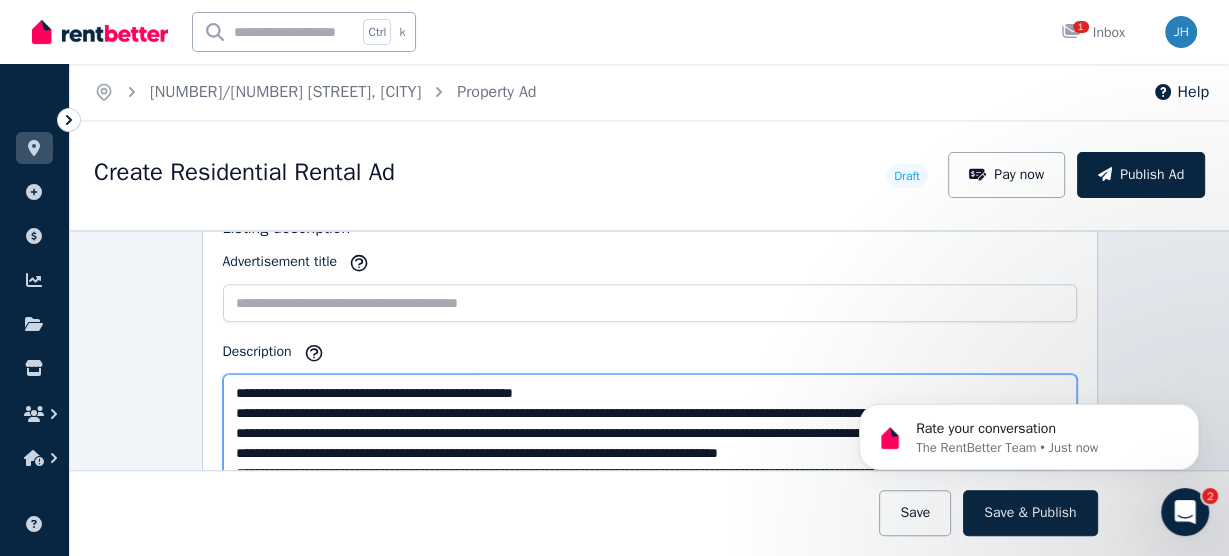 click on "Description" at bounding box center (650, 442) 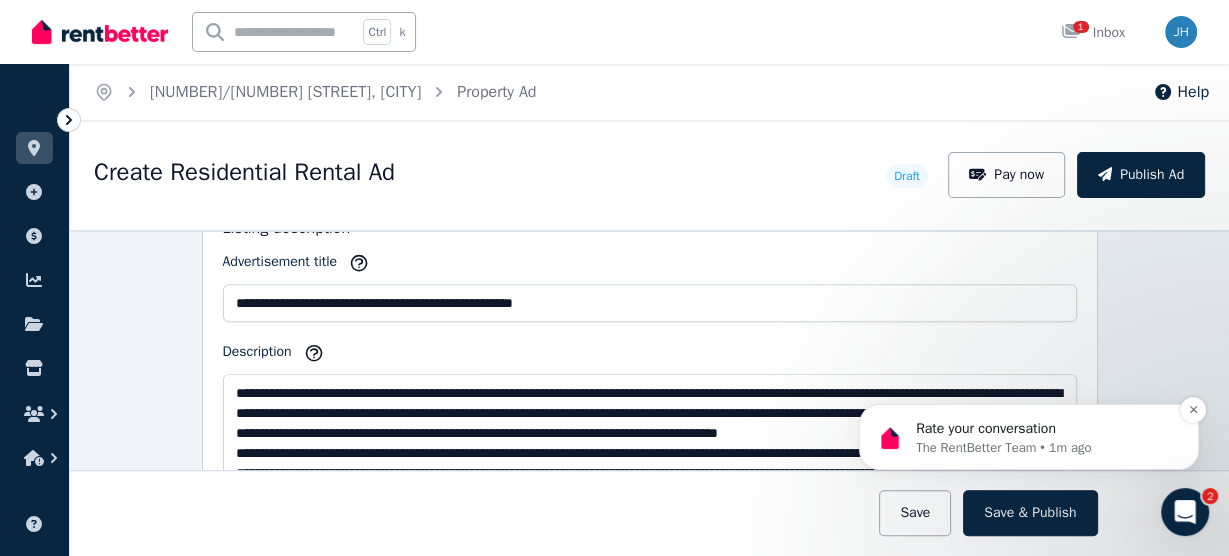 click on "The RentBetter Team • 1m ago" at bounding box center (1045, 448) 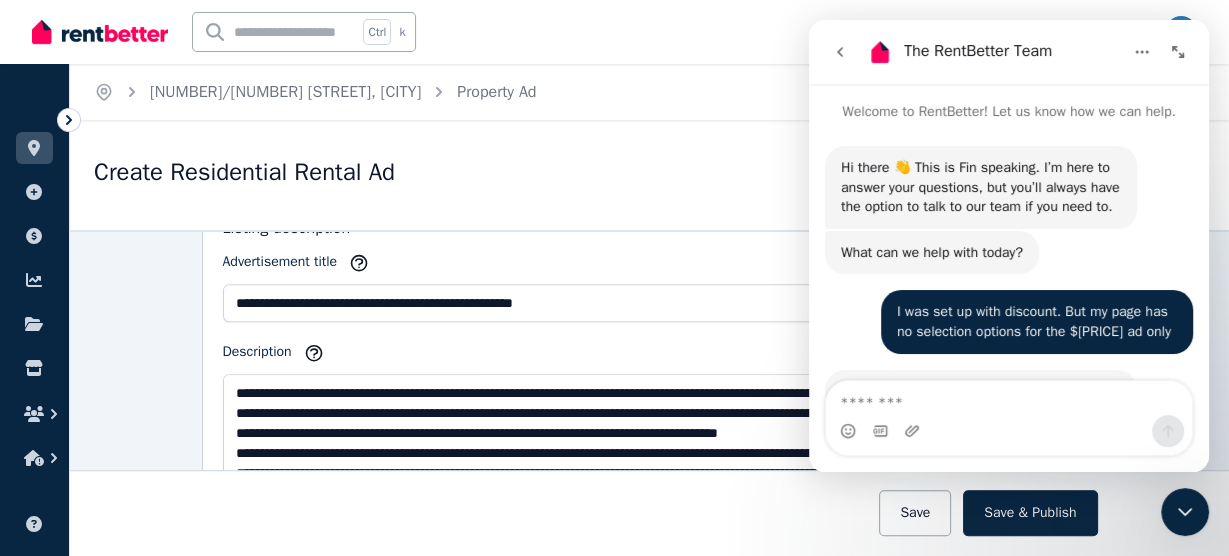scroll, scrollTop: 3, scrollLeft: 0, axis: vertical 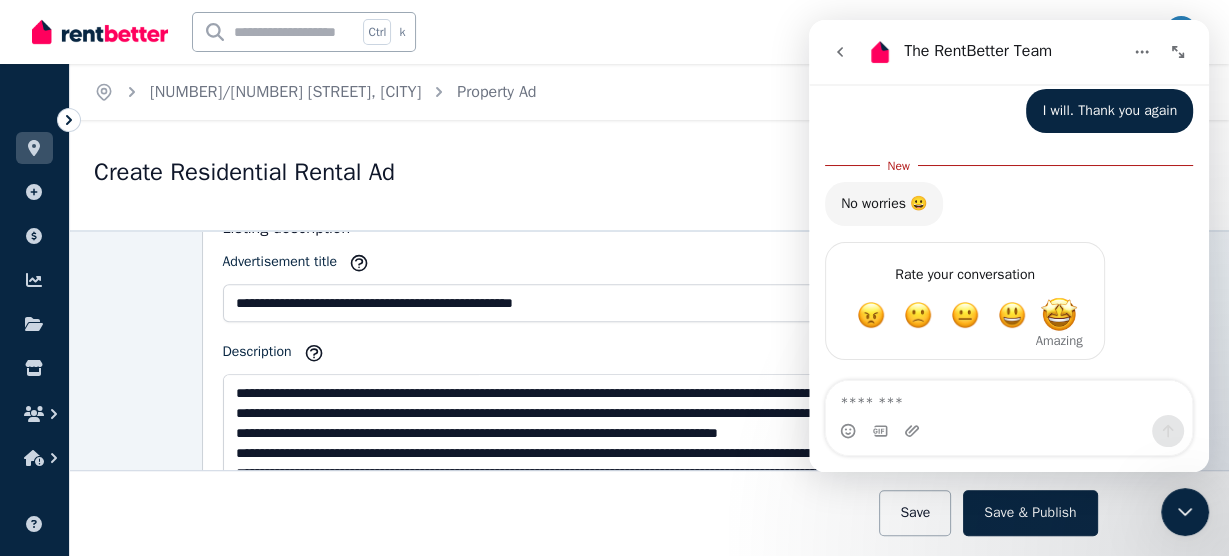 click at bounding box center (1059, 315) 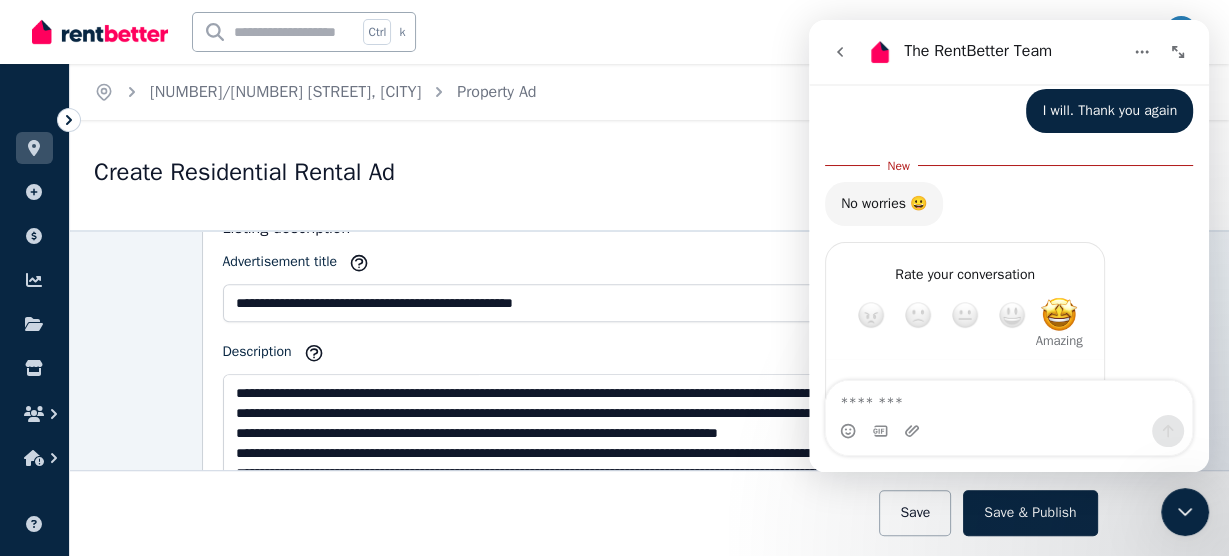 scroll, scrollTop: 2, scrollLeft: 0, axis: vertical 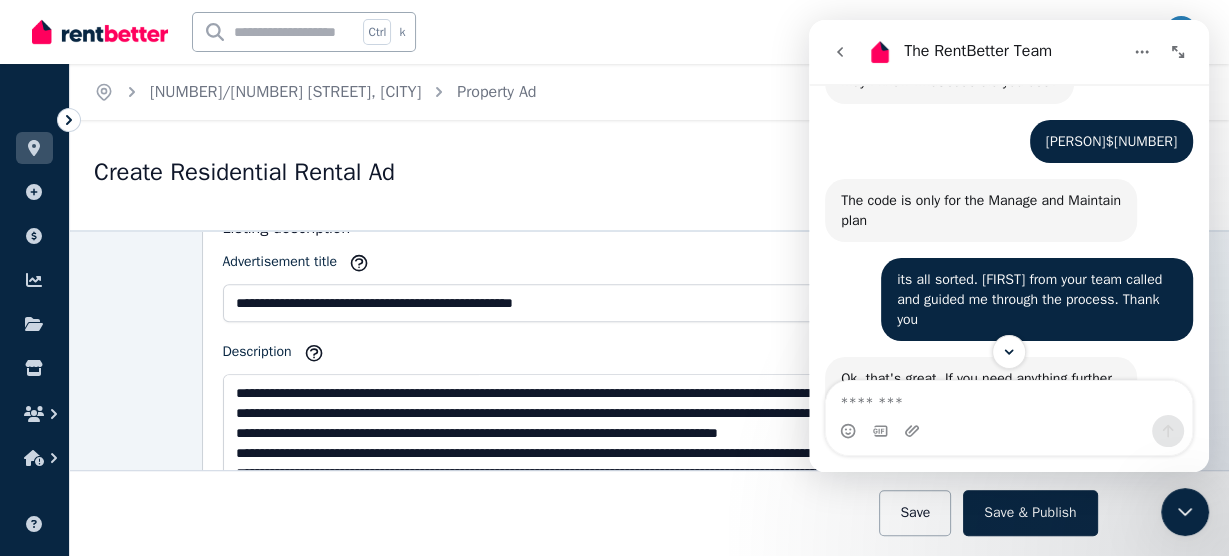 click 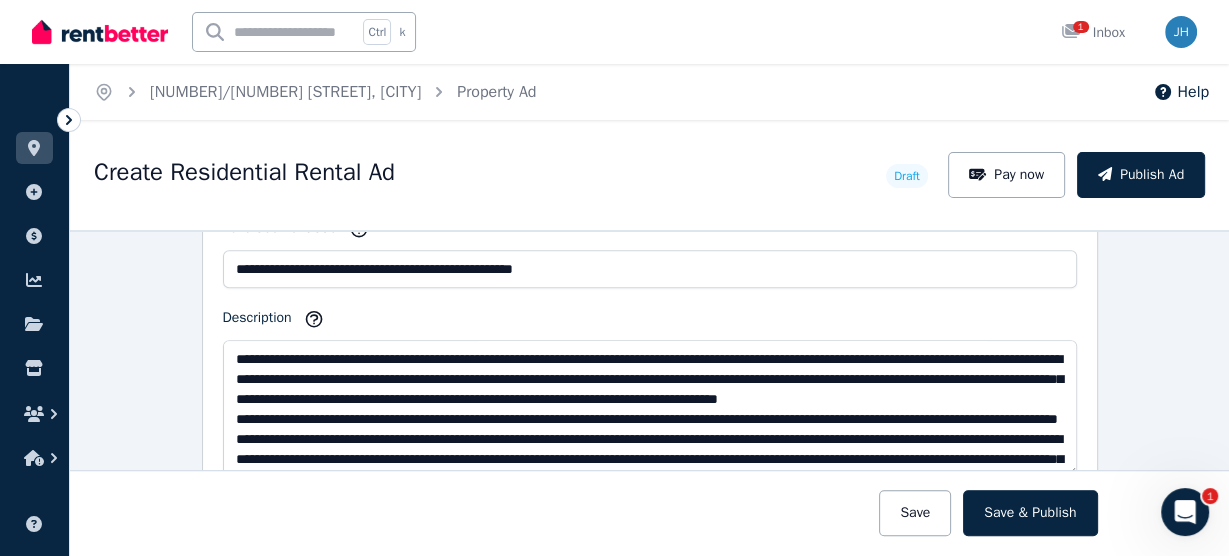scroll, scrollTop: 1280, scrollLeft: 0, axis: vertical 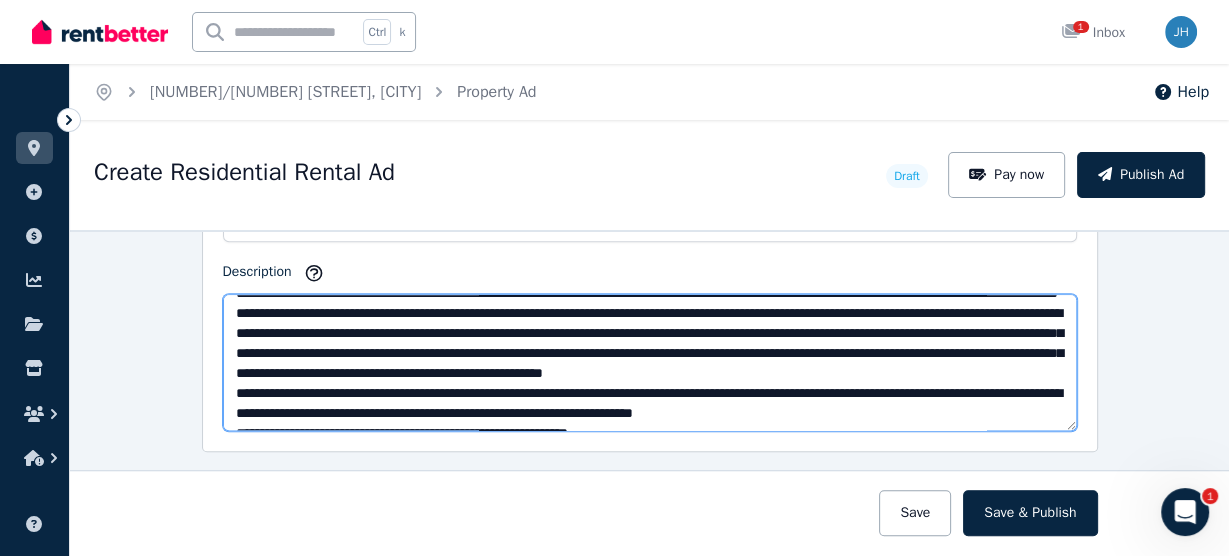 click on "Description" at bounding box center [650, 362] 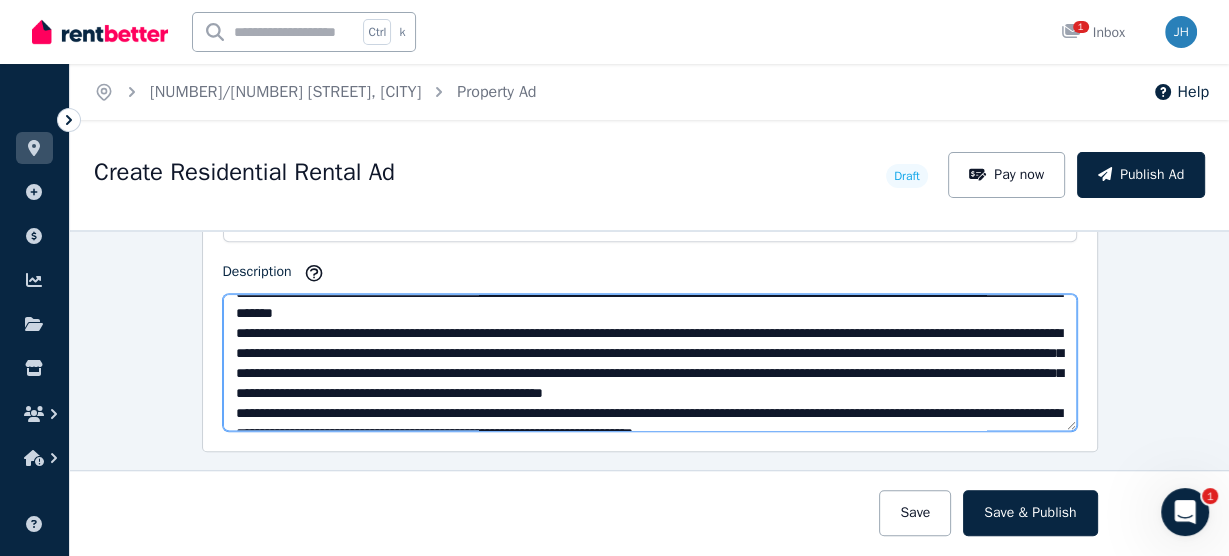 drag, startPoint x: 700, startPoint y: 301, endPoint x: 679, endPoint y: 300, distance: 21.023796 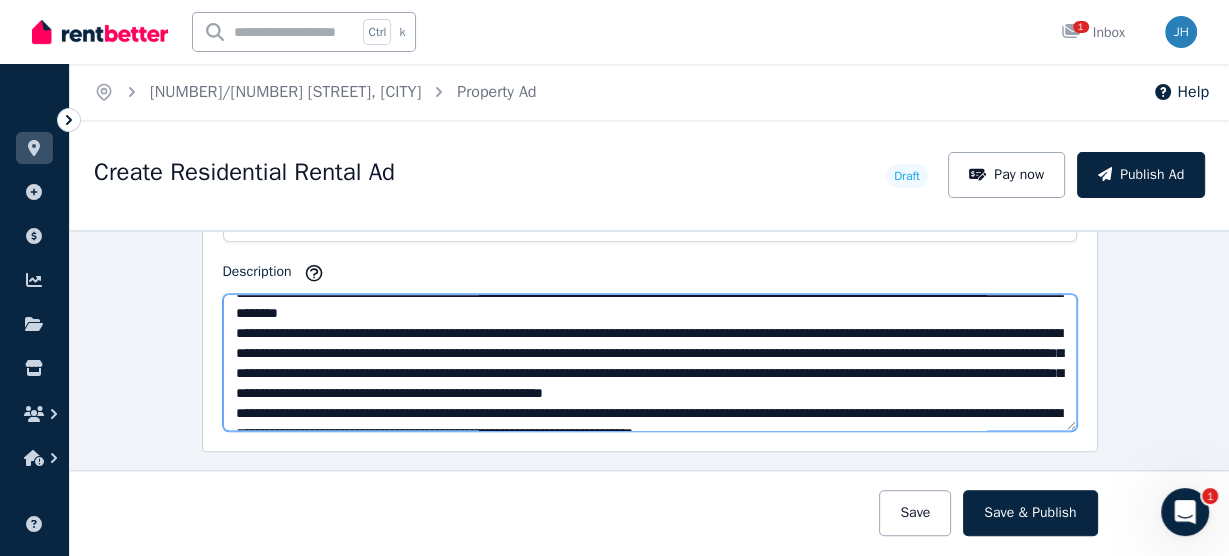 click on "Description" at bounding box center (650, 362) 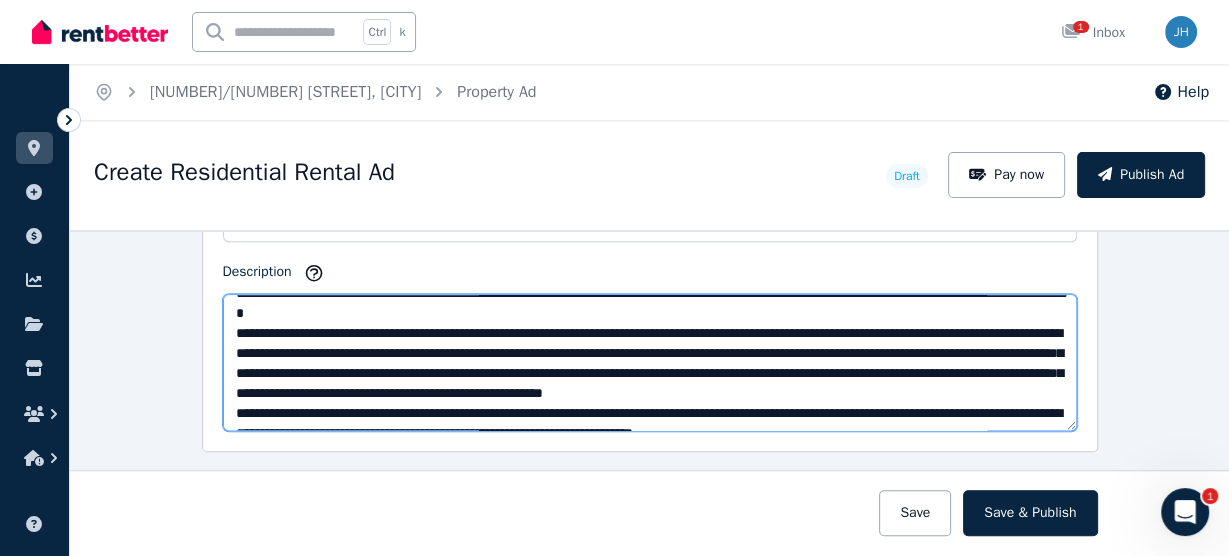 drag, startPoint x: 824, startPoint y: 301, endPoint x: 878, endPoint y: 324, distance: 58.694122 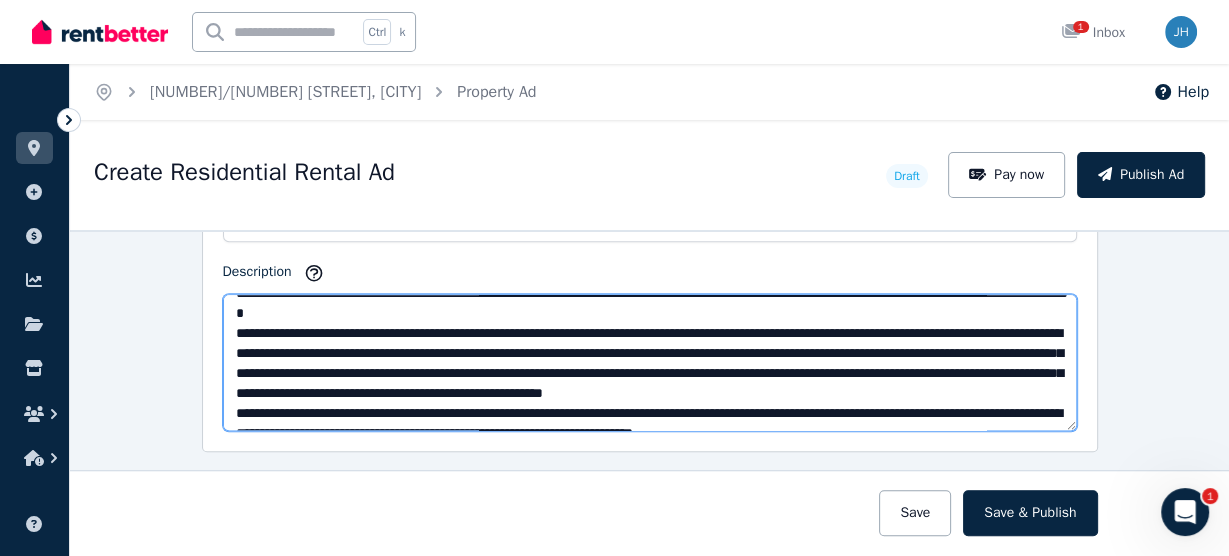 click on "Description" at bounding box center [650, 362] 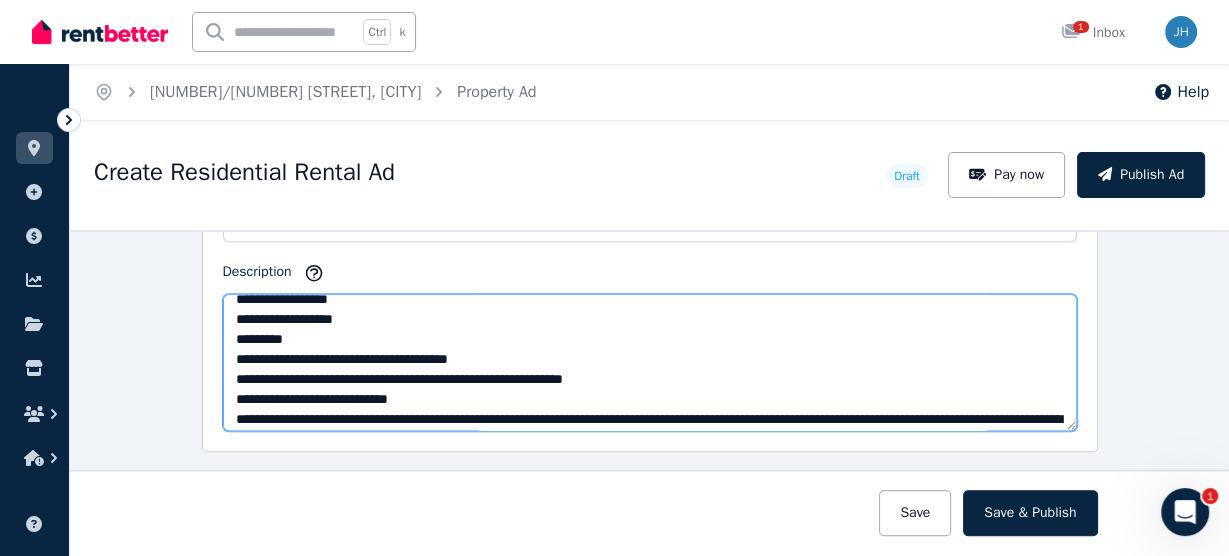 scroll, scrollTop: 400, scrollLeft: 0, axis: vertical 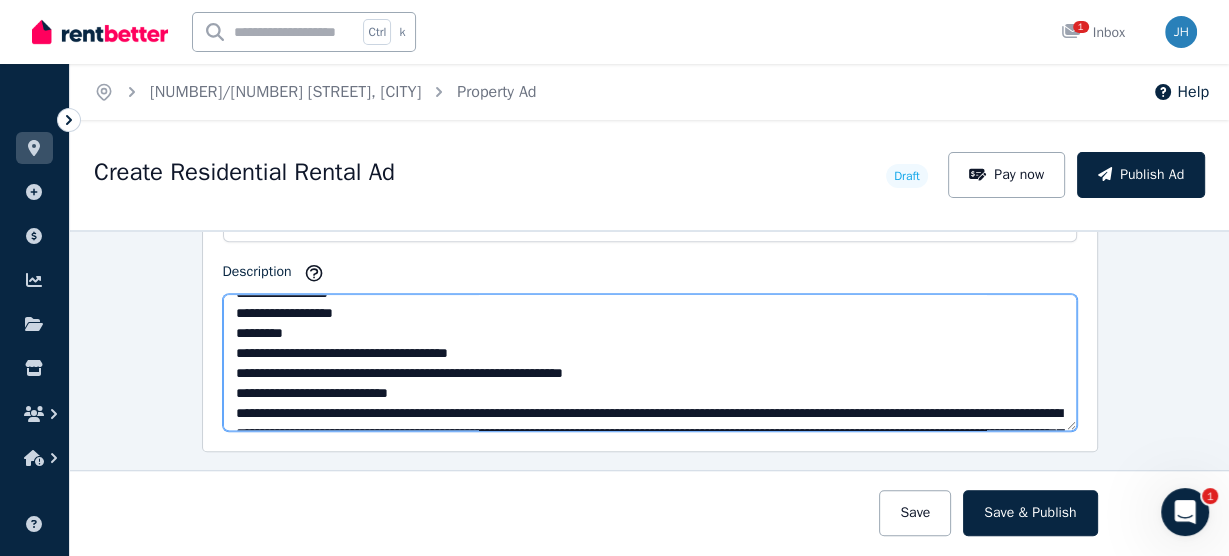 drag, startPoint x: 364, startPoint y: 342, endPoint x: 216, endPoint y: 338, distance: 148.05405 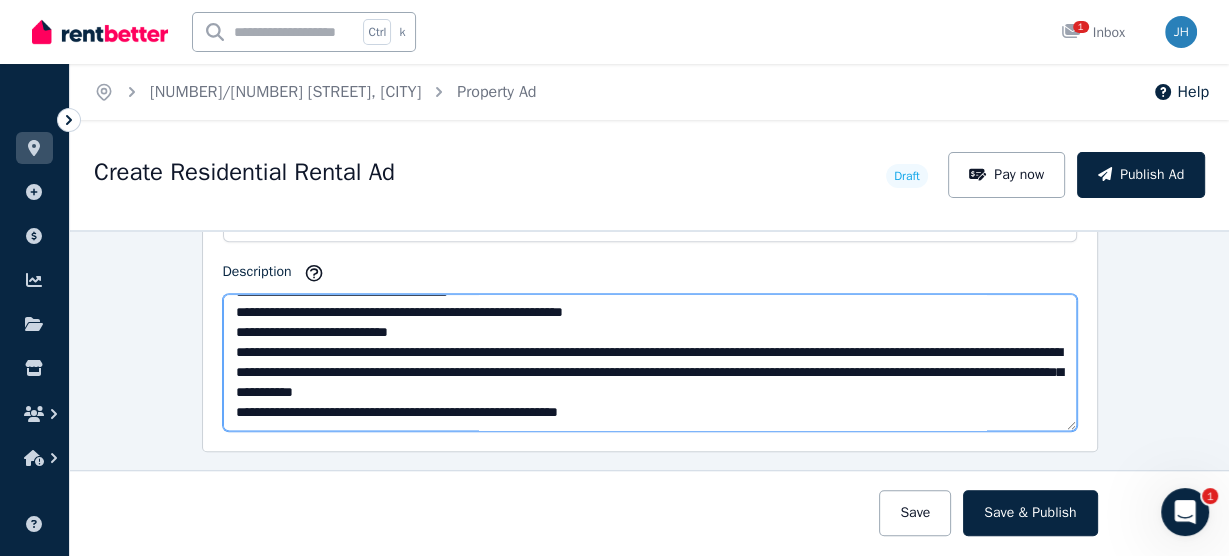 scroll, scrollTop: 480, scrollLeft: 0, axis: vertical 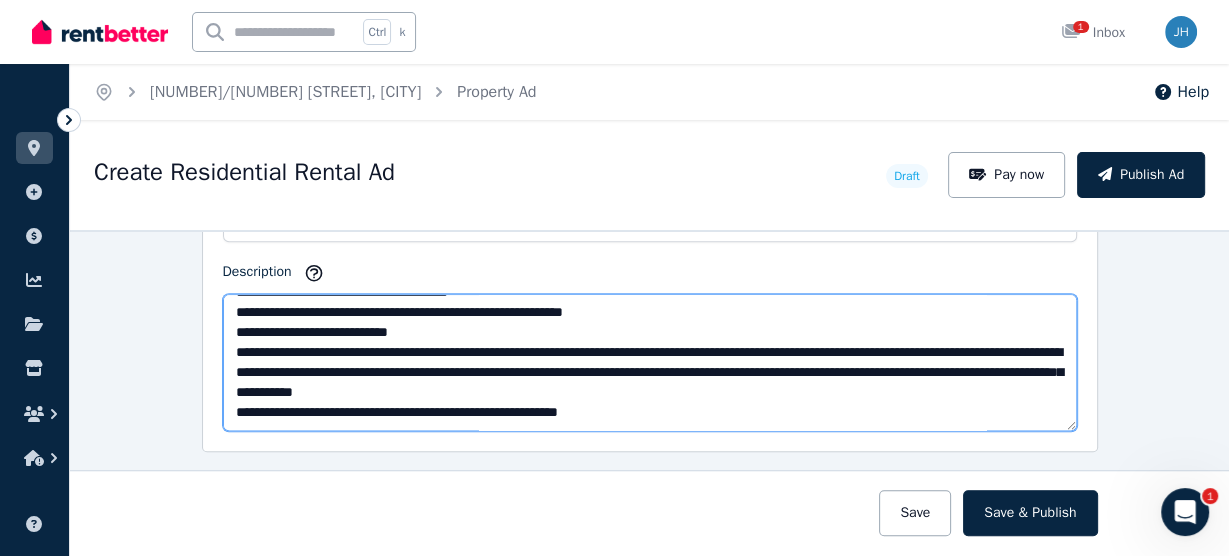 click on "Description" at bounding box center [650, 362] 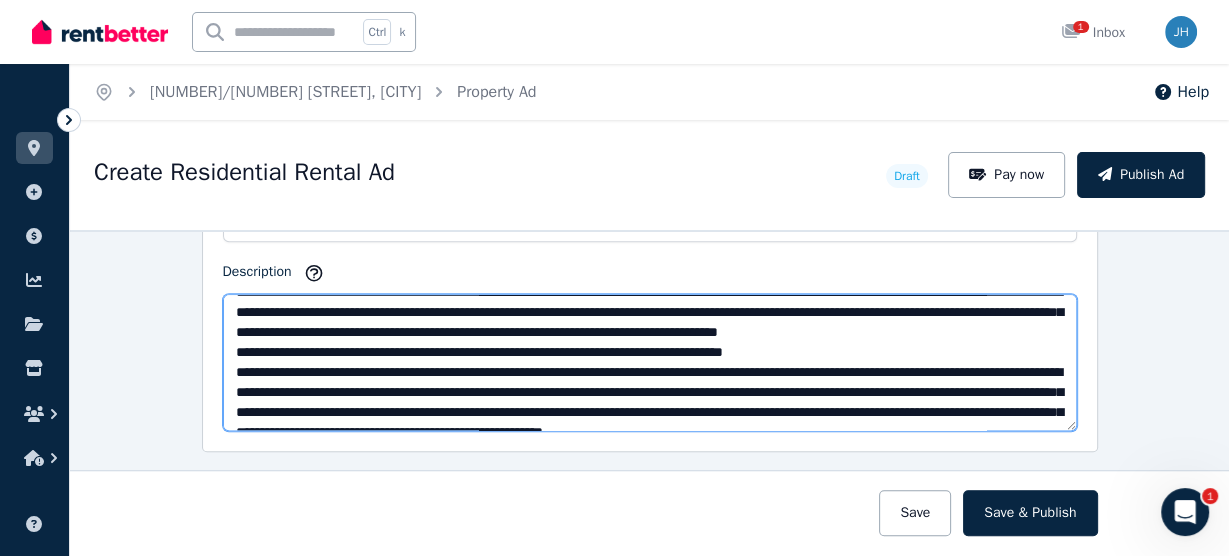 scroll, scrollTop: 0, scrollLeft: 0, axis: both 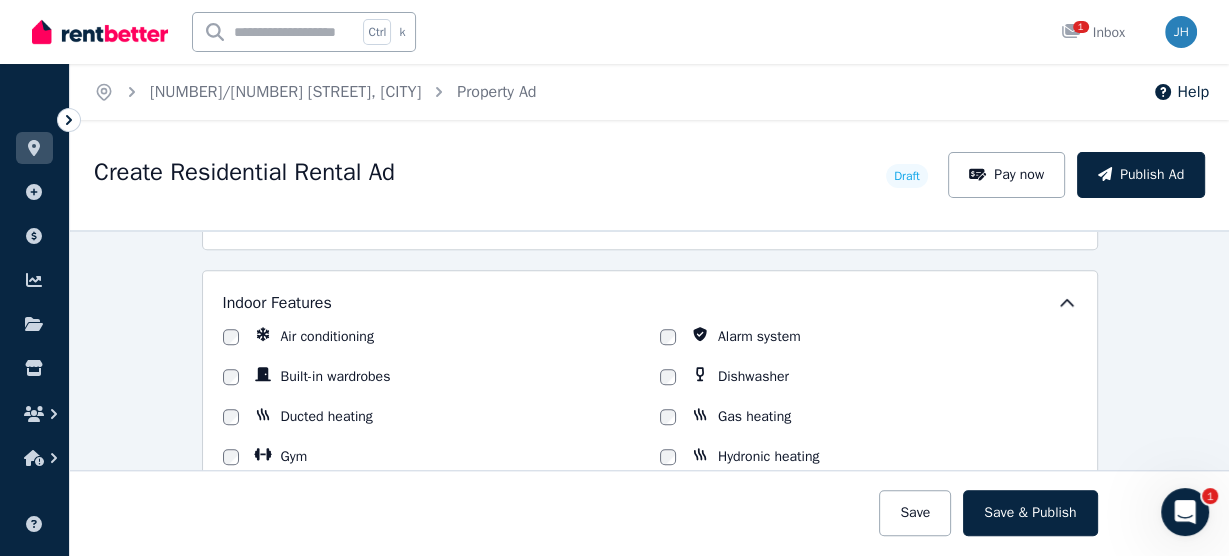 type on "**********" 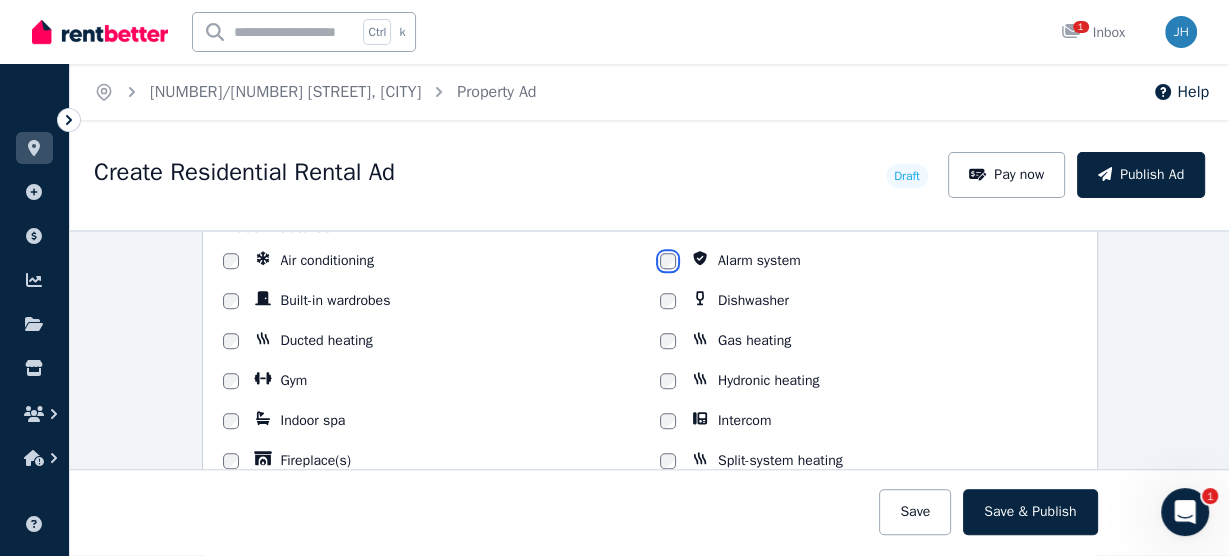 scroll, scrollTop: 1680, scrollLeft: 0, axis: vertical 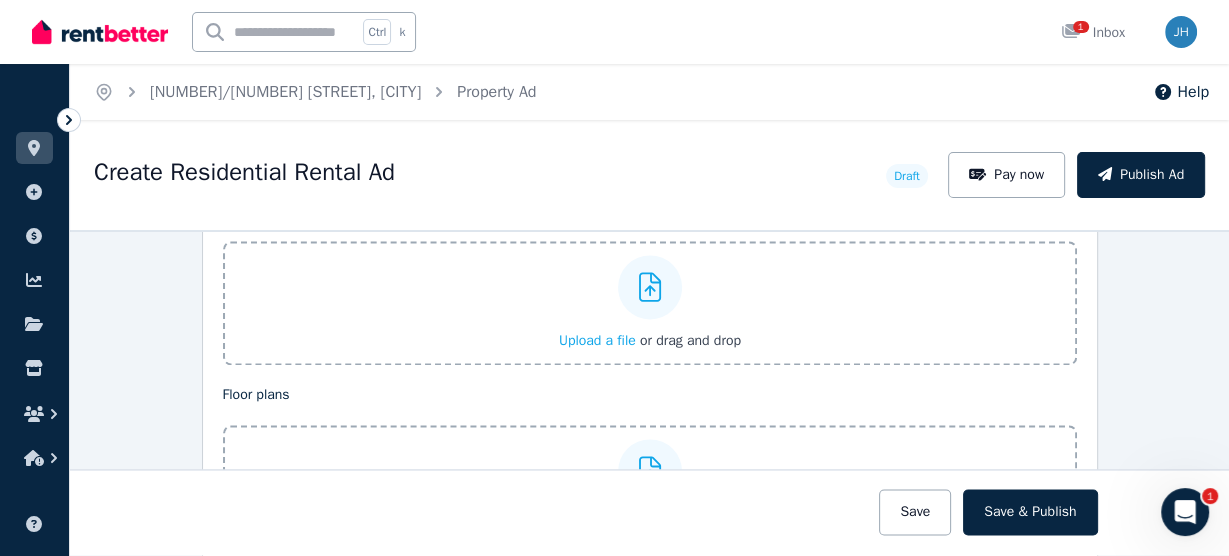 click 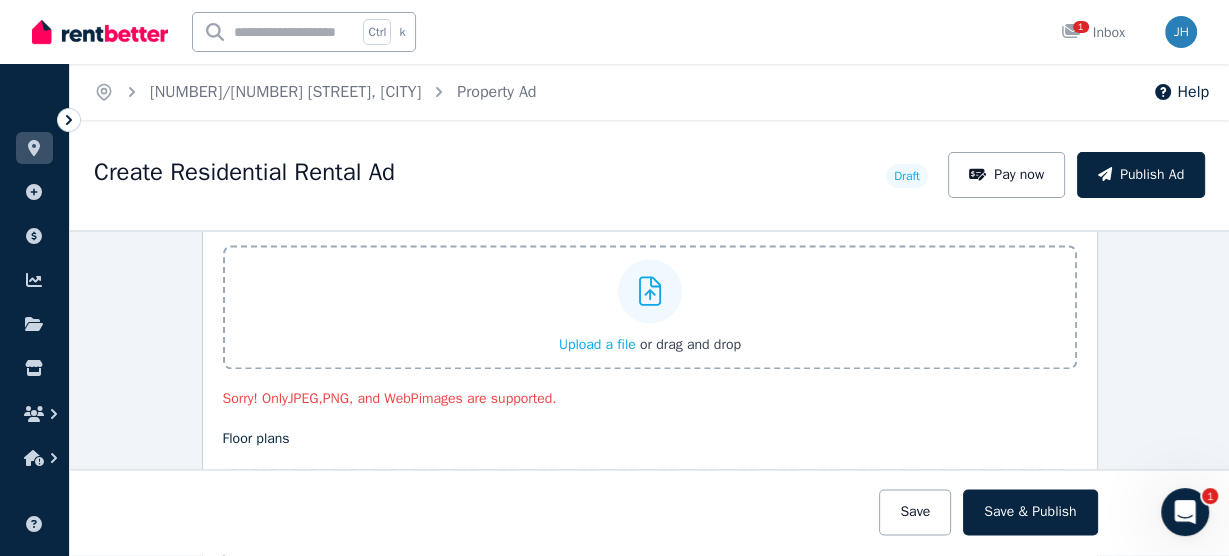 scroll, scrollTop: 2480, scrollLeft: 0, axis: vertical 